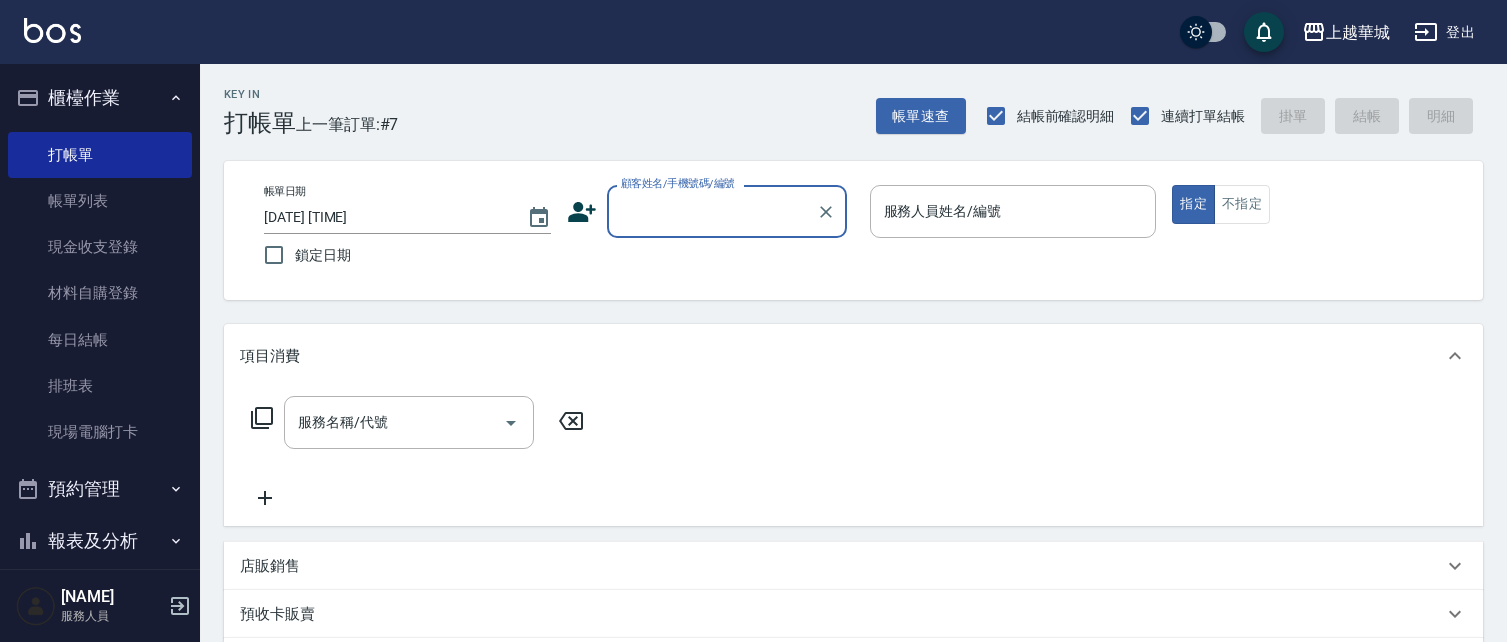 scroll, scrollTop: 0, scrollLeft: 0, axis: both 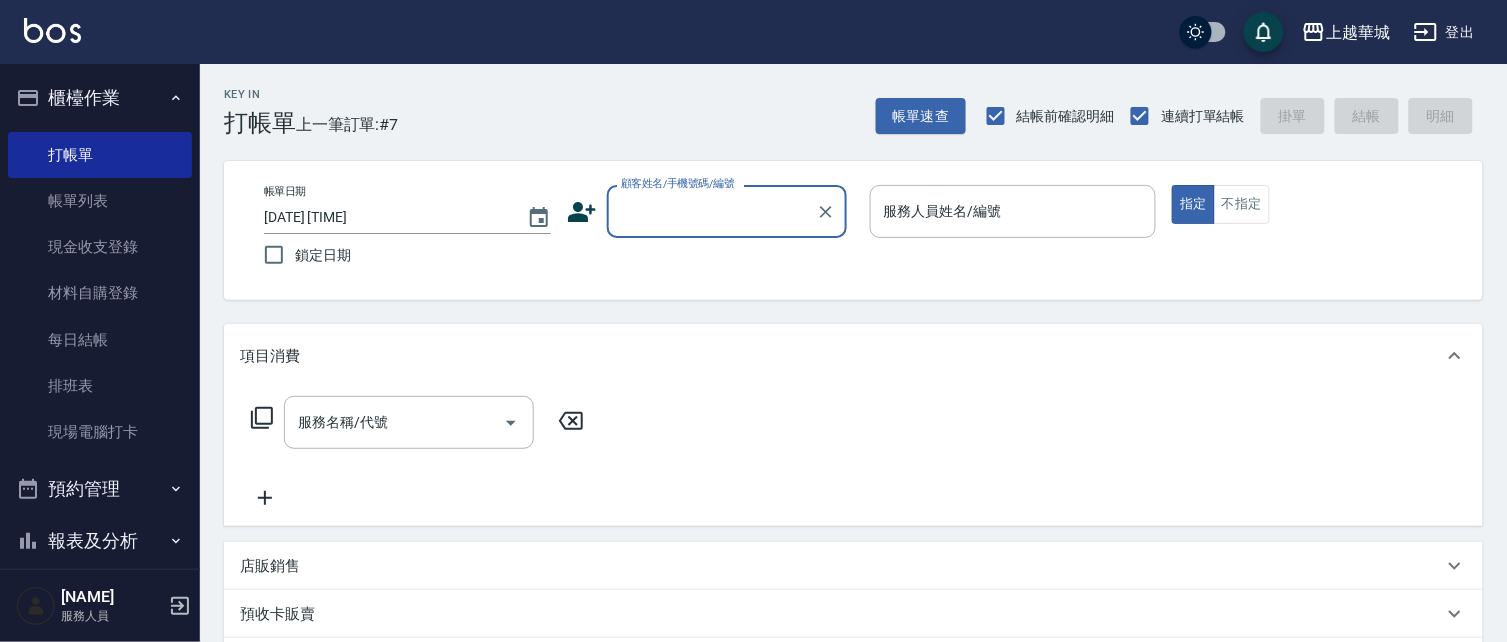 click on "顧客姓名/手機號碼/編號" at bounding box center [712, 211] 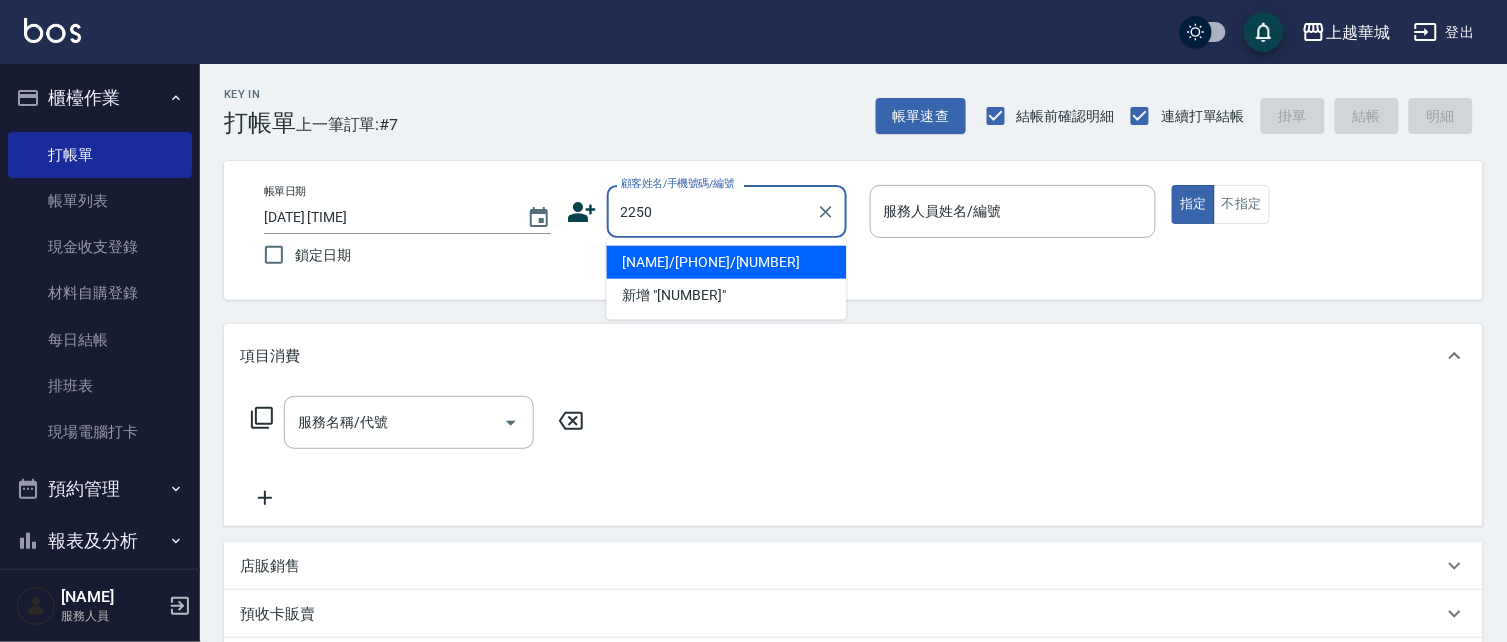 type on "2250" 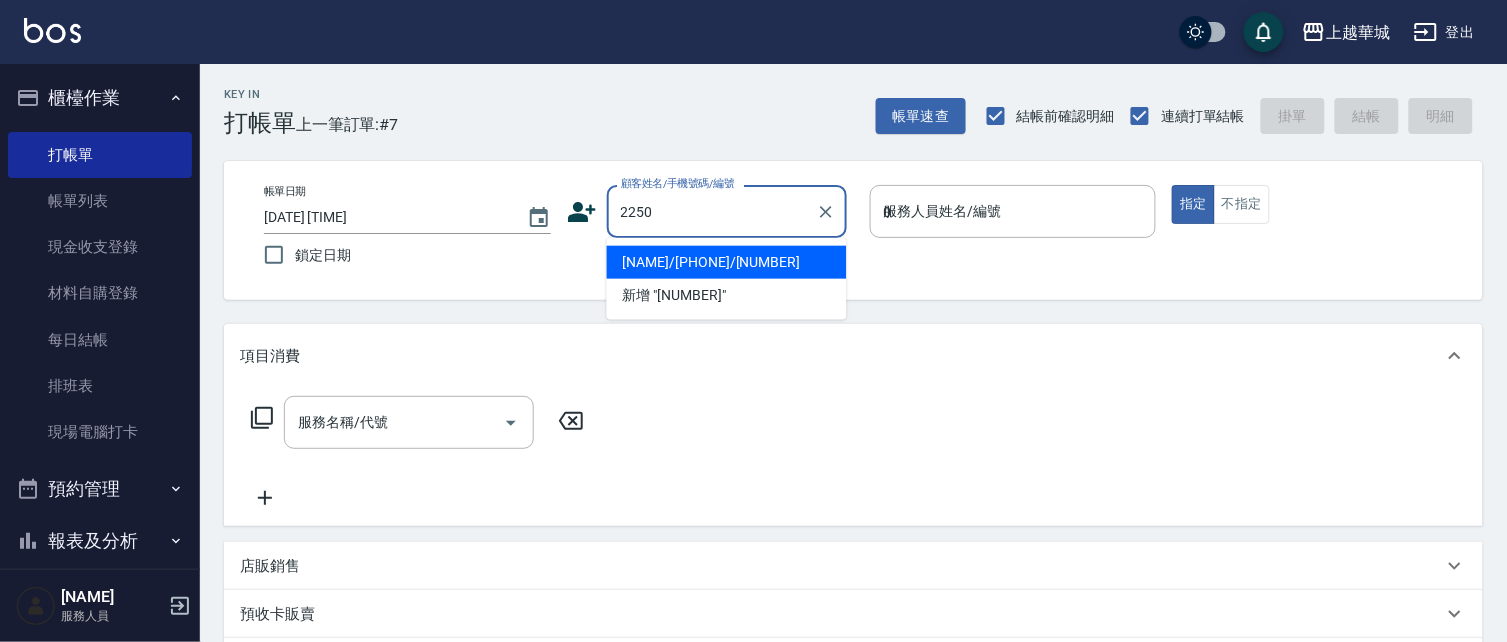 type on "[NAME]/[PHONE]/[NUMBER]" 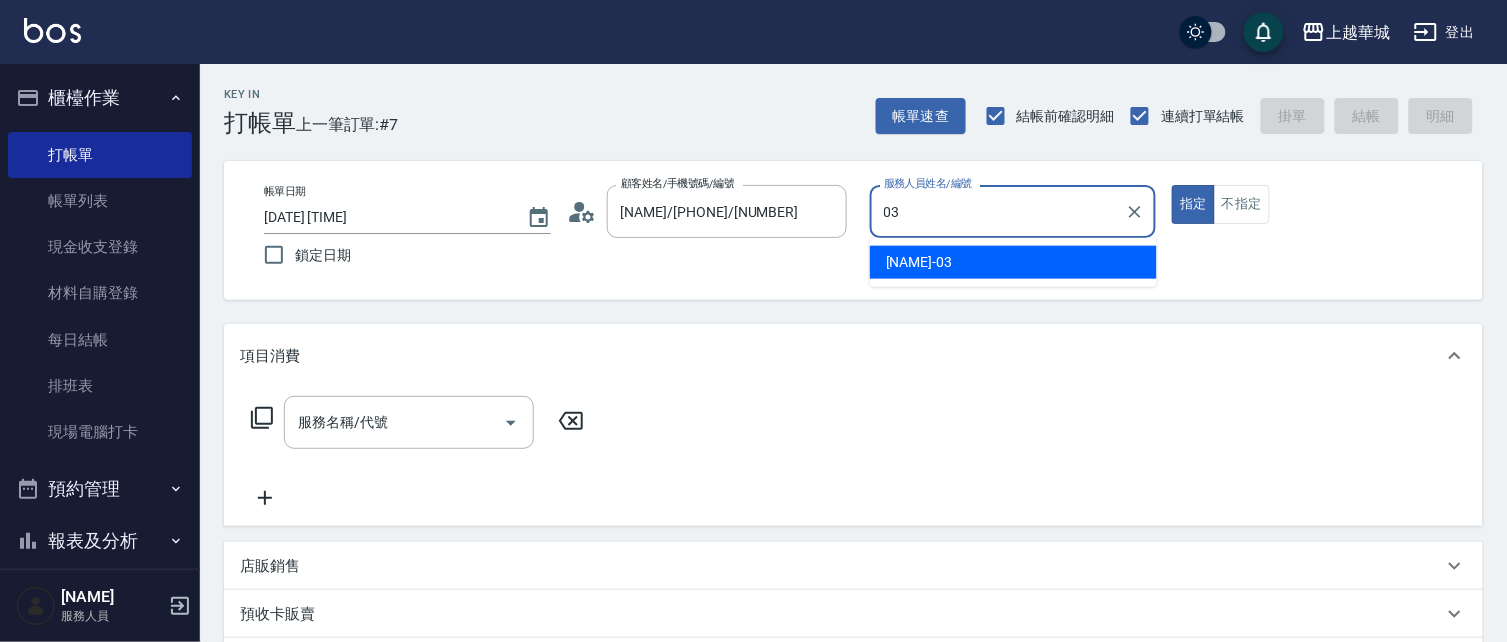 type on "03" 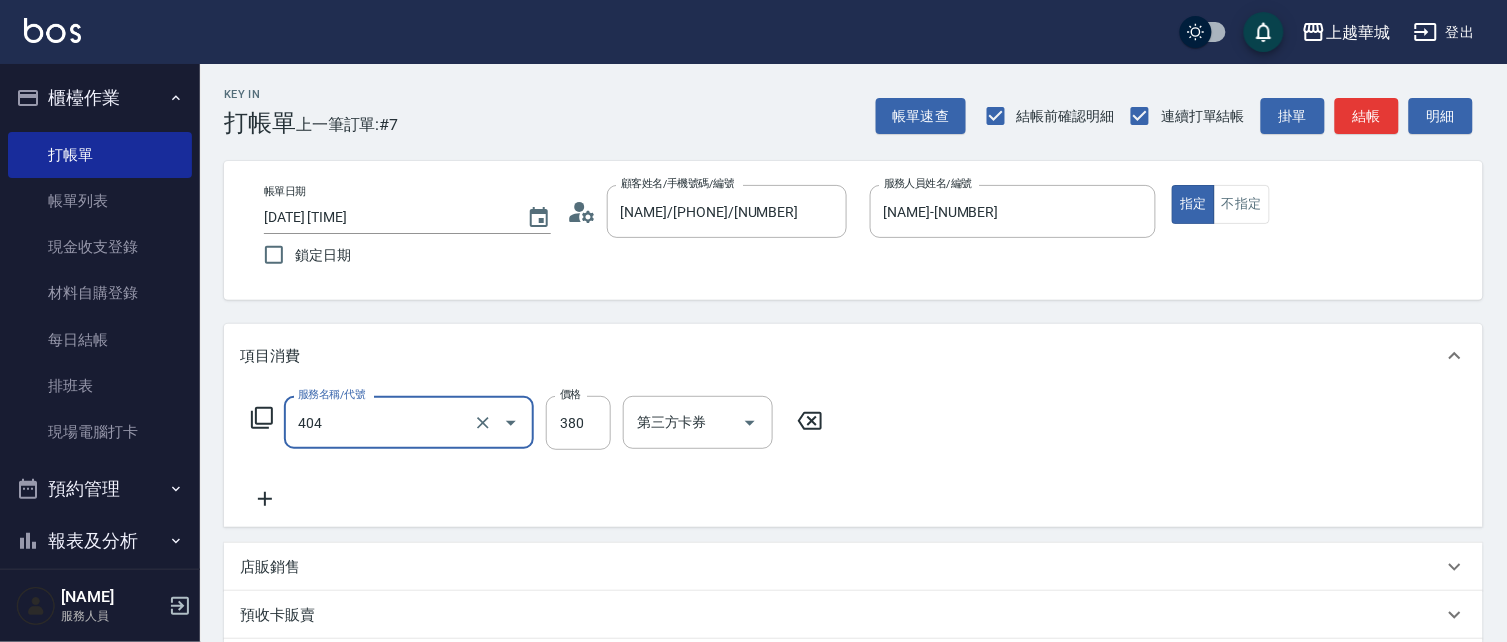 type on "剪髮(380)(404)" 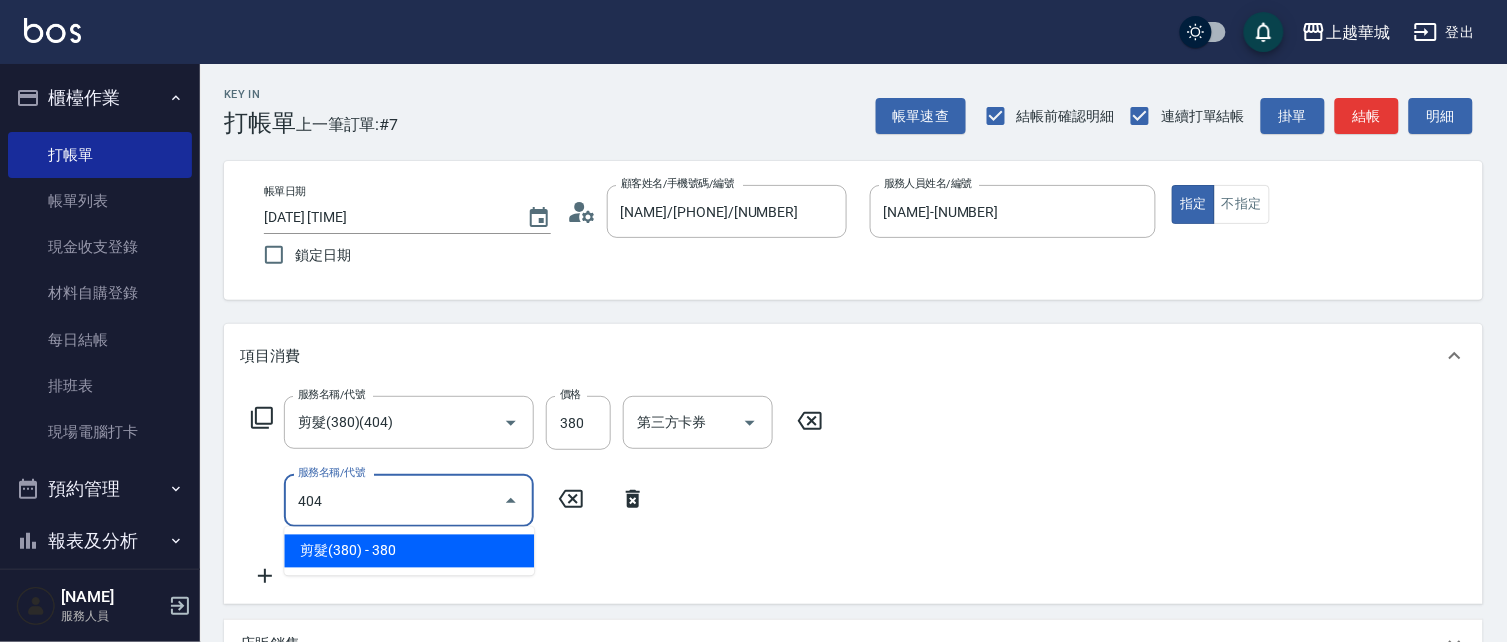 type on "剪髮(380)(404)" 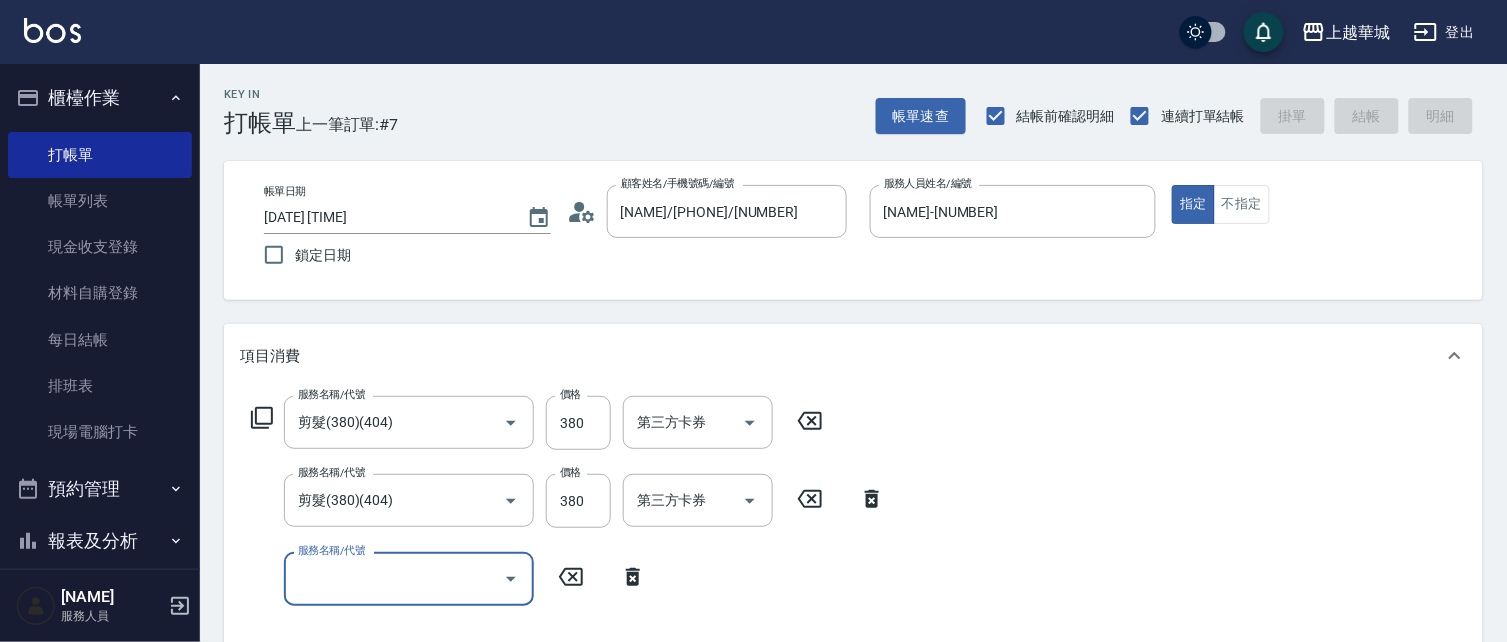 type on "[DATE] [TIME]" 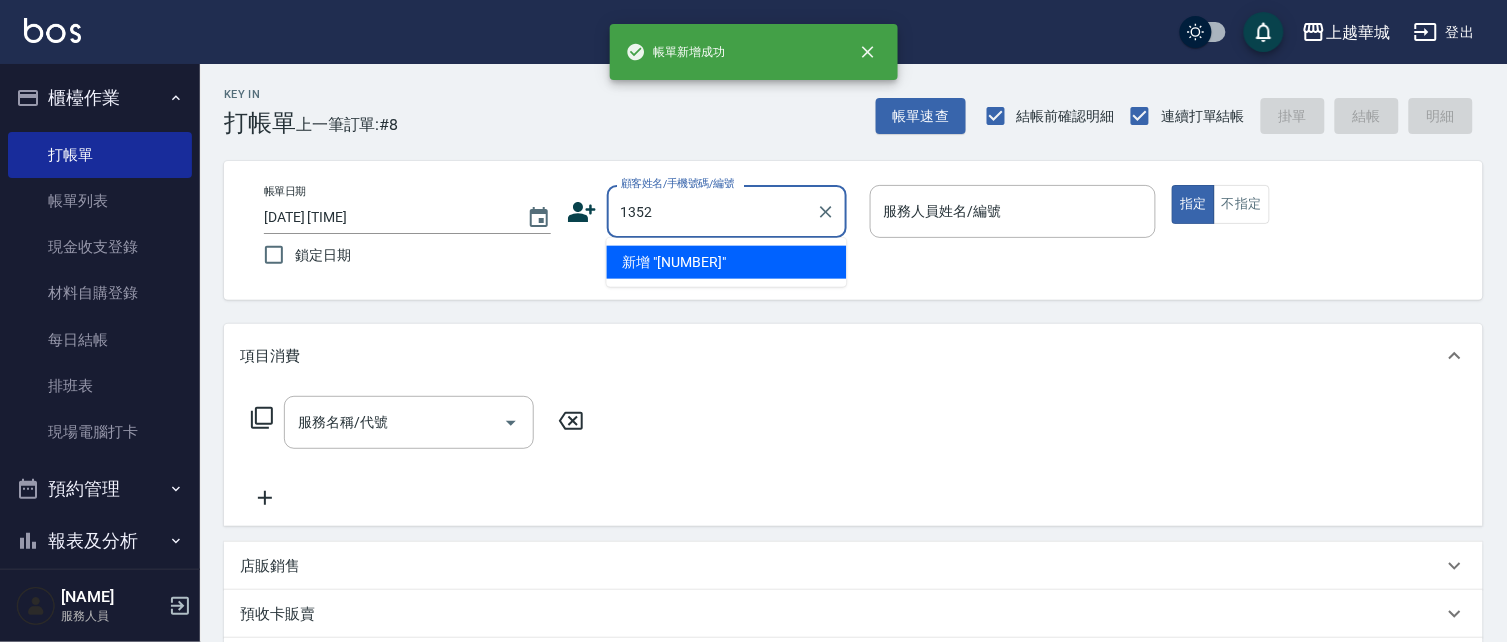 type on "1352" 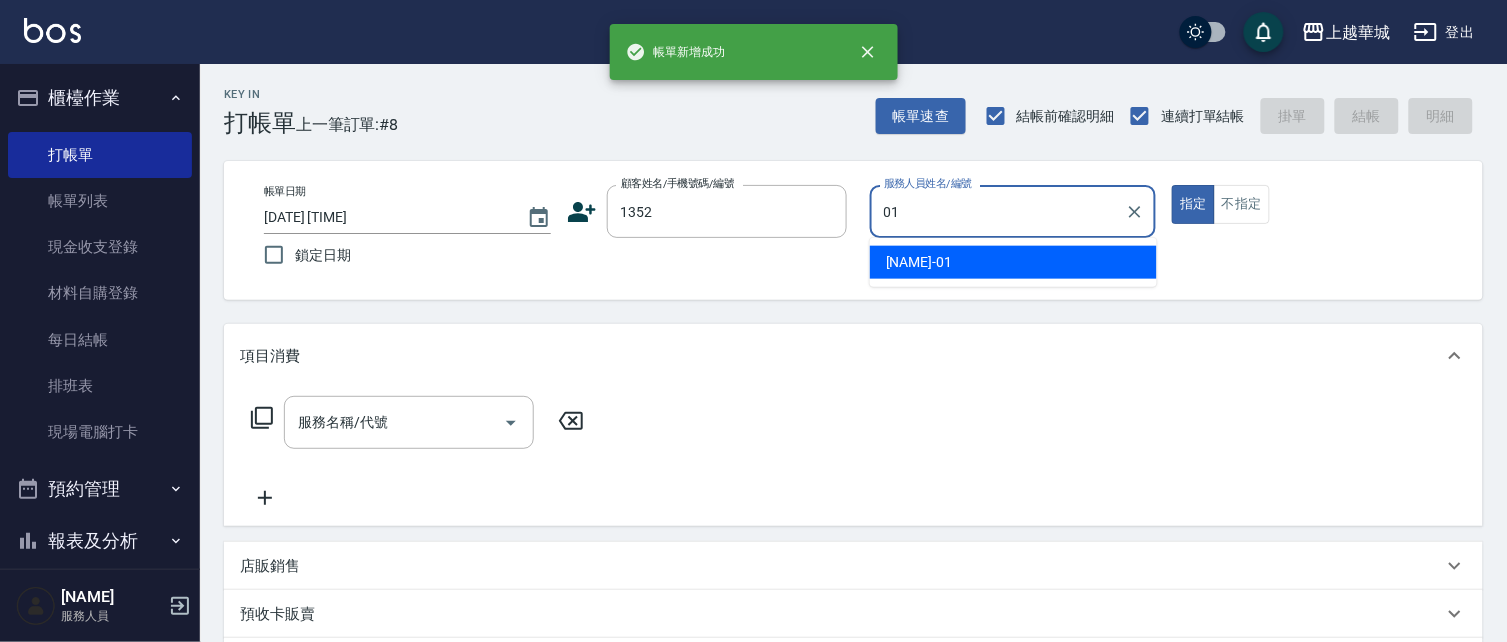 type on "[NAME]-[NUMBER]" 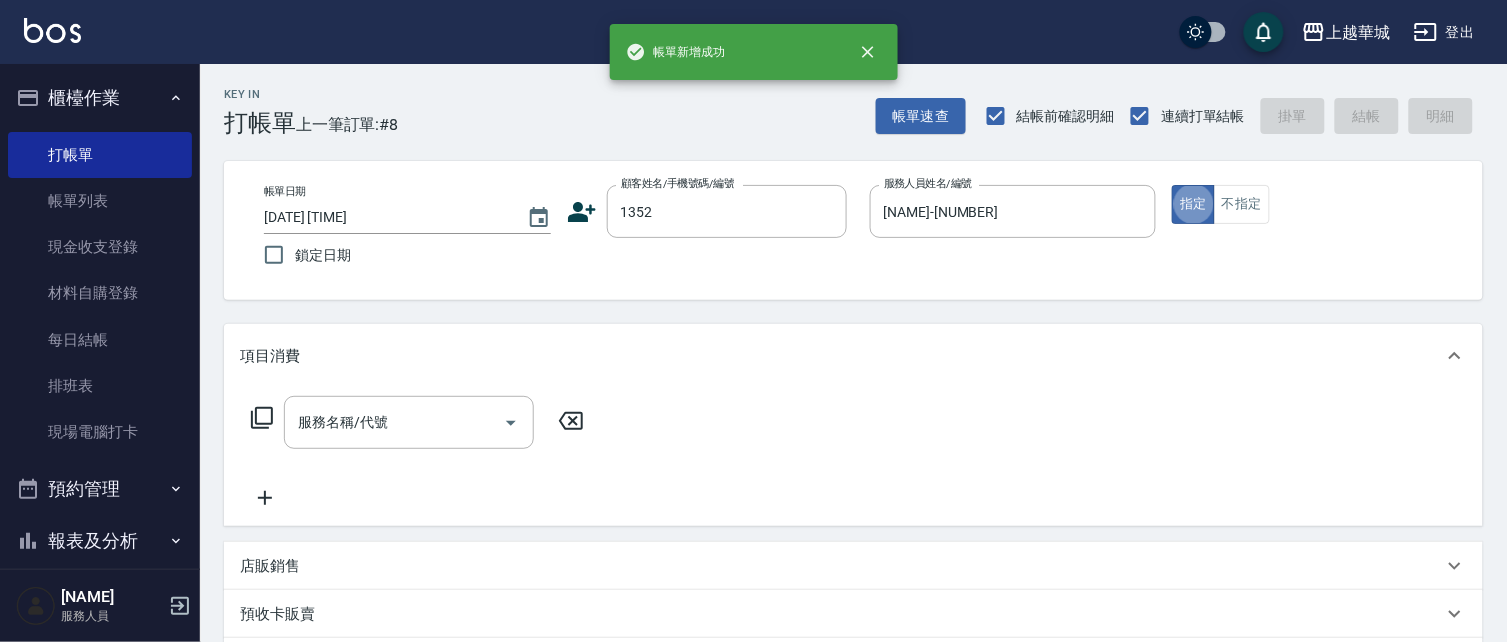 type on "[NAME]/[DATE]/[NUMBER]" 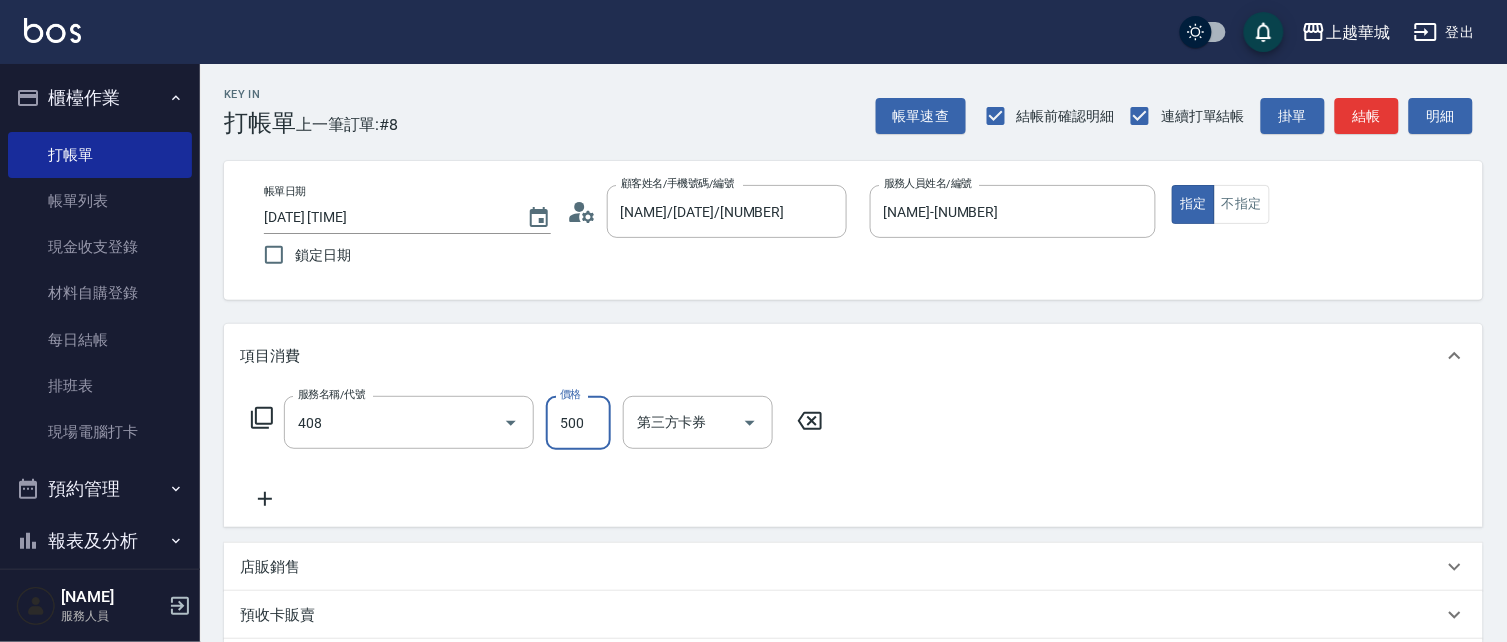 type on "剪髮(500)(408)" 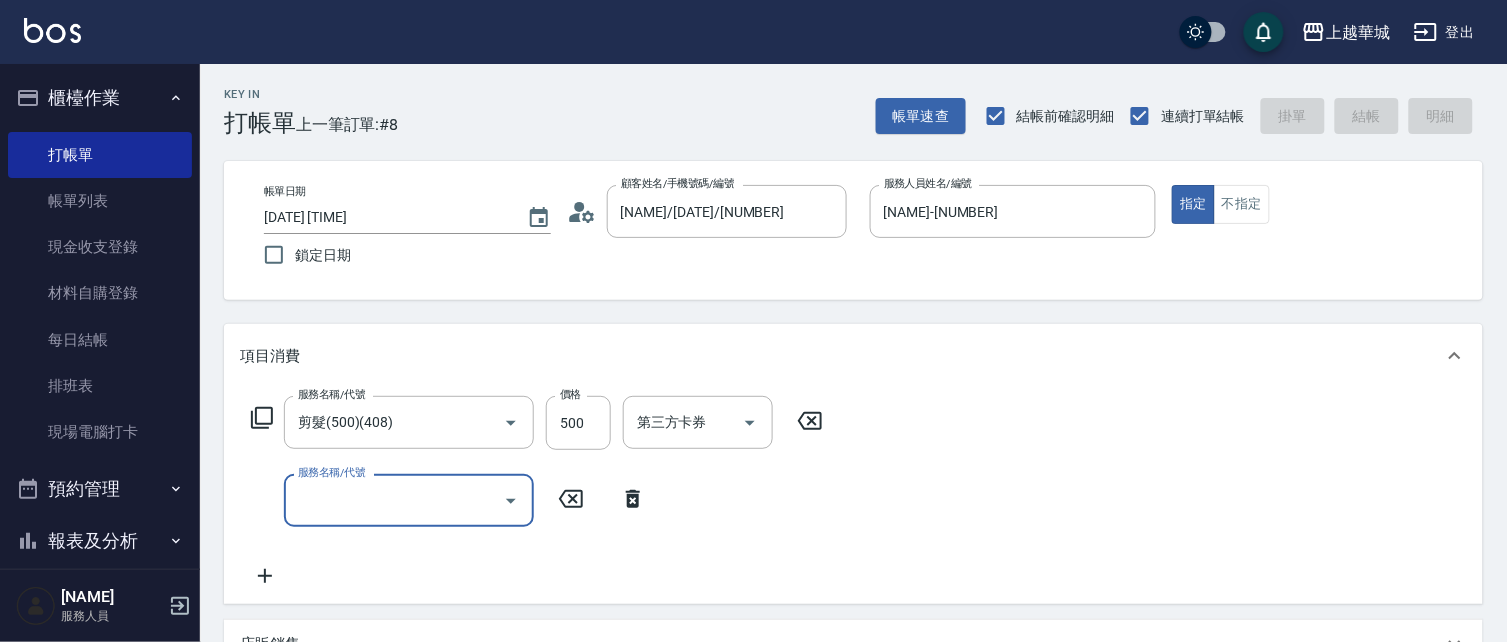 type 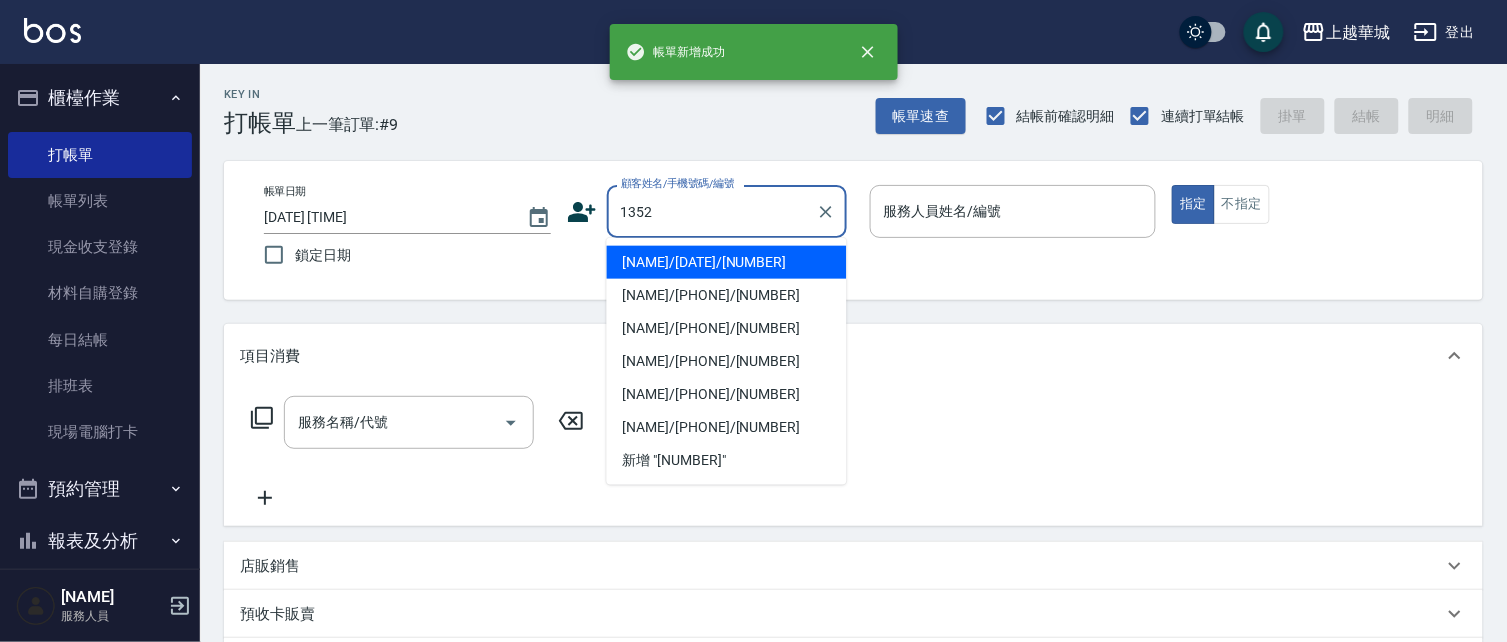 type on "1352" 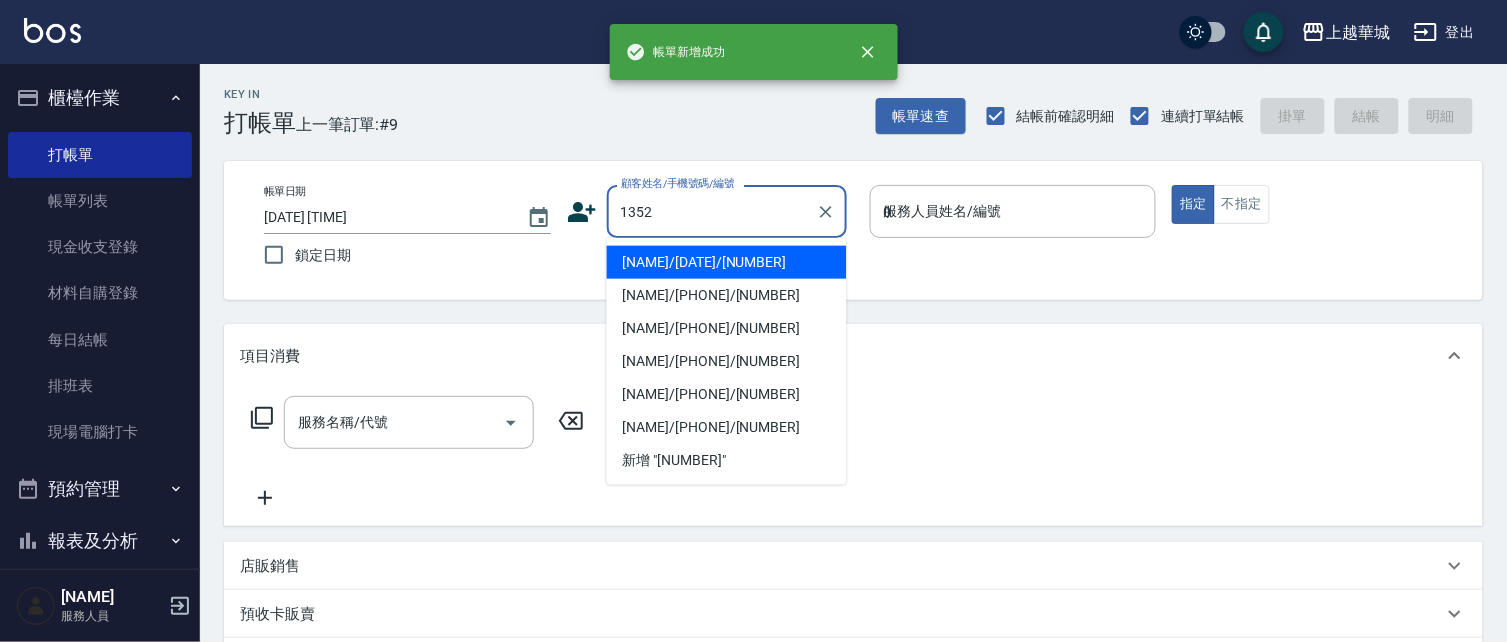 type on "[NAME]/[DATE]/[NUMBER]" 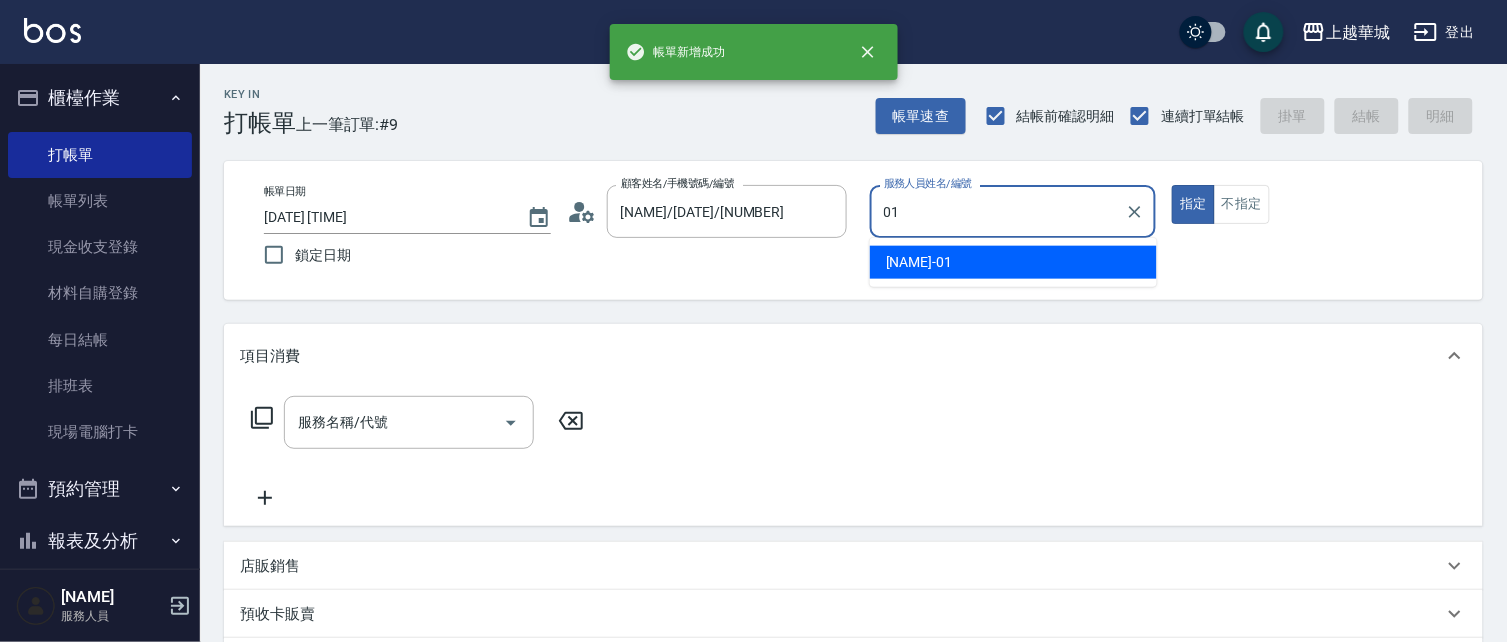 type on "[NAME]-[NUMBER]" 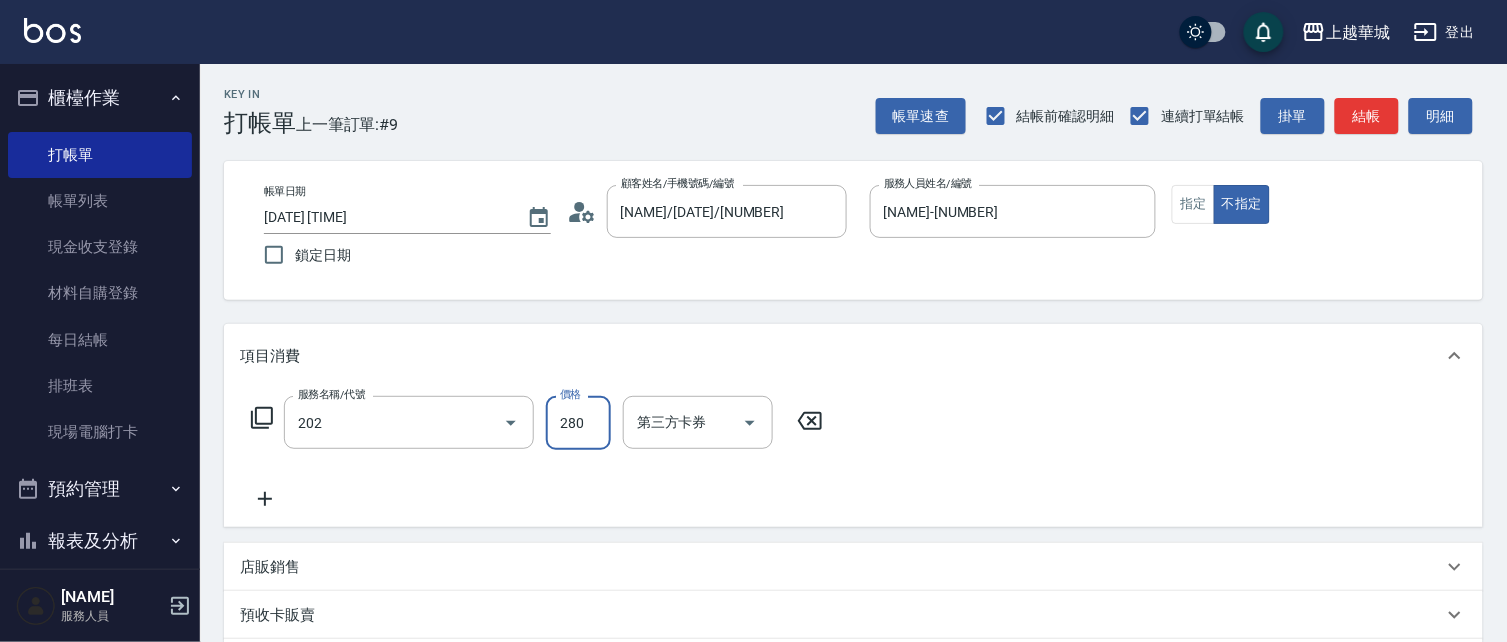 type on "洗髮[280](202)" 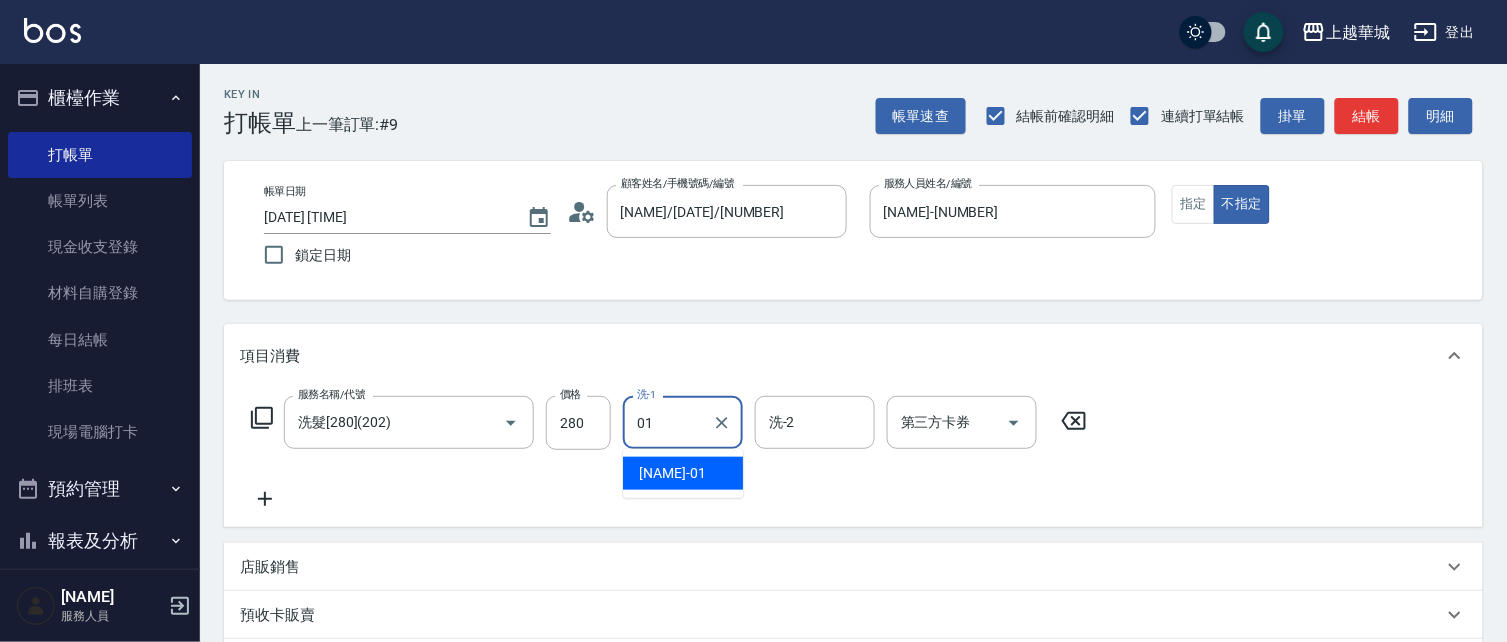 type on "[NAME]-[NUMBER]" 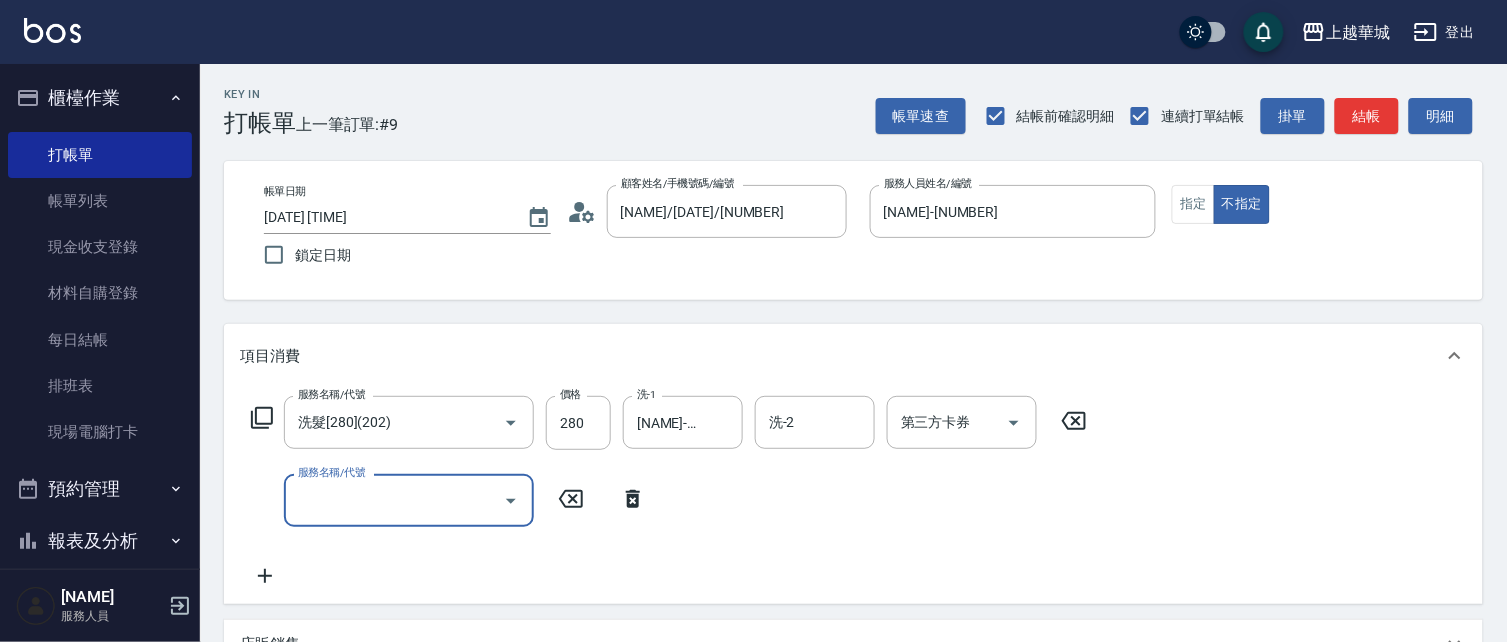 type on "8" 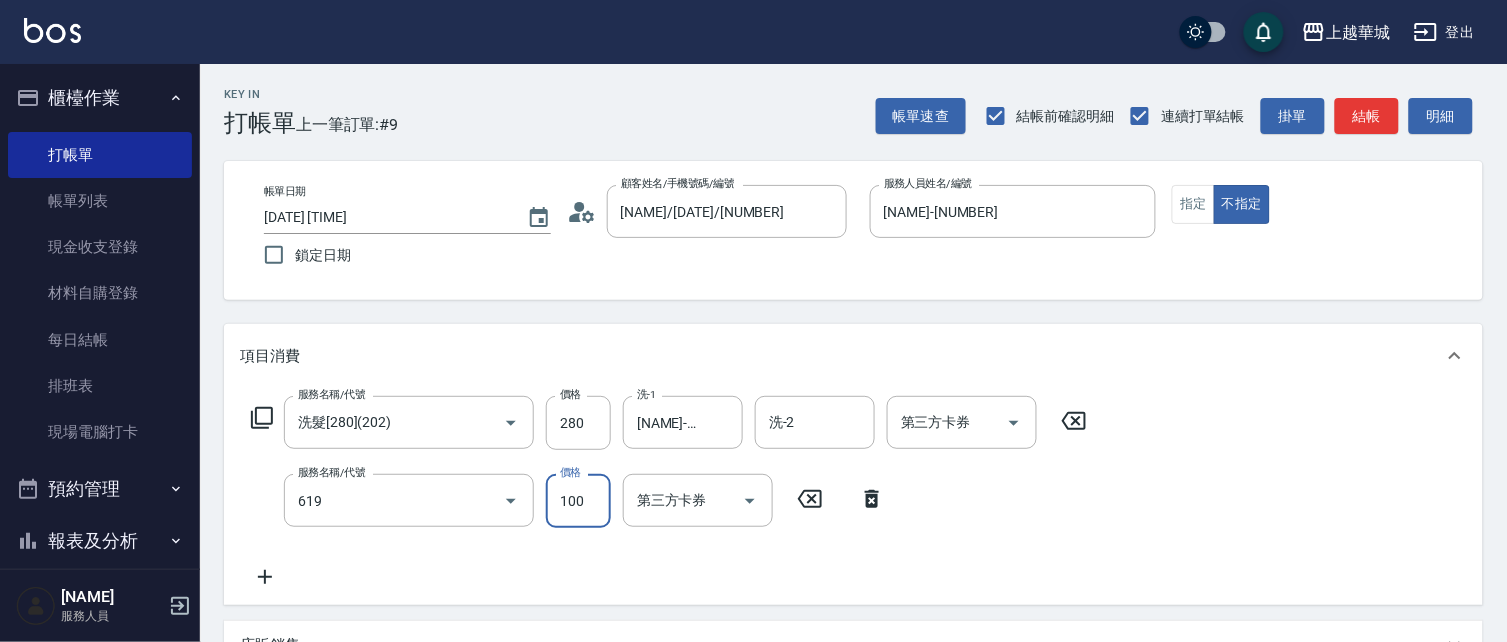 type on "煥彩.玻酸.晶膜.水療(619)" 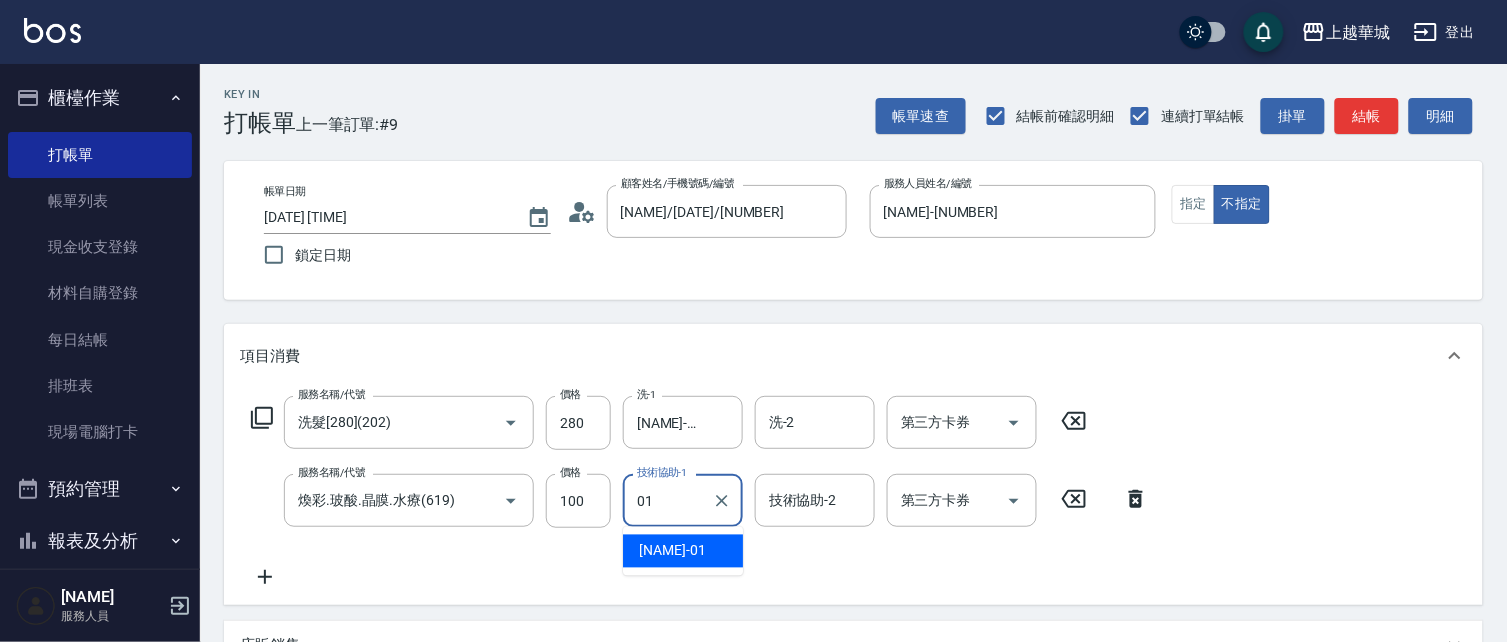type on "[NAME]-[NUMBER]" 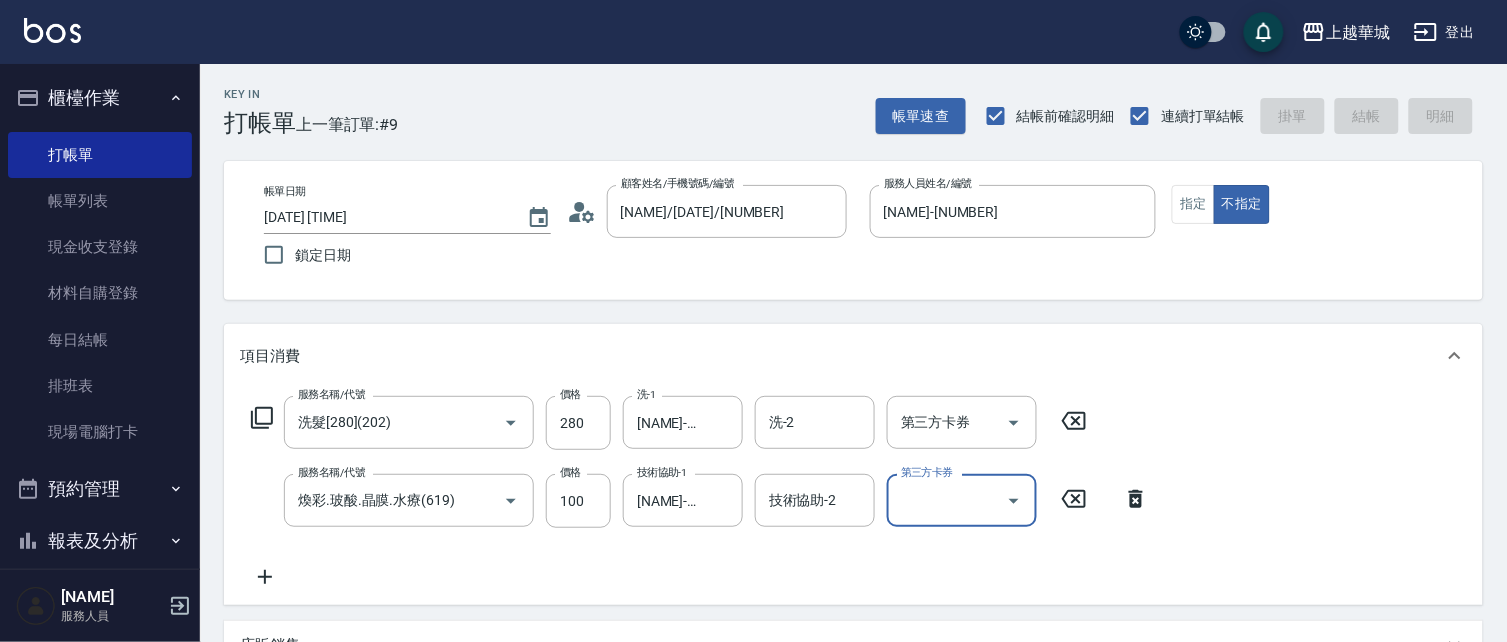 type 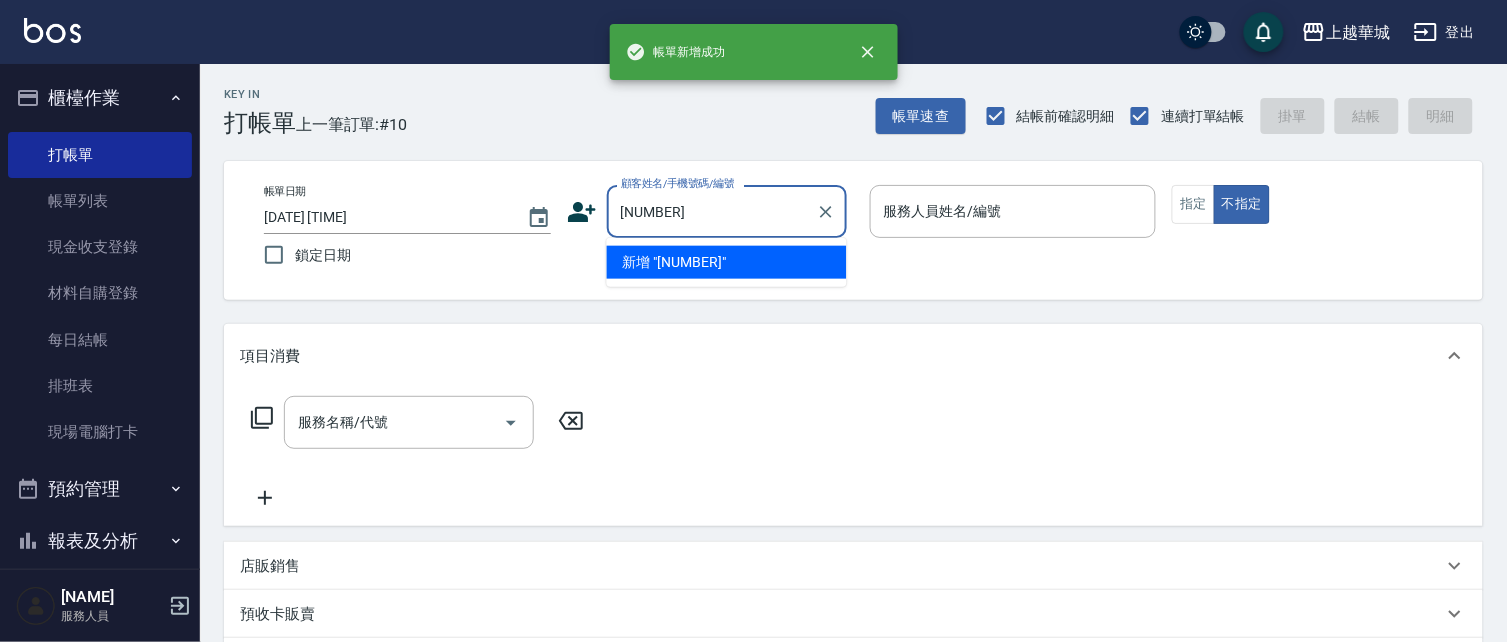 type on "[NUMBER]" 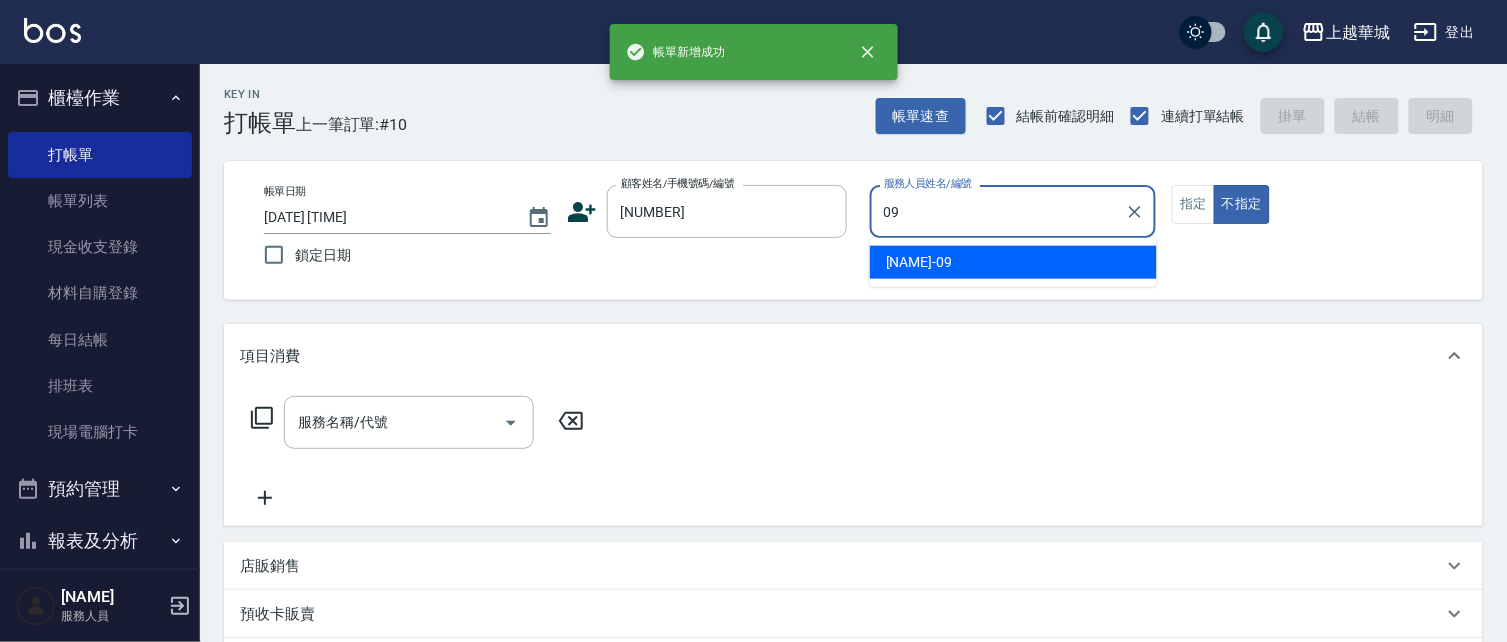 type on "[NAME]-[NUMBER]" 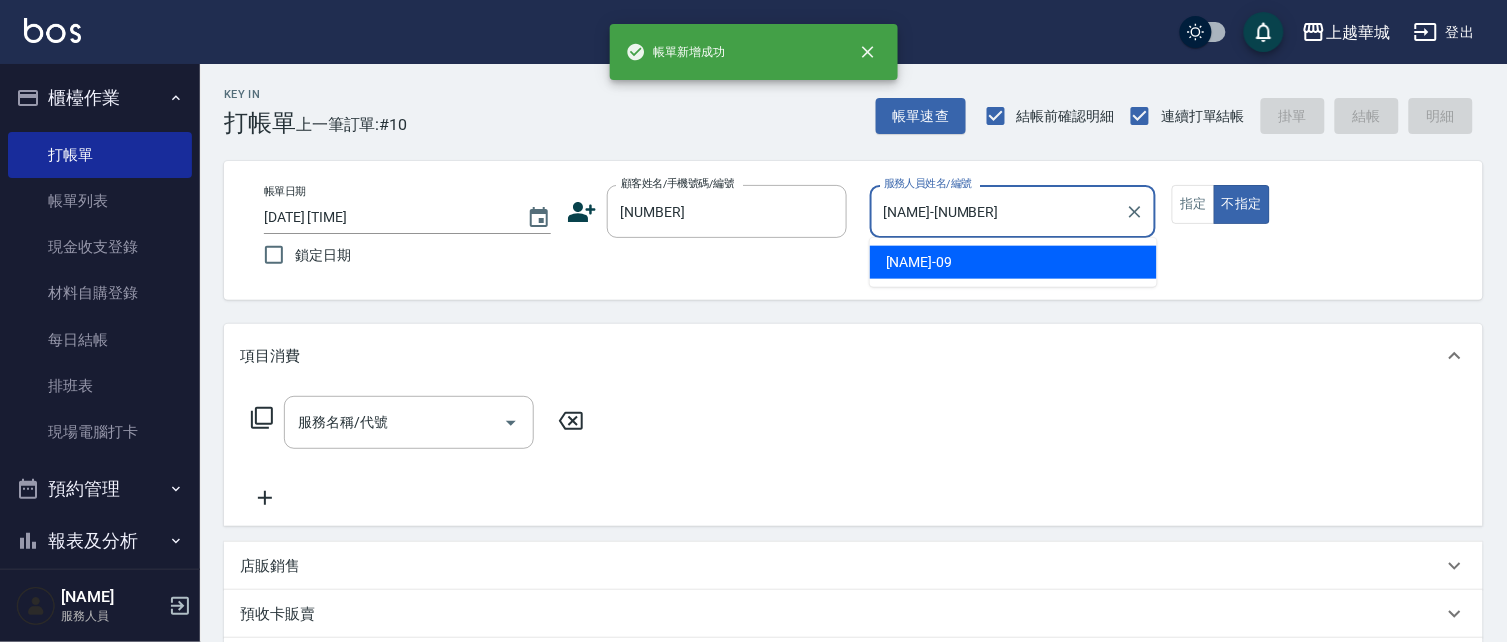 type on "false" 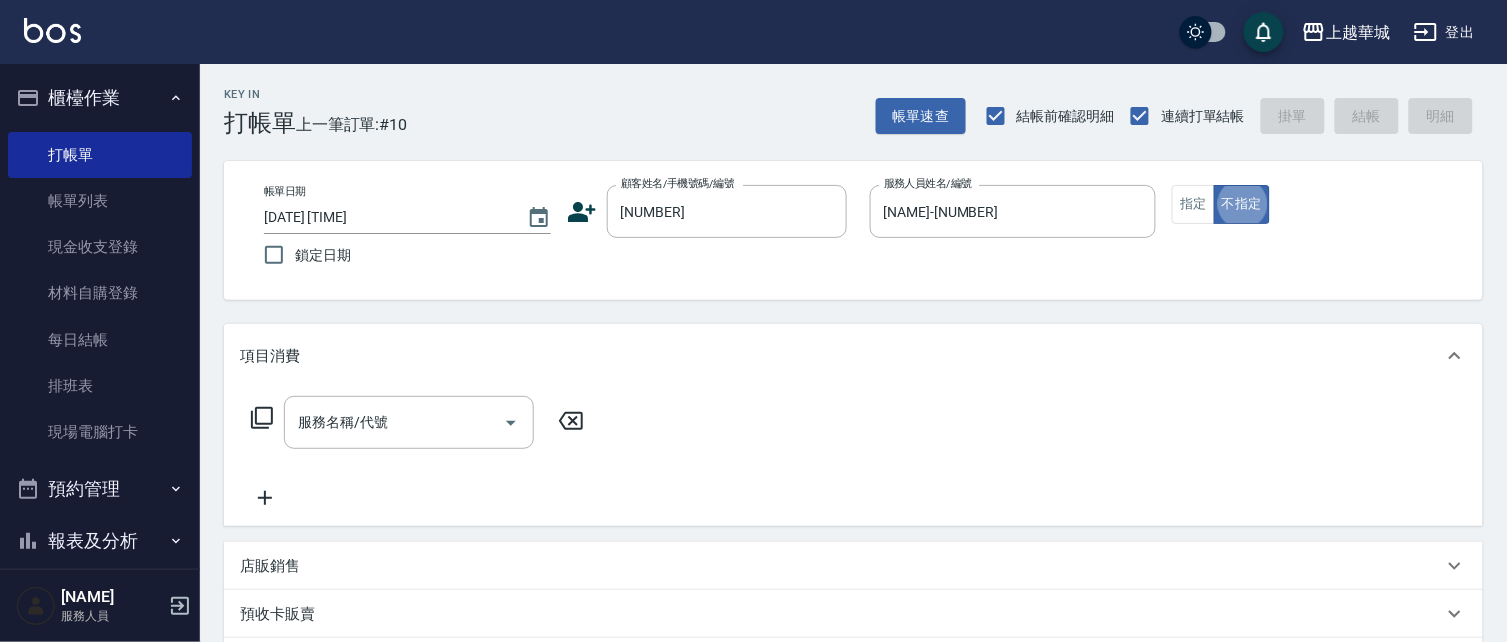 type on "[NAME]/[PHONE]/[NUMBER]" 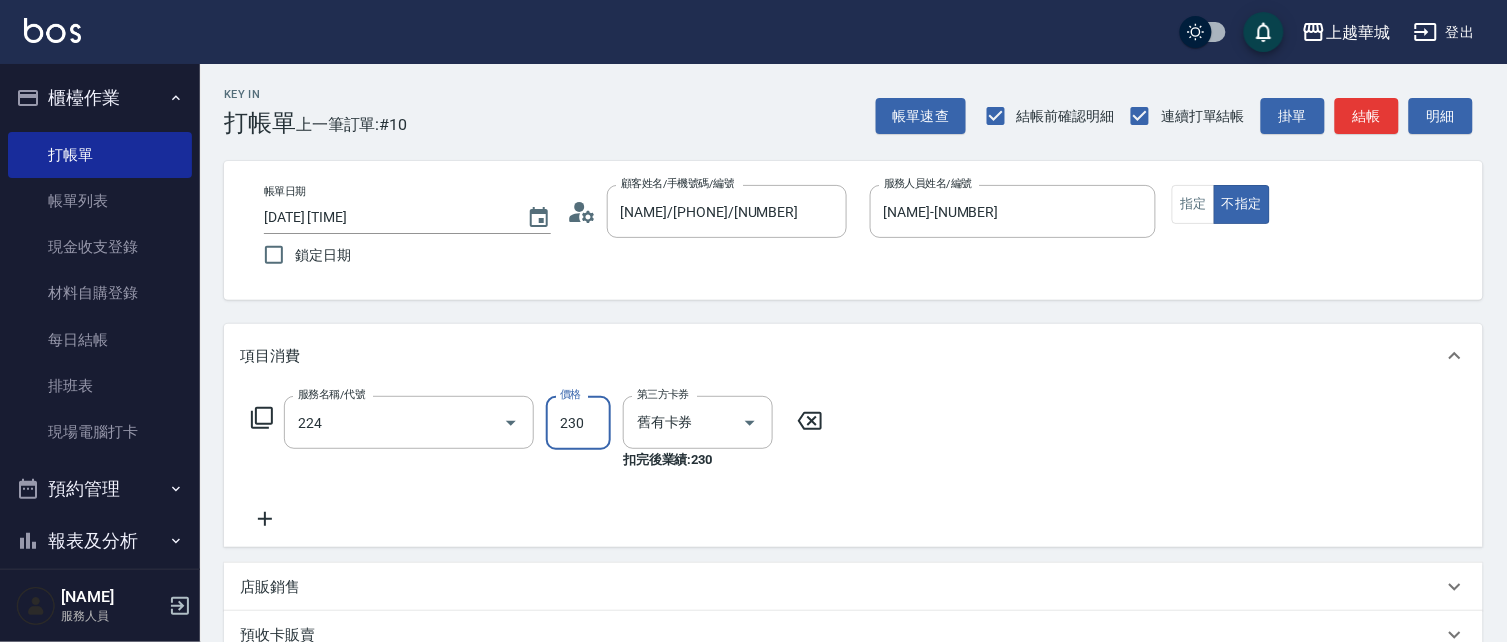 type on "洗髮(卡)230(224)" 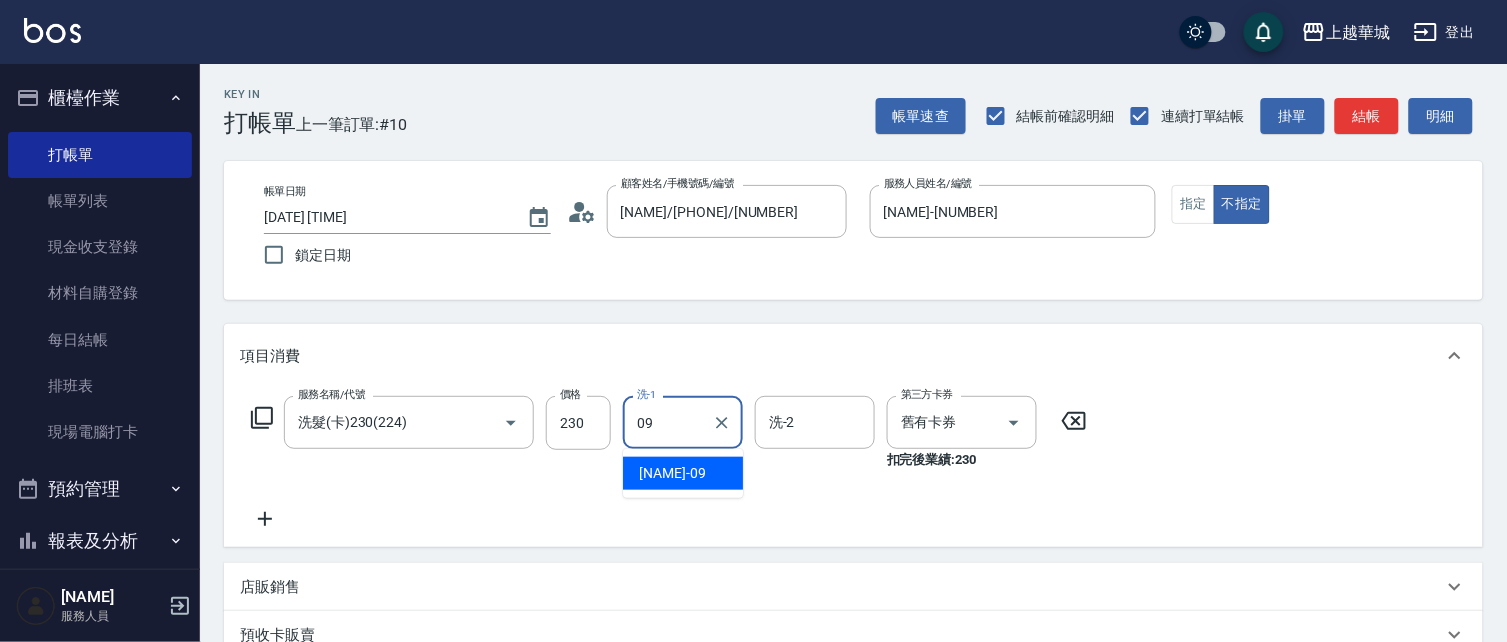 type on "[NAME]-[NUMBER]" 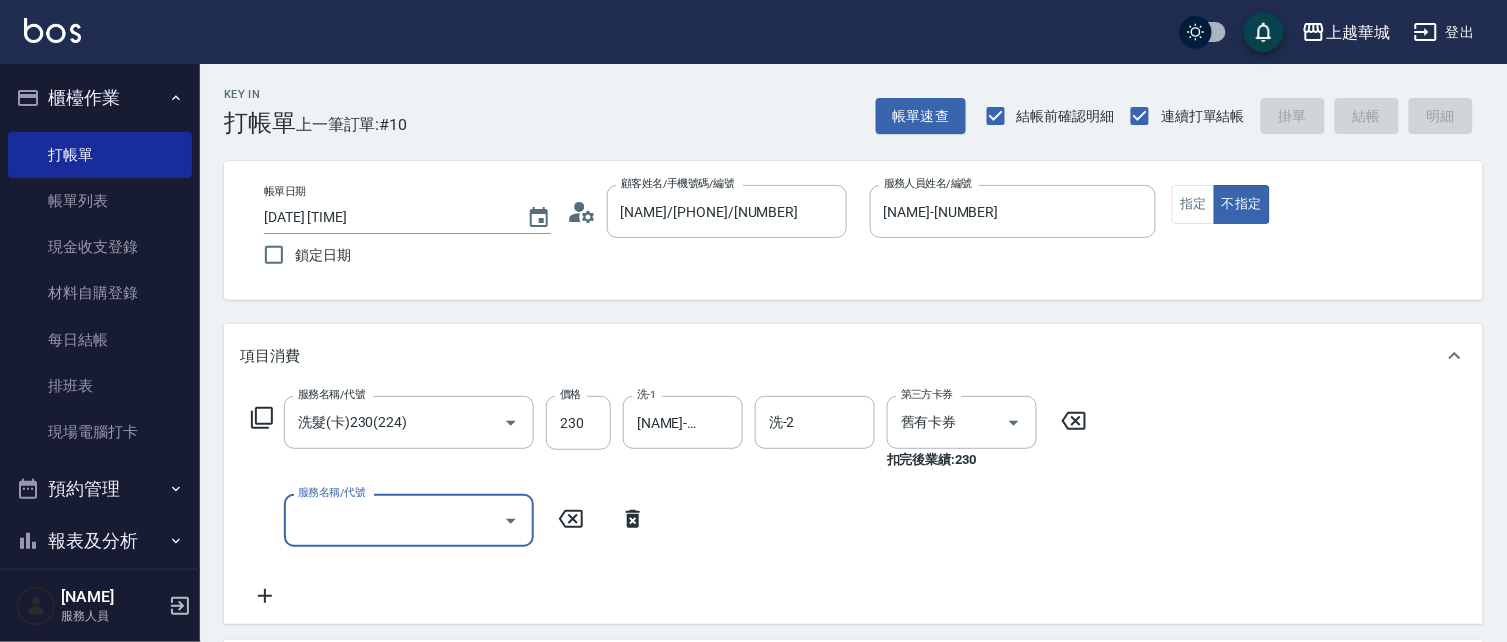 type on "[DATE] [TIME]" 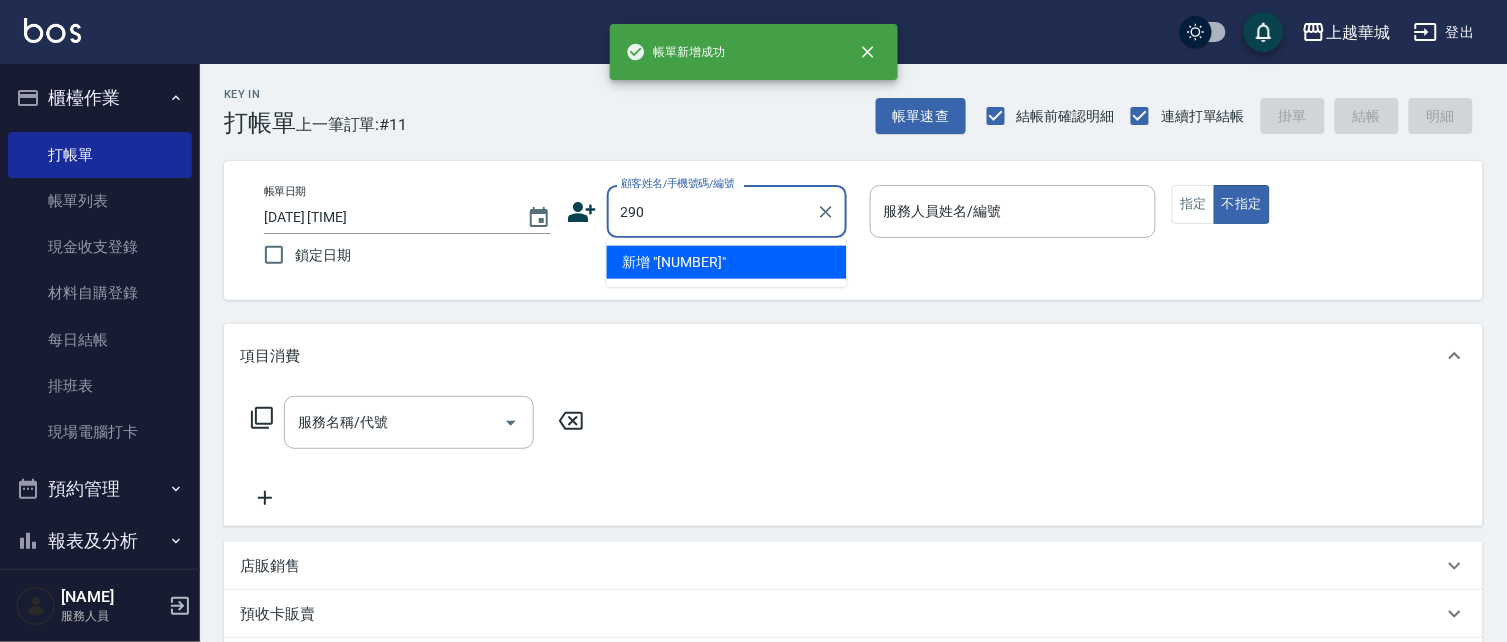 type on "290" 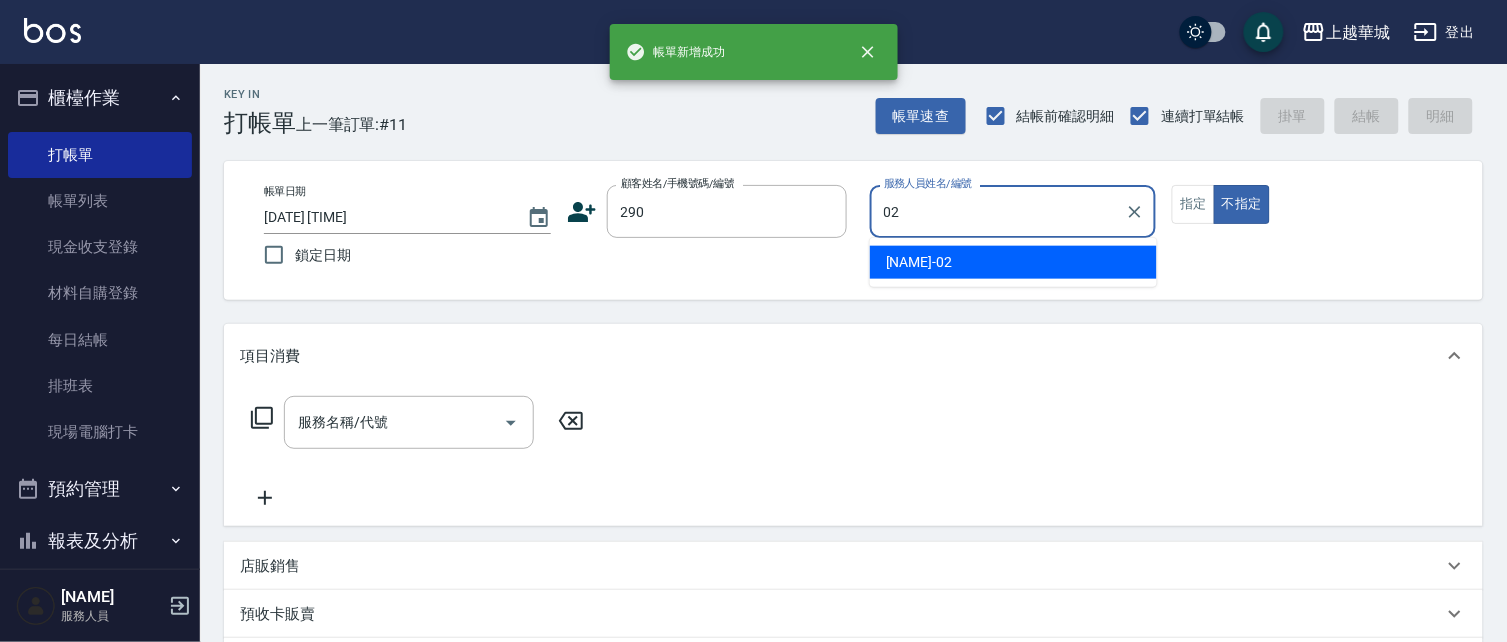 type on "[NAME]-[NUMBER]" 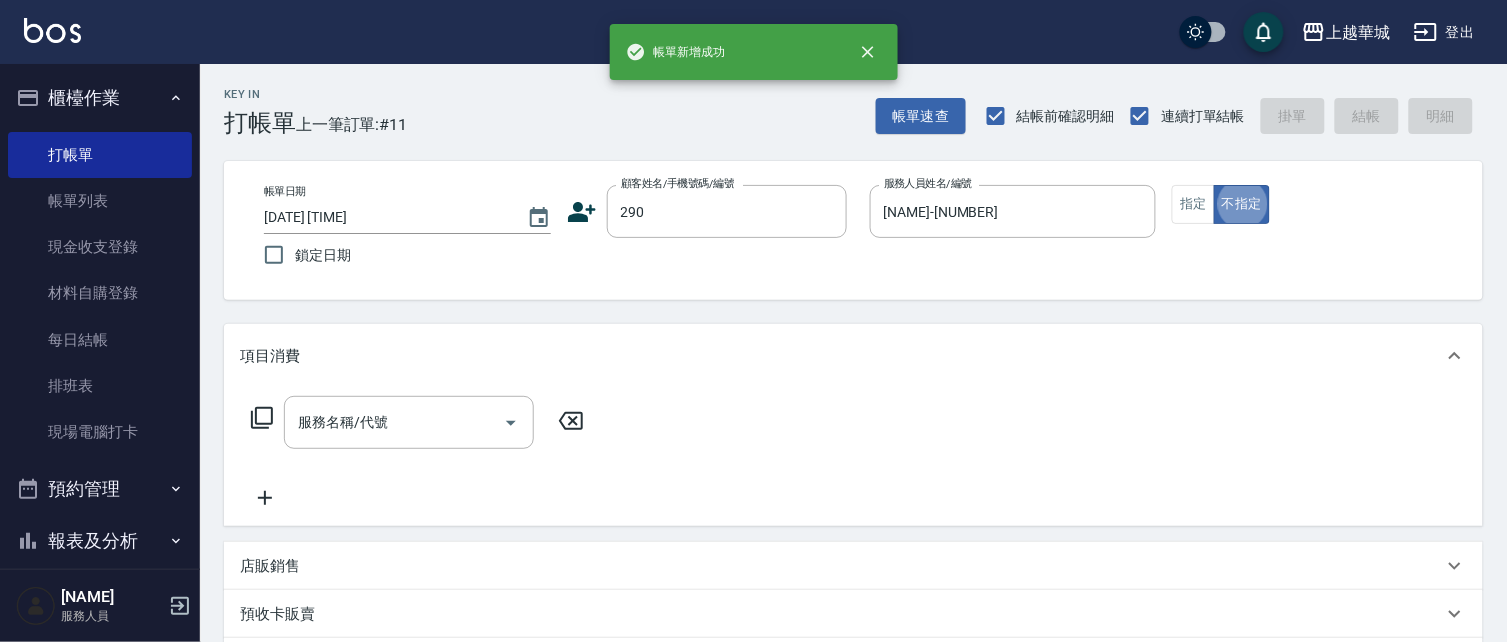 type on "2" 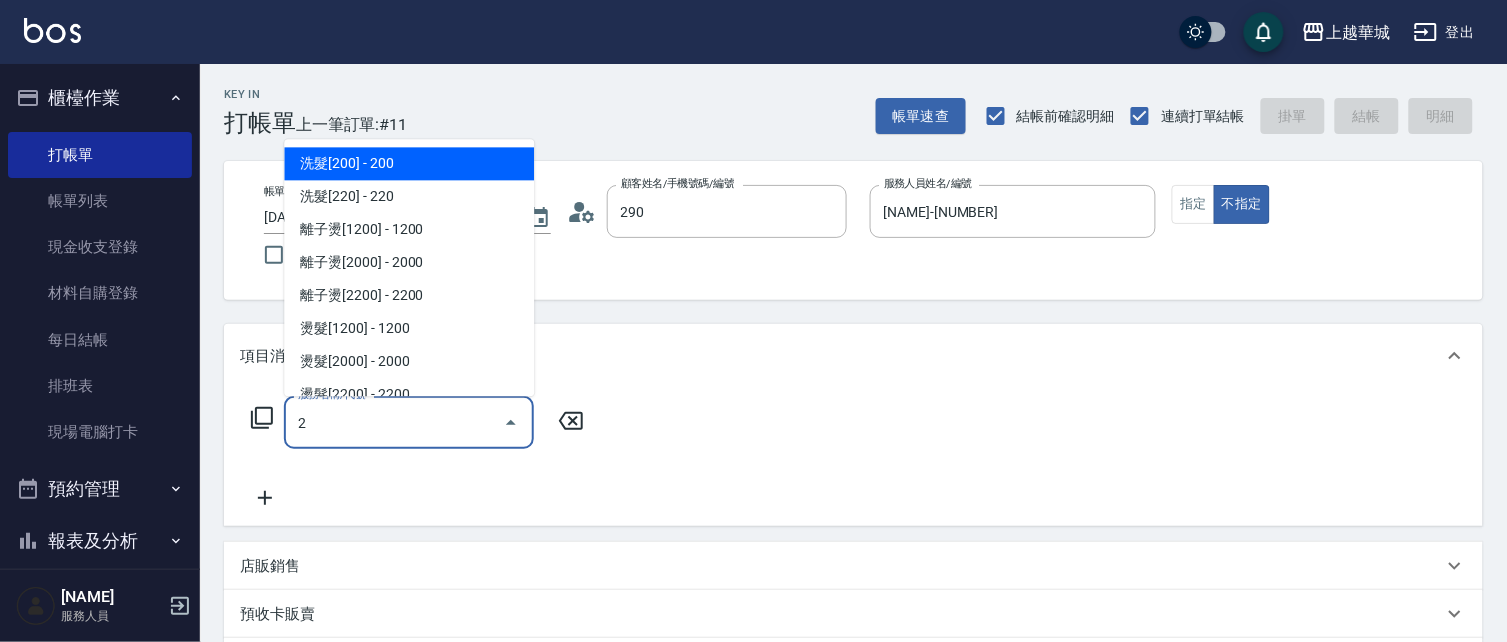 type on "[NAME]/[PHONE]/[NUMBER]" 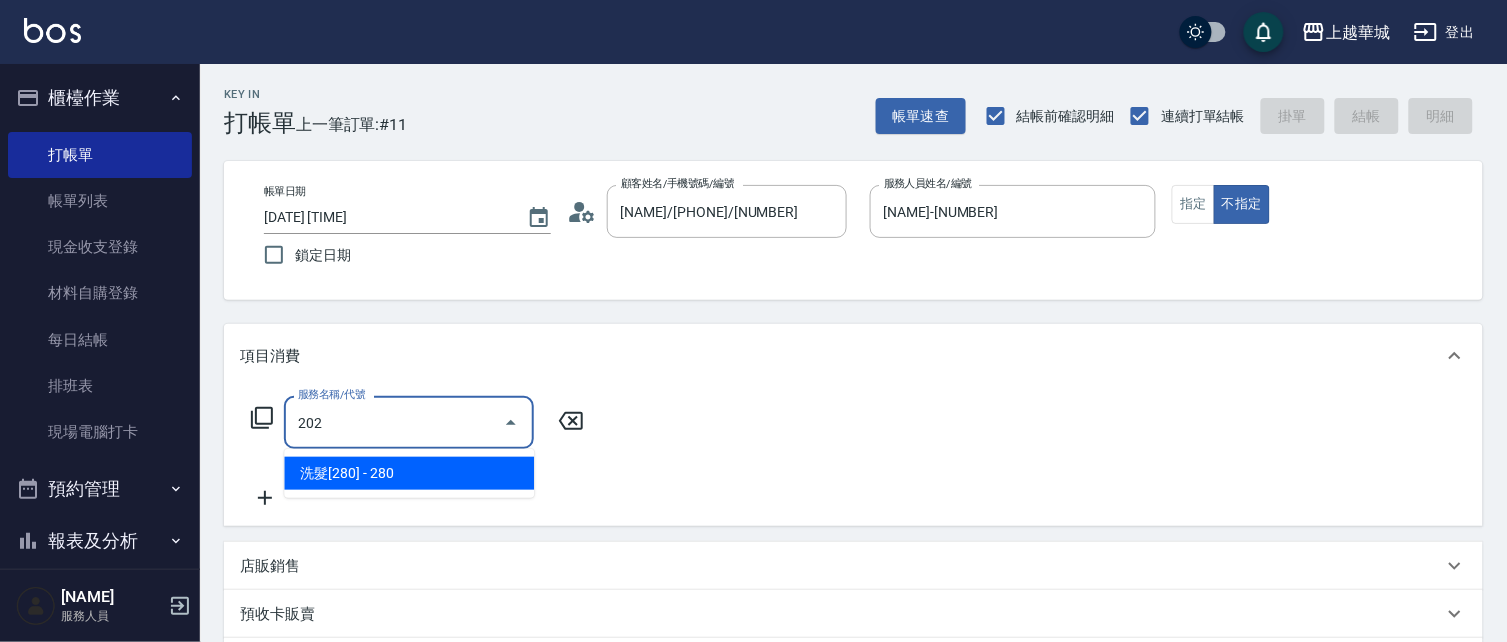 type on "洗髮[280](202)" 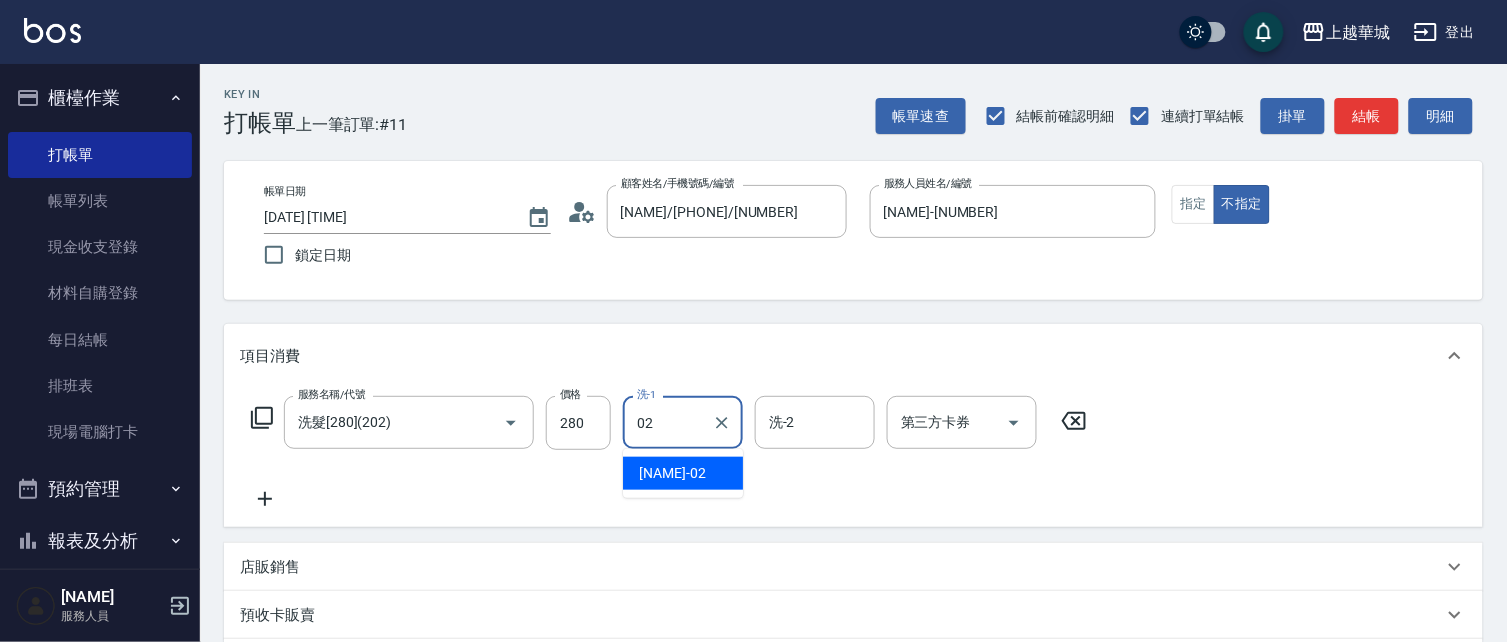 type on "[NAME]-[NUMBER]" 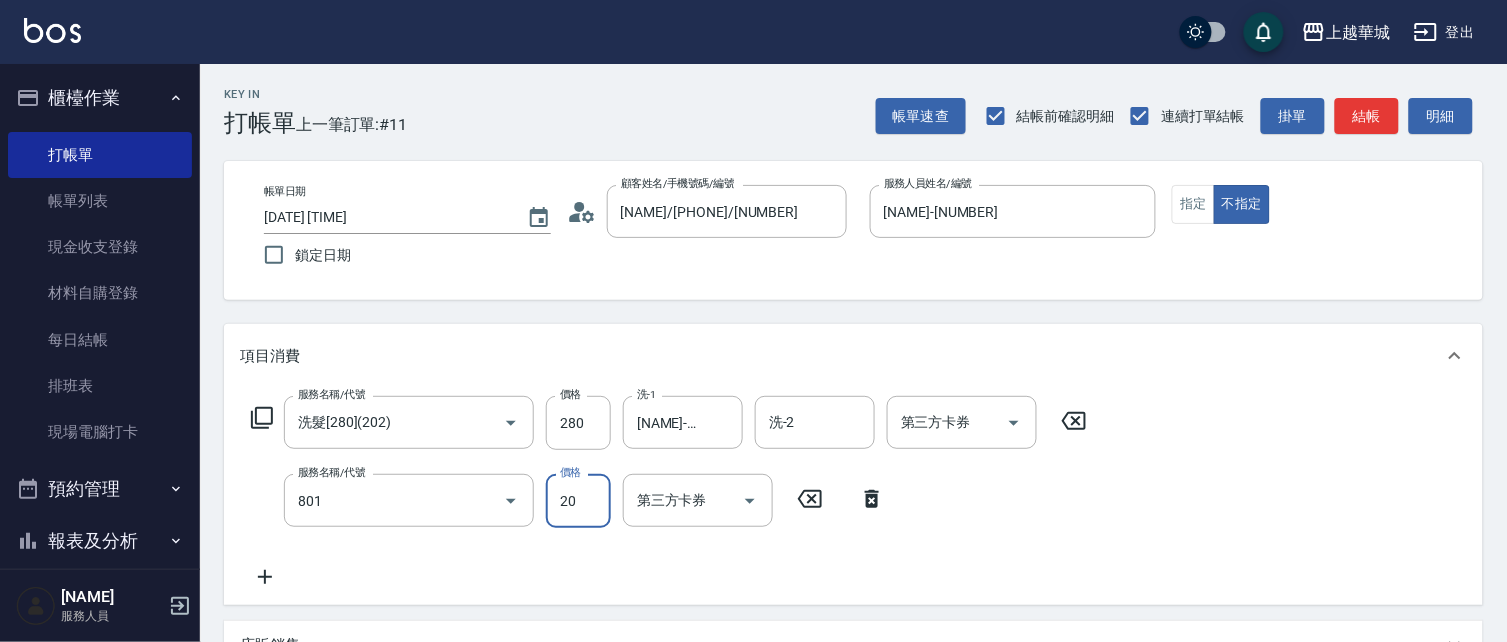 type on "潤絲(801)" 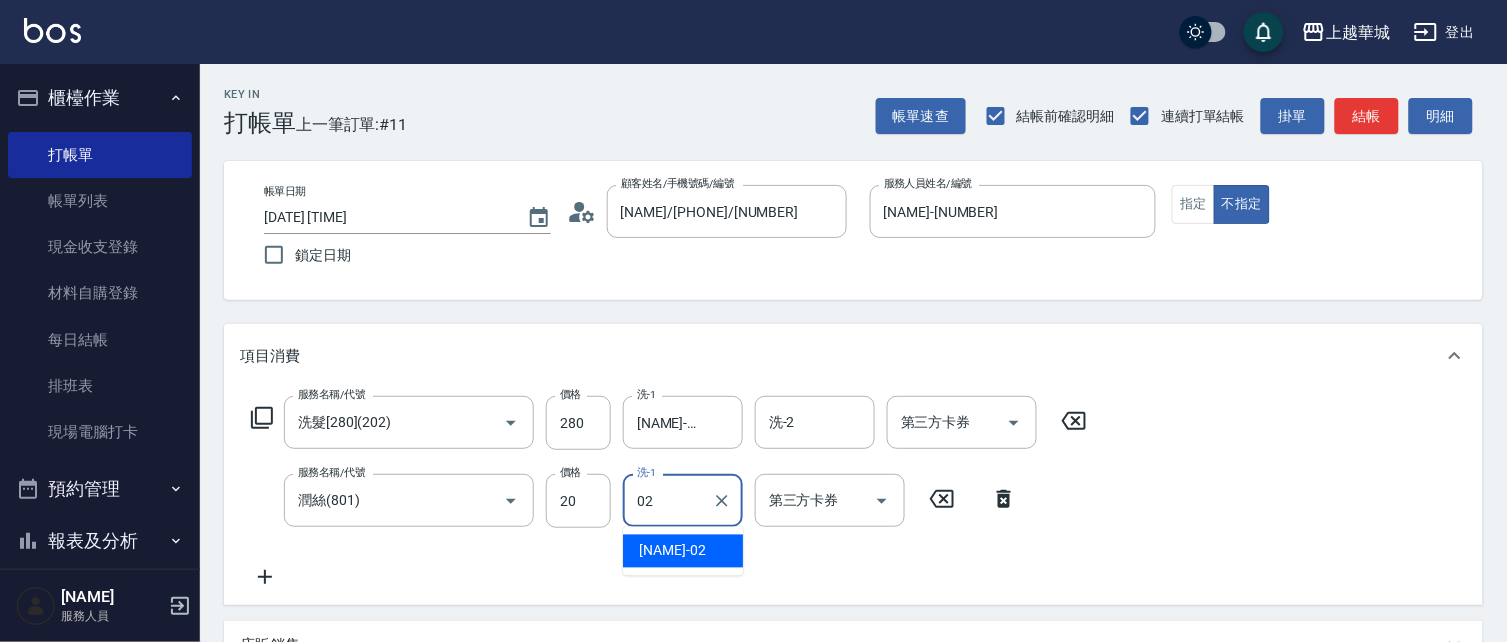 type on "[NAME]-[NUMBER]" 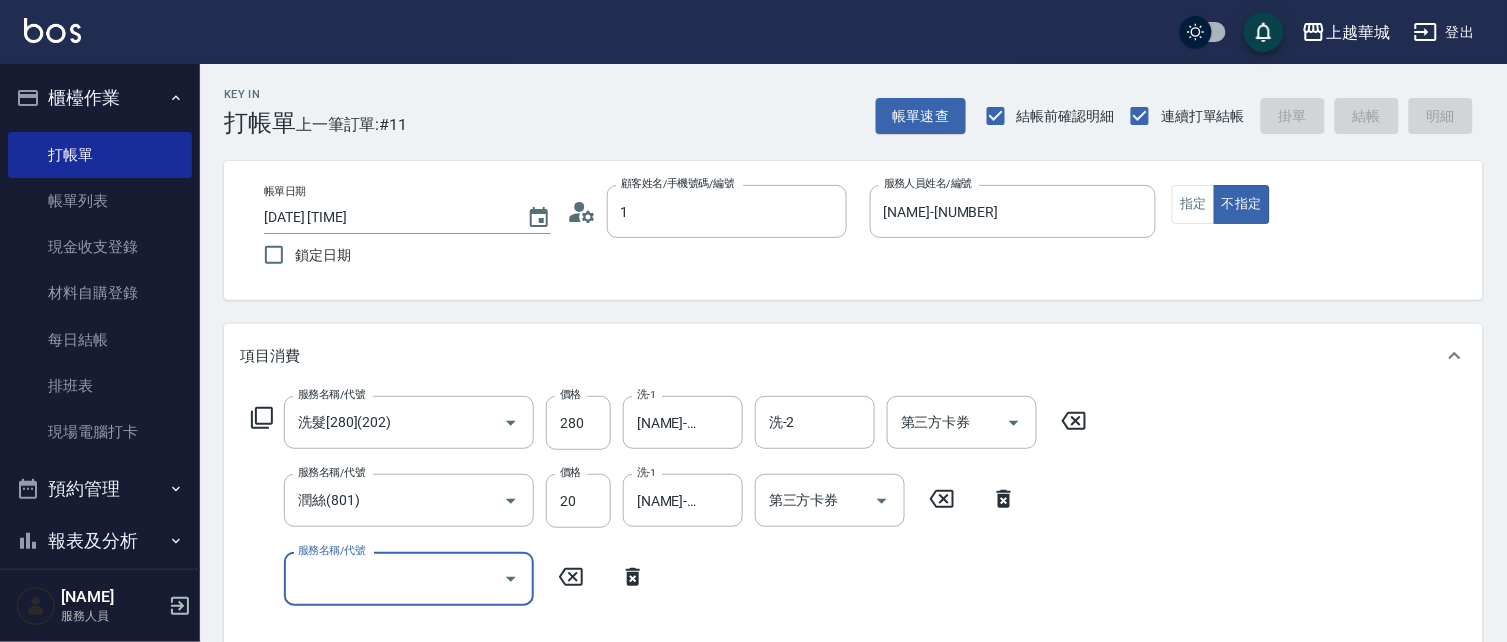 type on "11" 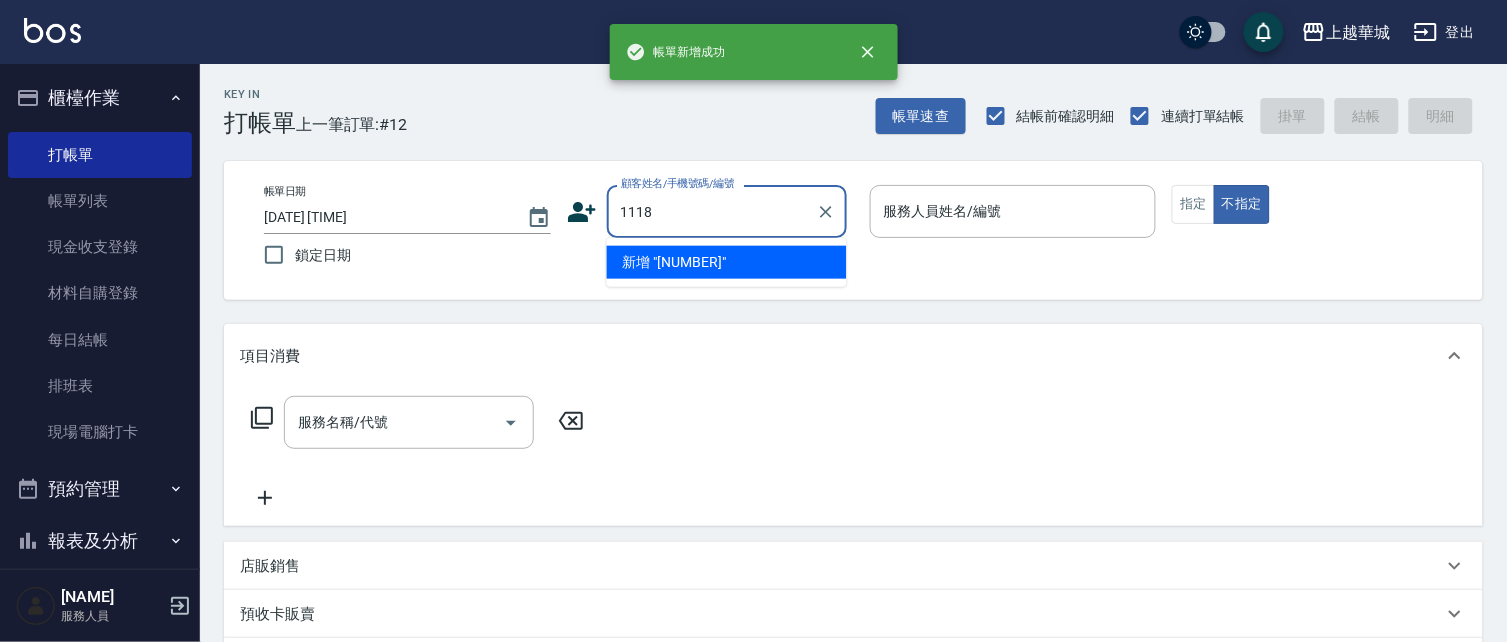 type on "1118" 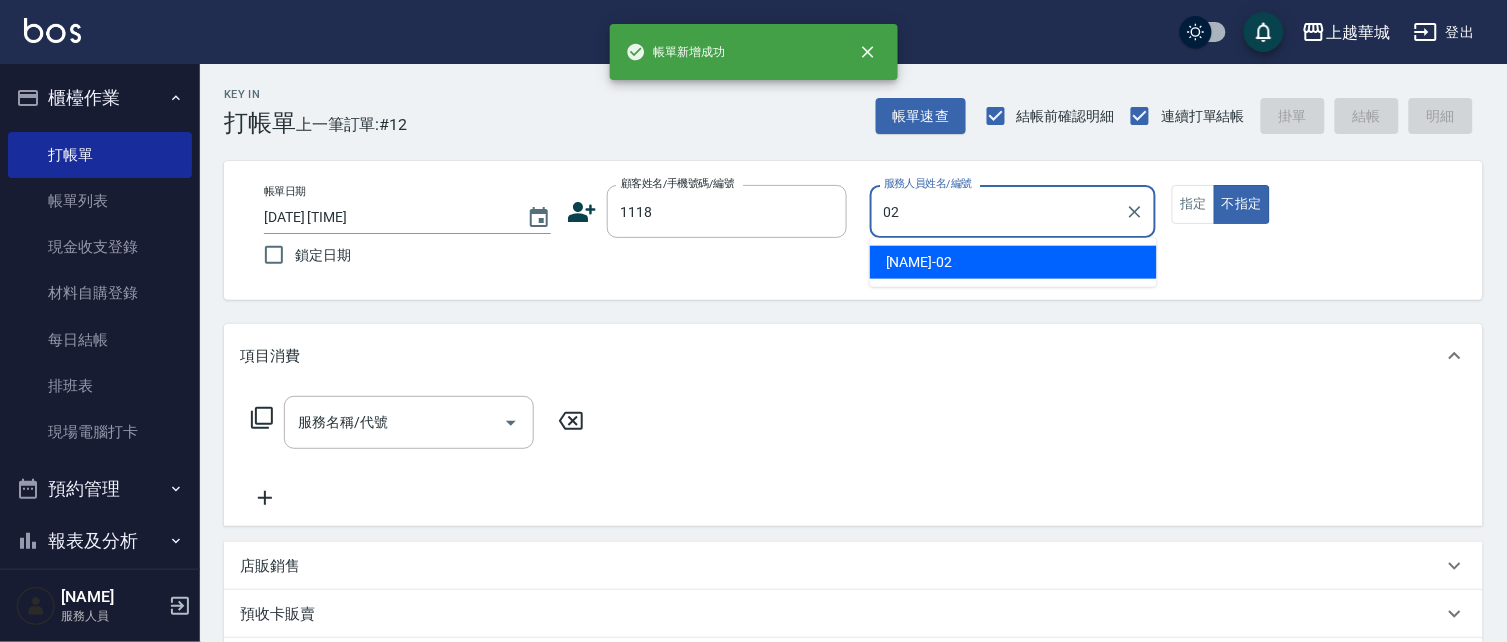 type on "[NAME]-[NUMBER]" 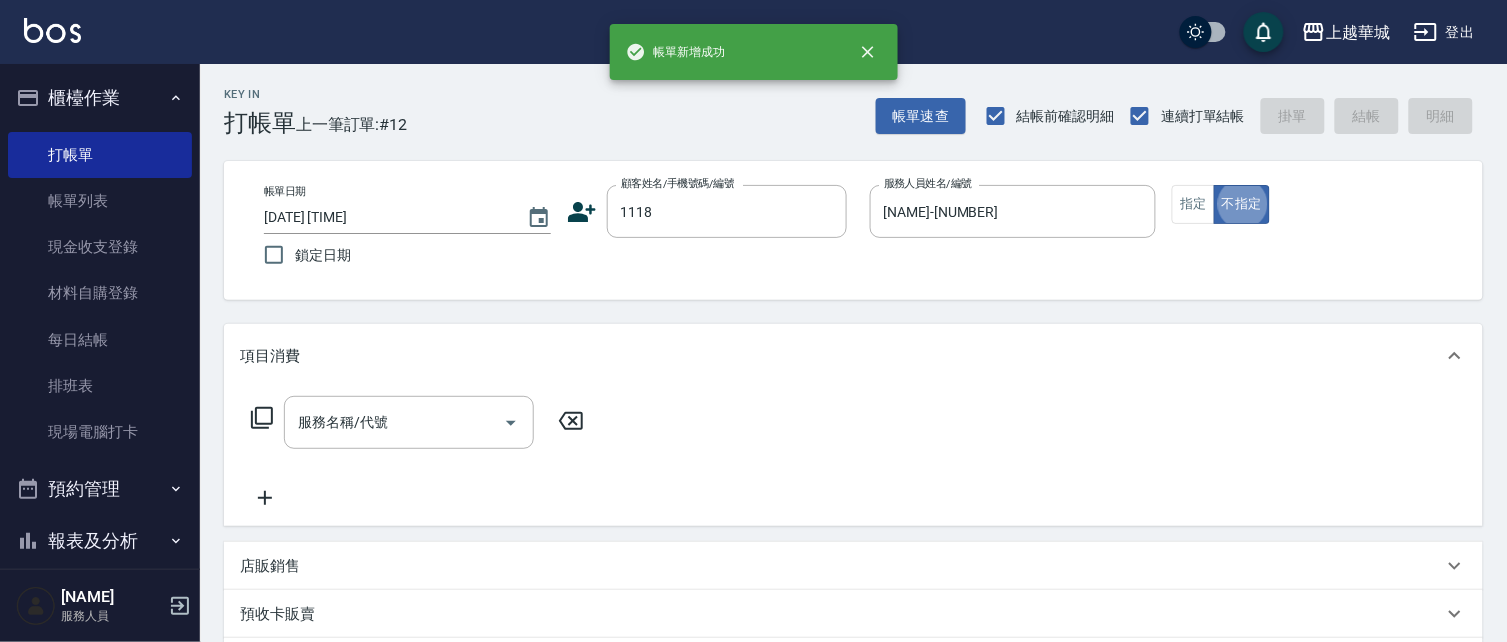 type on "[NAME]/[PHONE]/[NUMBER]" 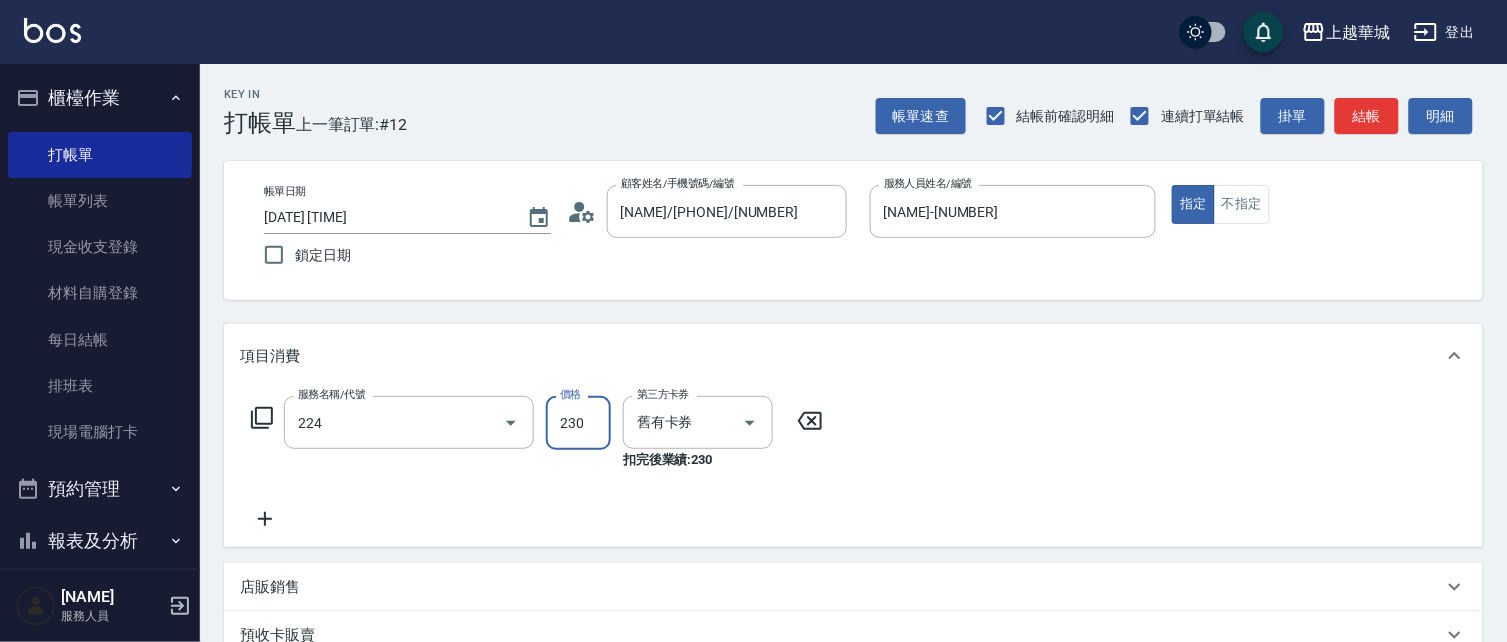 type on "洗髮(卡)230(224)" 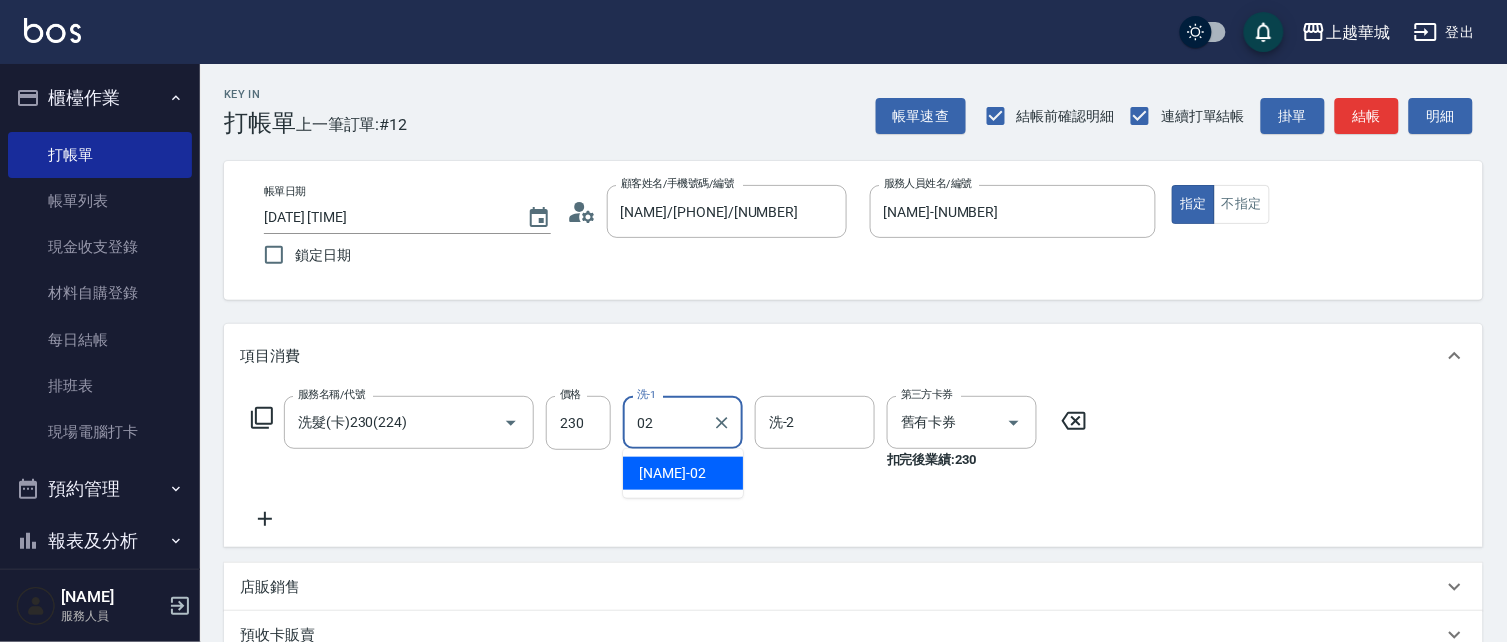 type on "[NAME]-[NUMBER]" 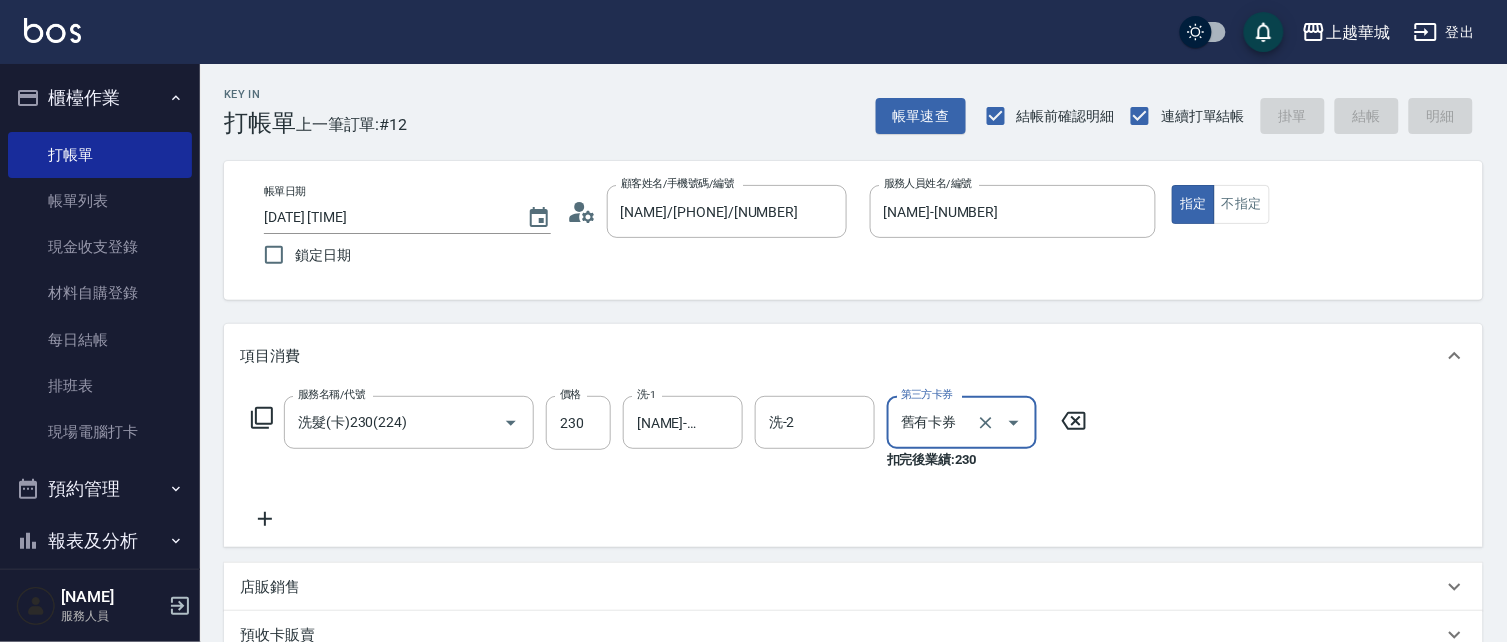 type 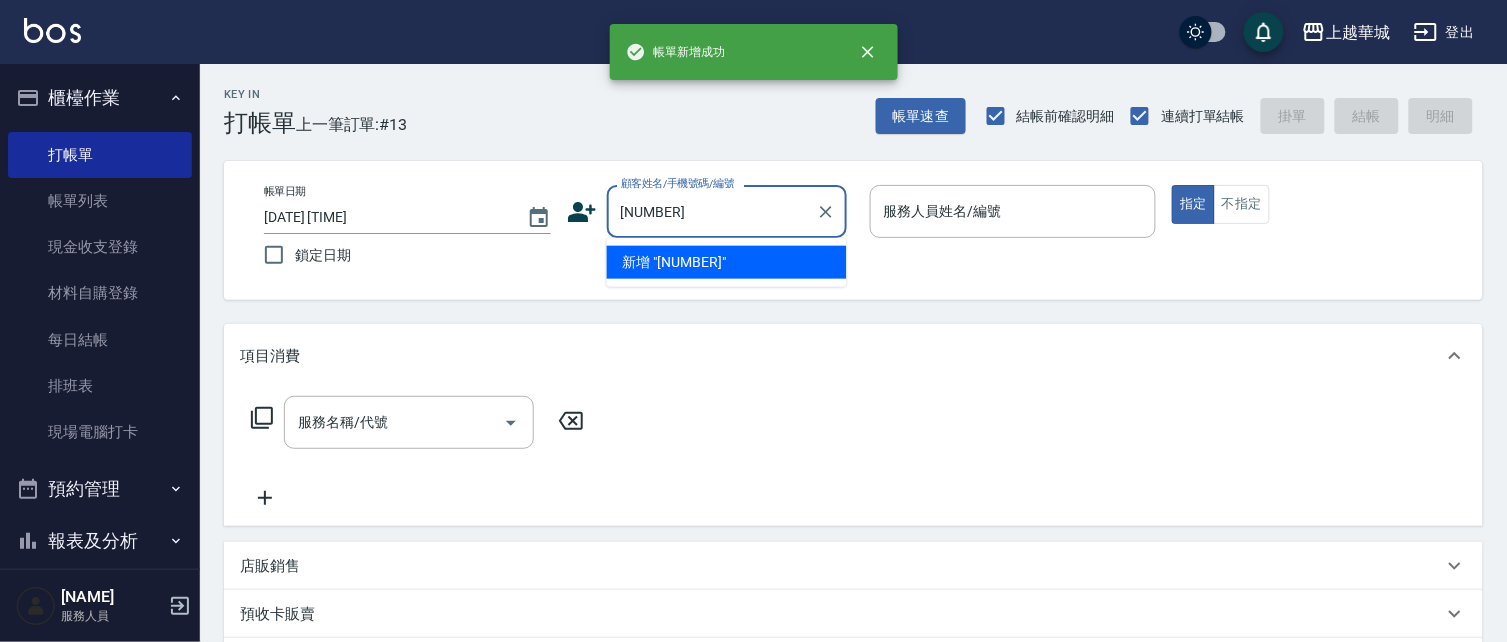type on "[NUMBER]" 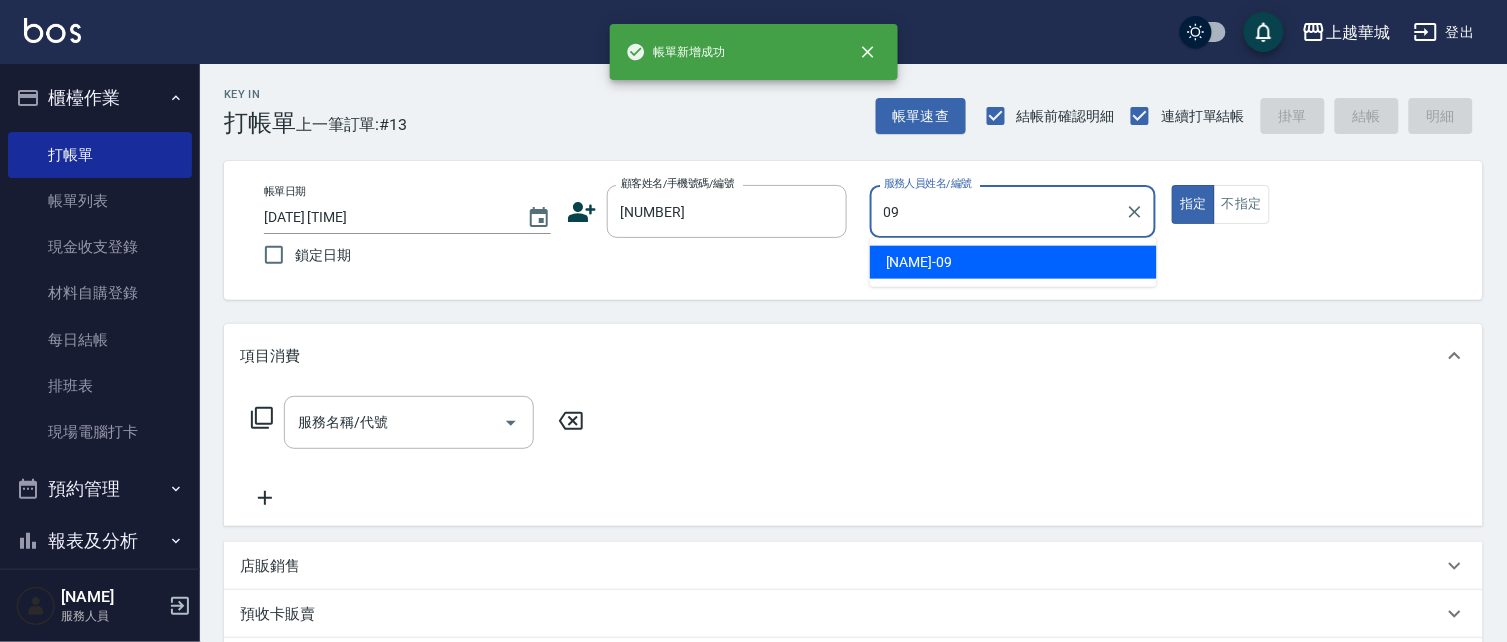 type on "[NAME]-[NUMBER]" 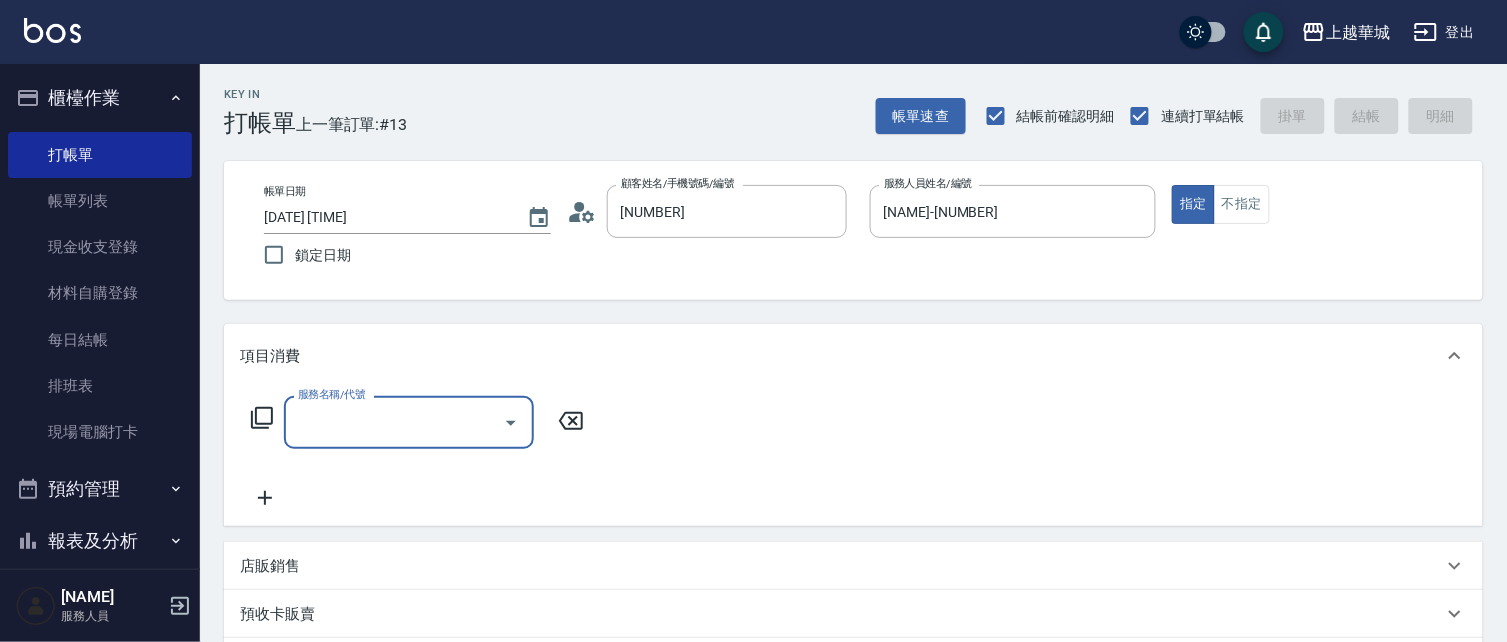 type on "[NAME]/[PHONE]/[NUMBER]" 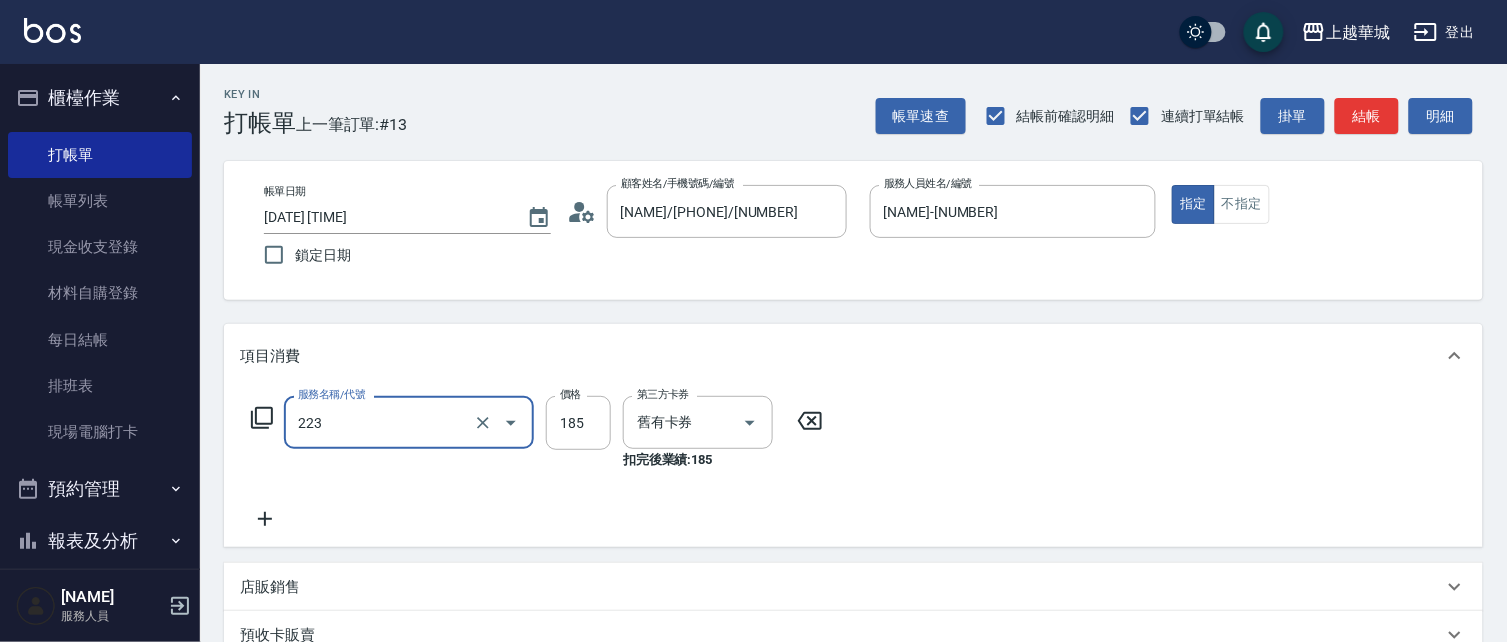 type on "洗髮卡(185)(223)" 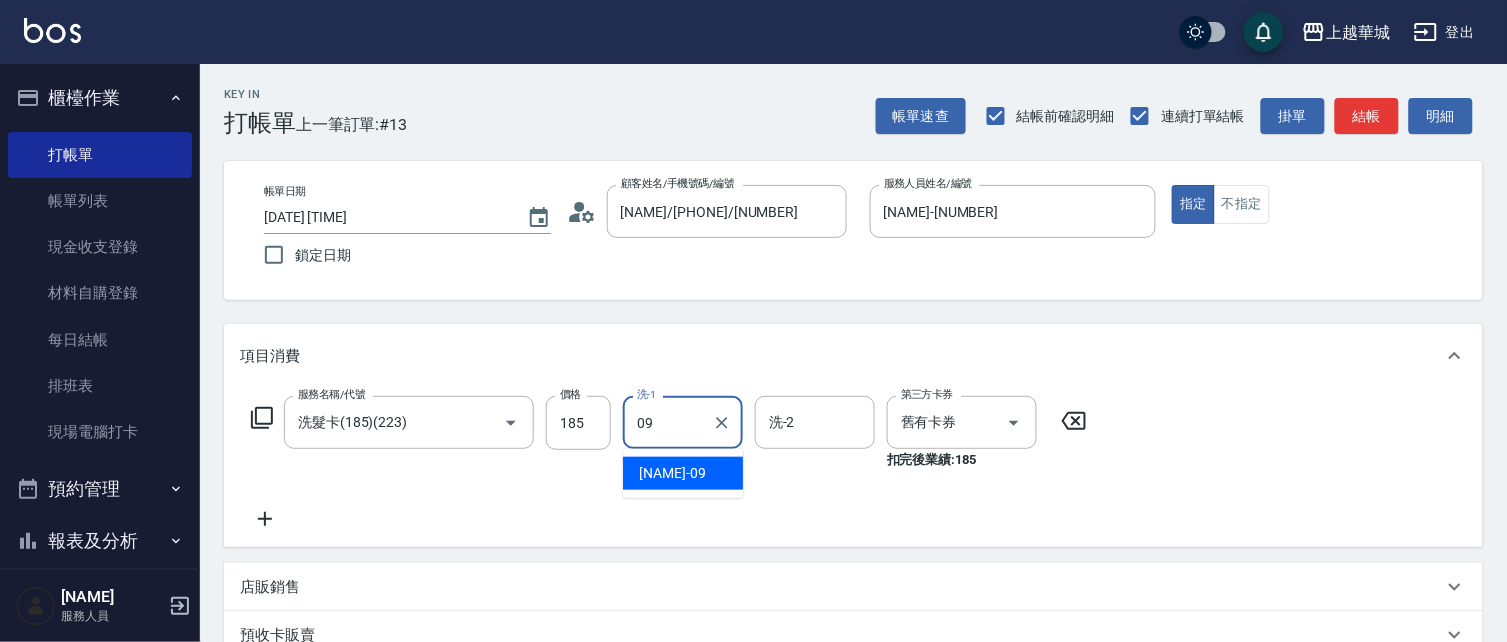 type on "[NAME]-[NUMBER]" 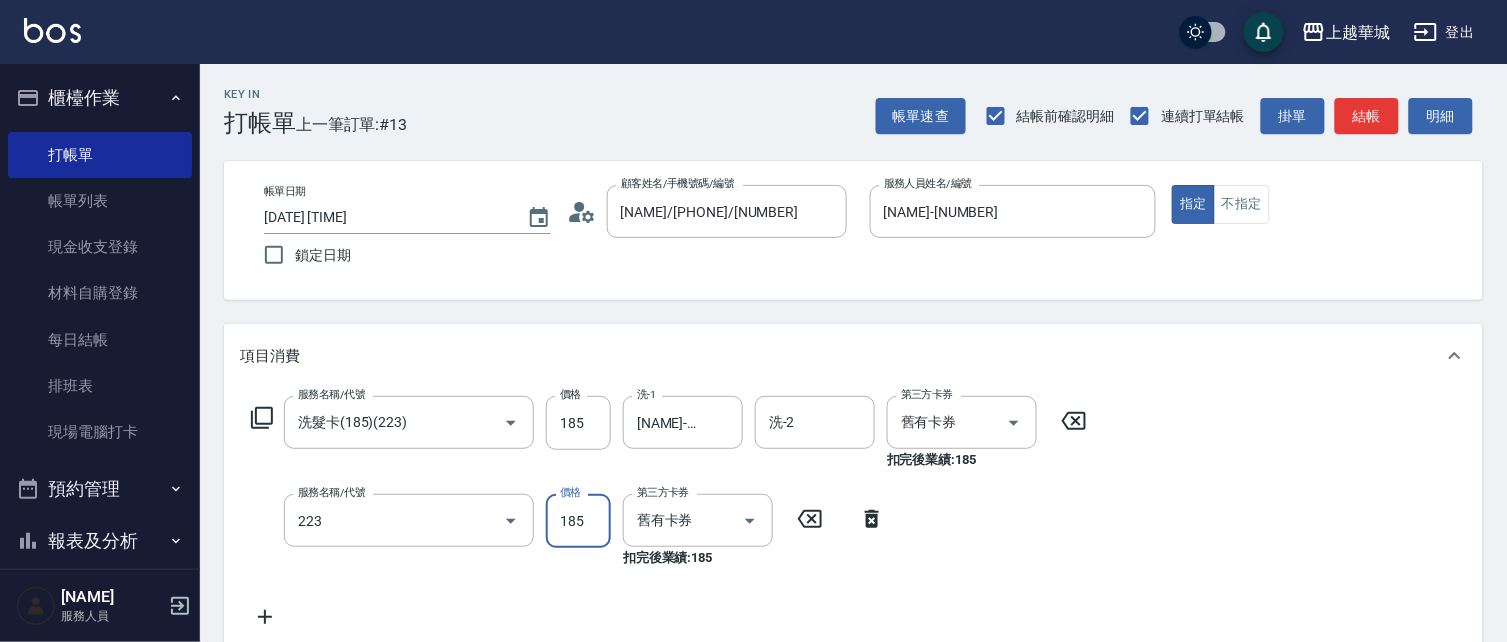 type on "洗髮卡(185)(223)" 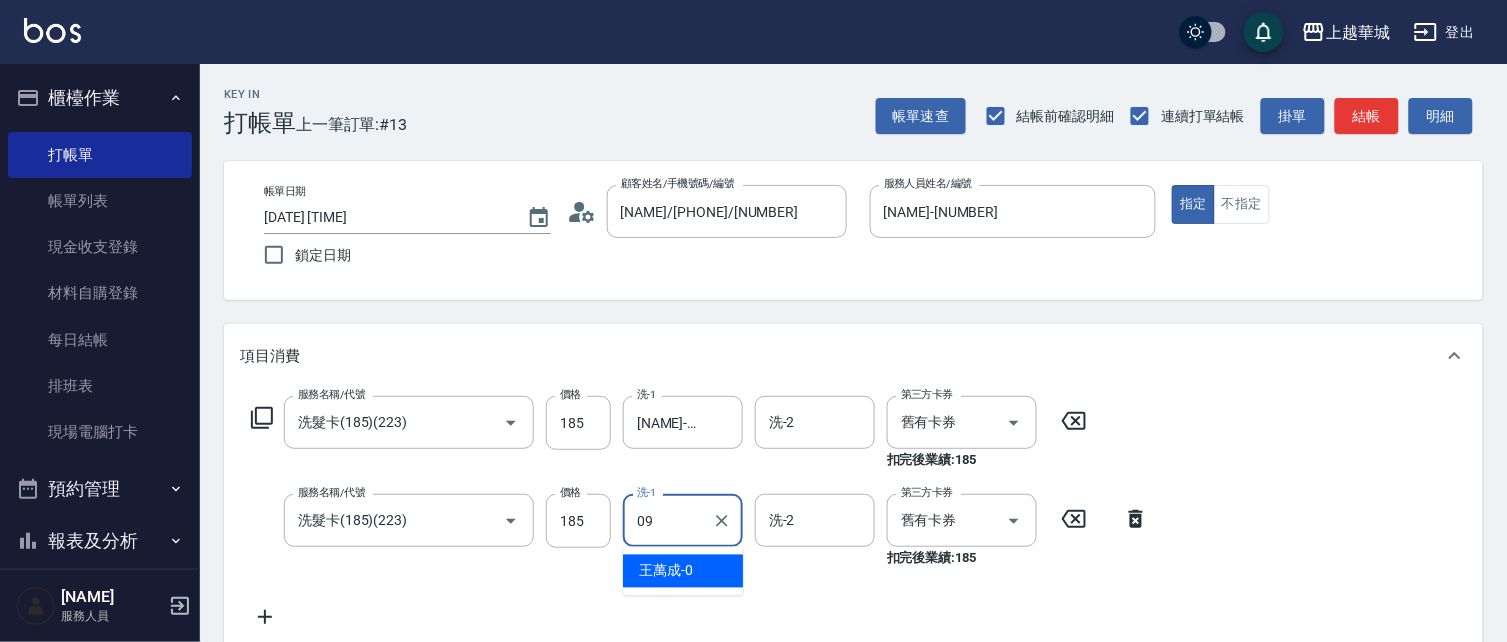 type on "[NAME]-[NUMBER]" 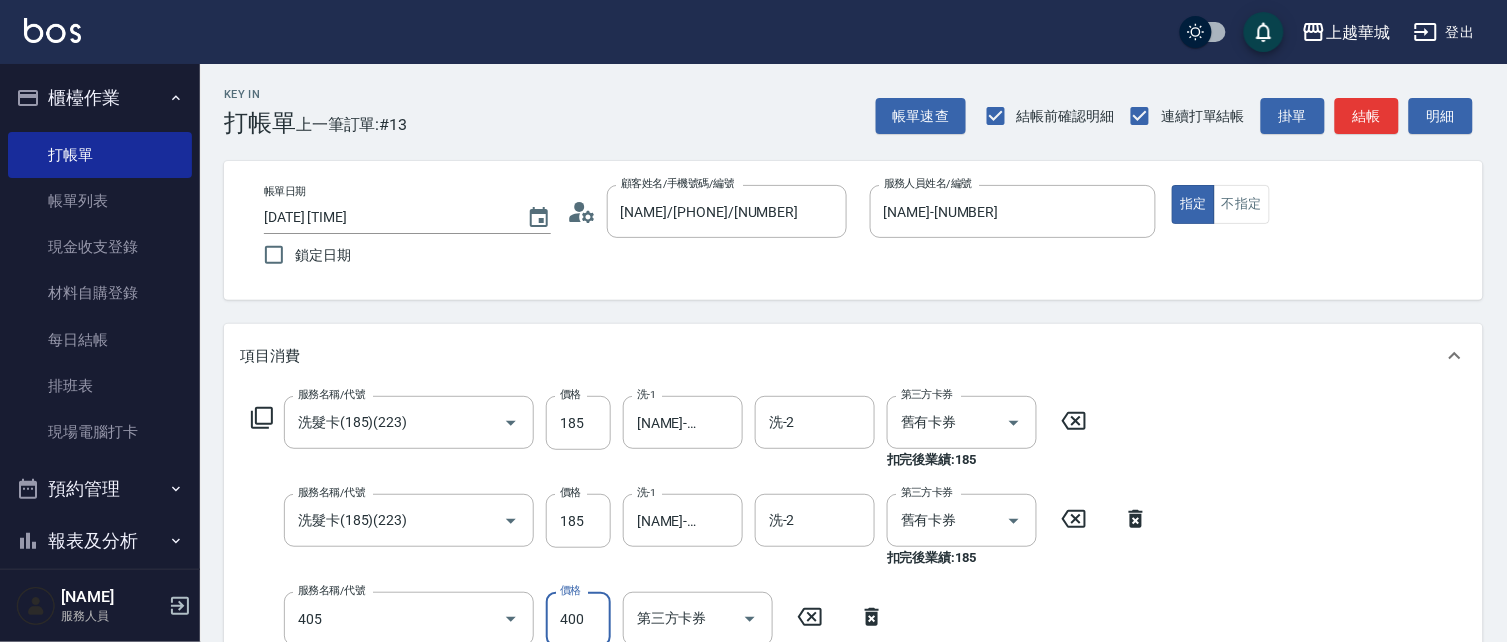 type on "剪髮(400)(405)" 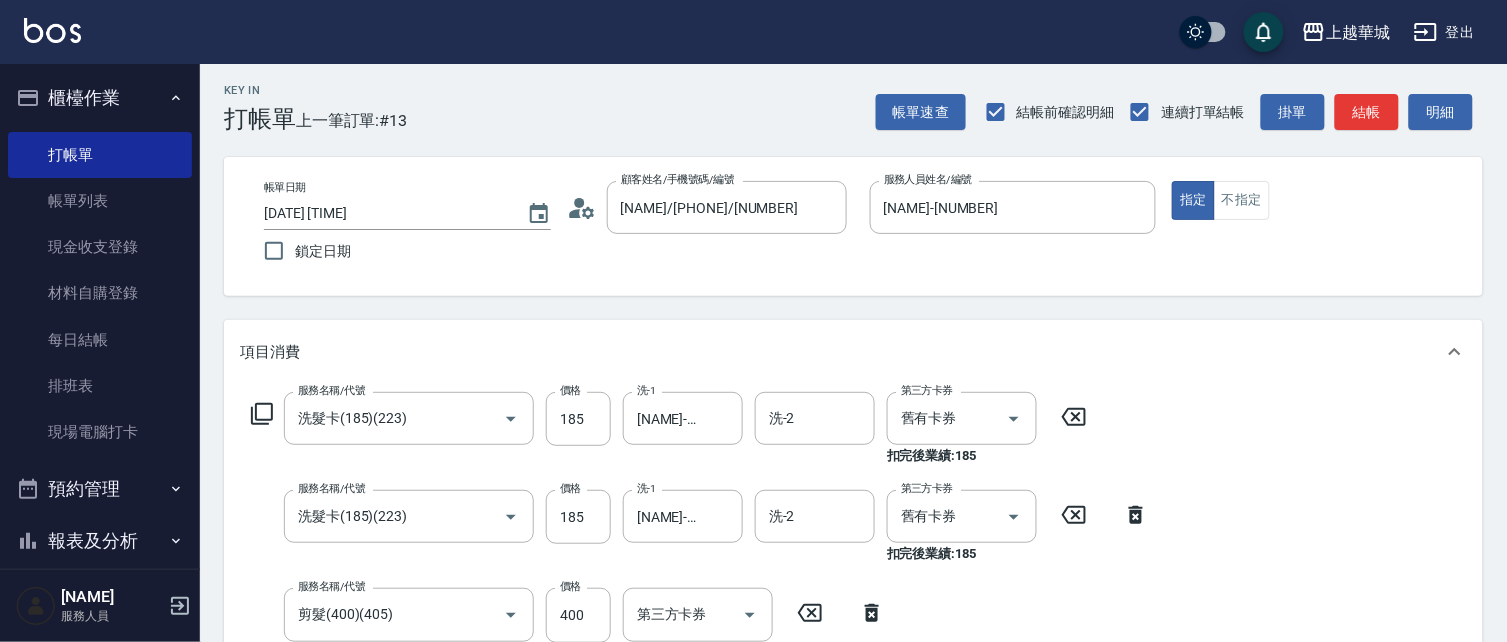 scroll, scrollTop: 375, scrollLeft: 0, axis: vertical 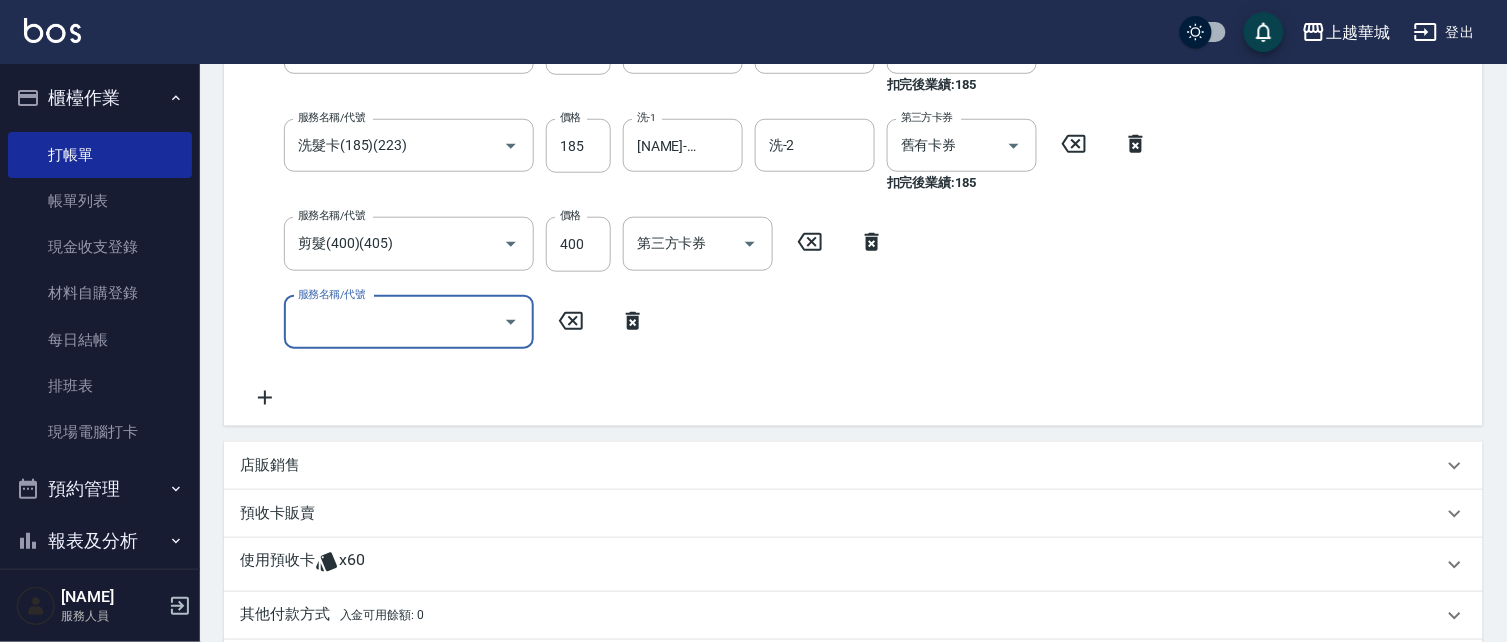 type 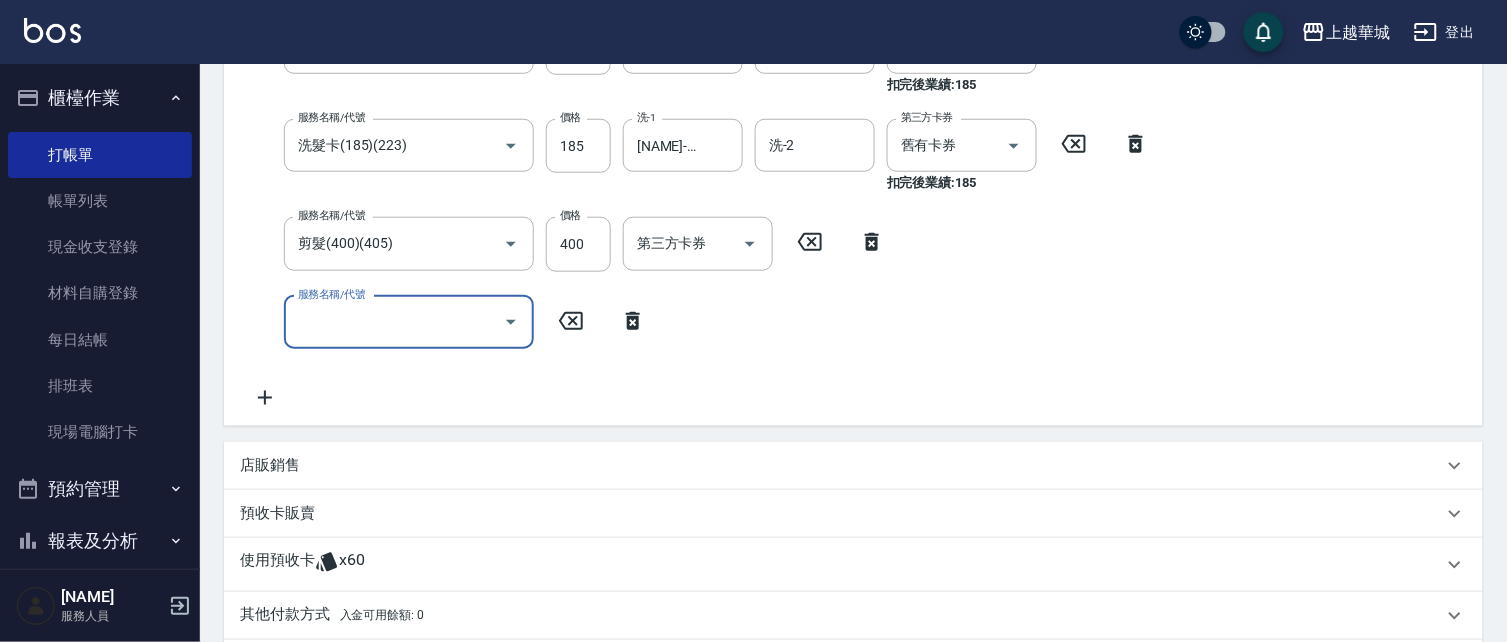 type 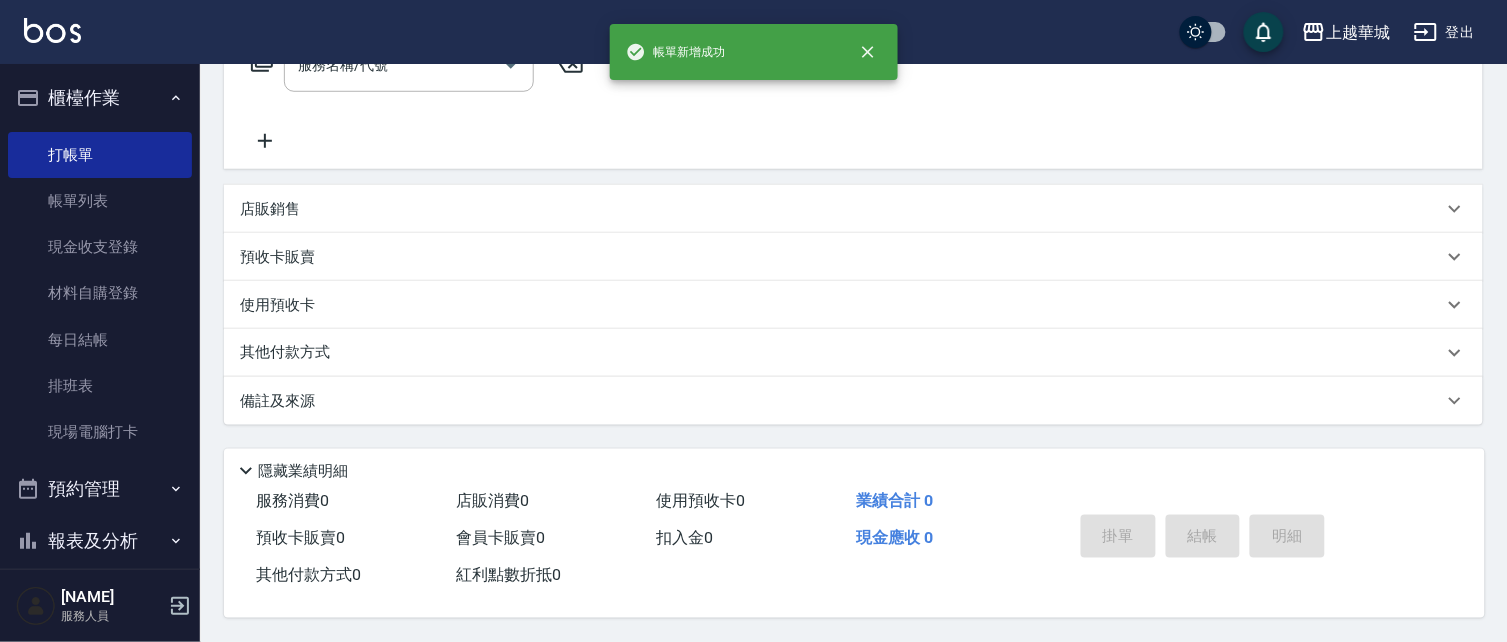 scroll, scrollTop: 0, scrollLeft: 0, axis: both 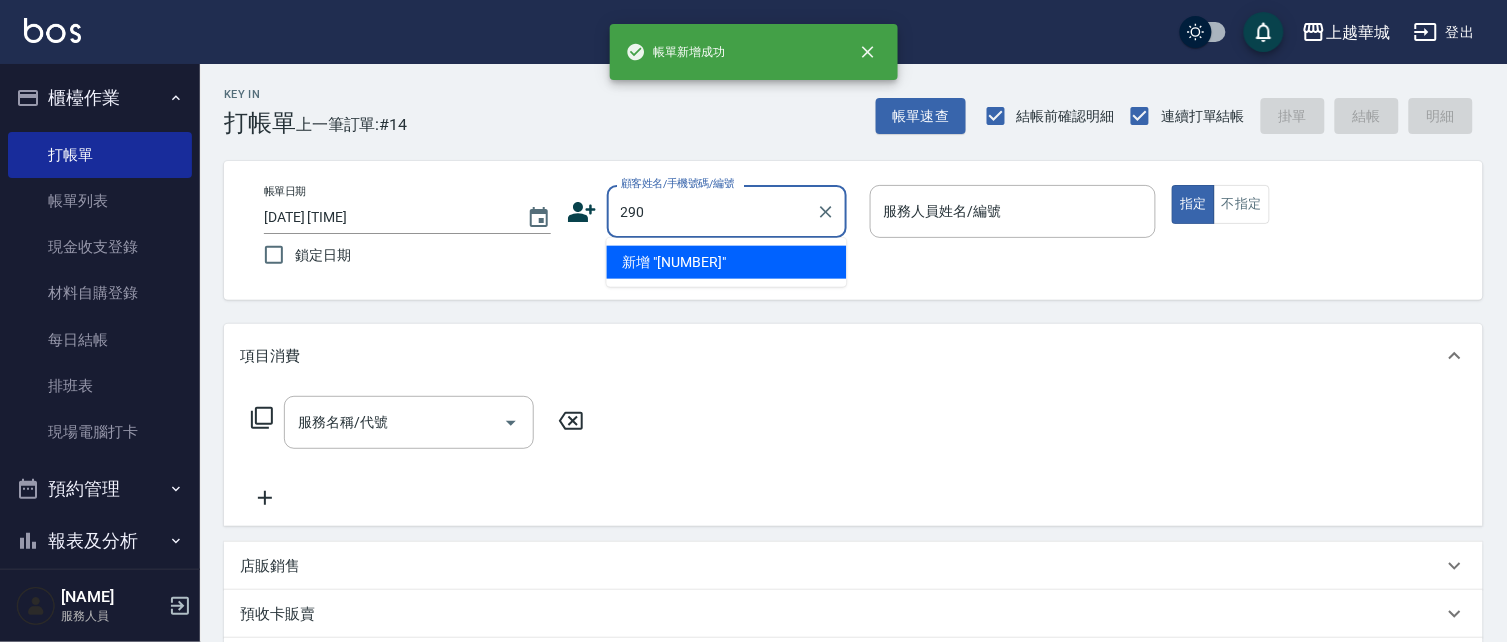 type on "290" 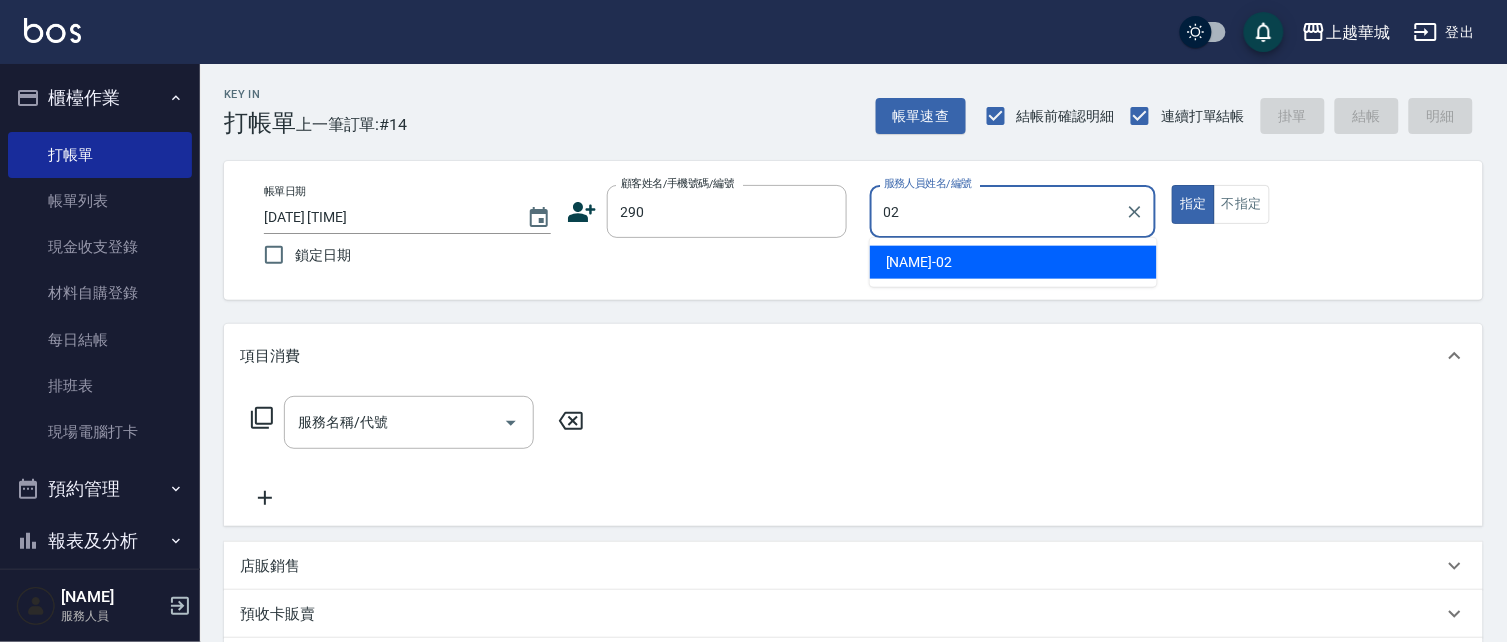type on "[NAME]-[NUMBER]" 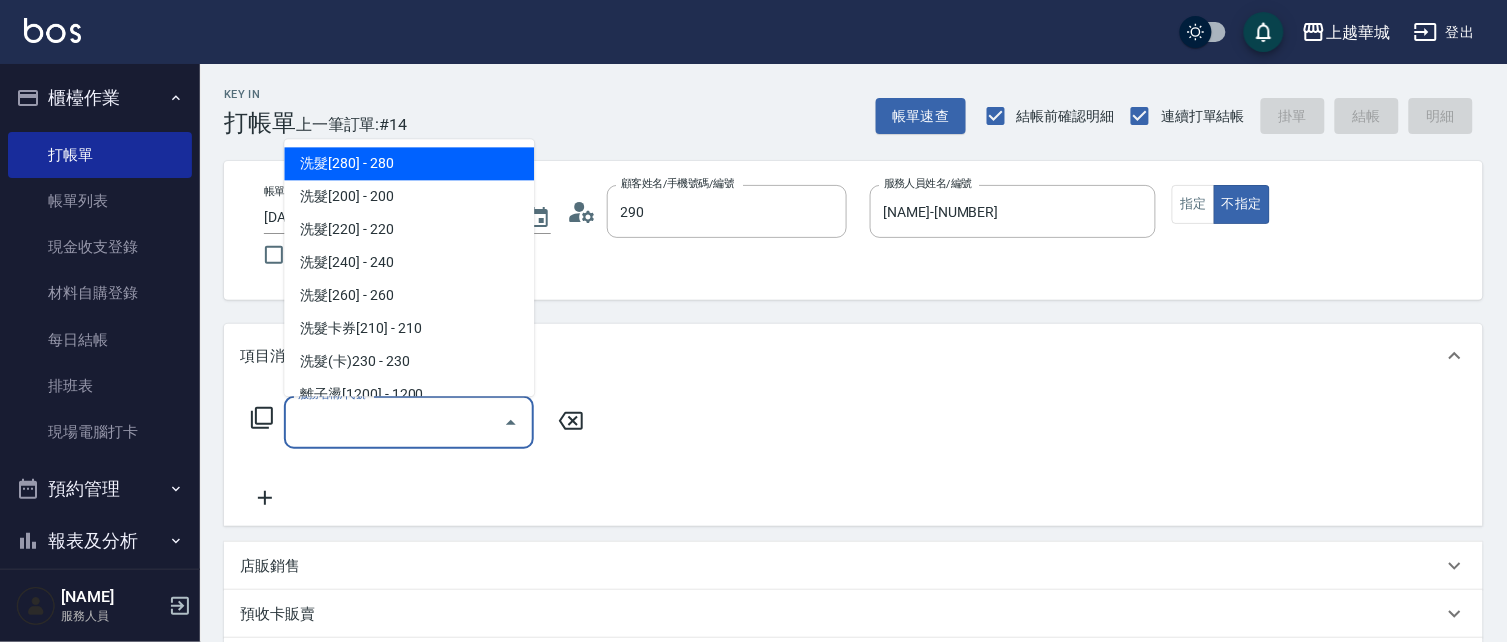 type on "[NAME]/[PHONE]/[NUMBER]" 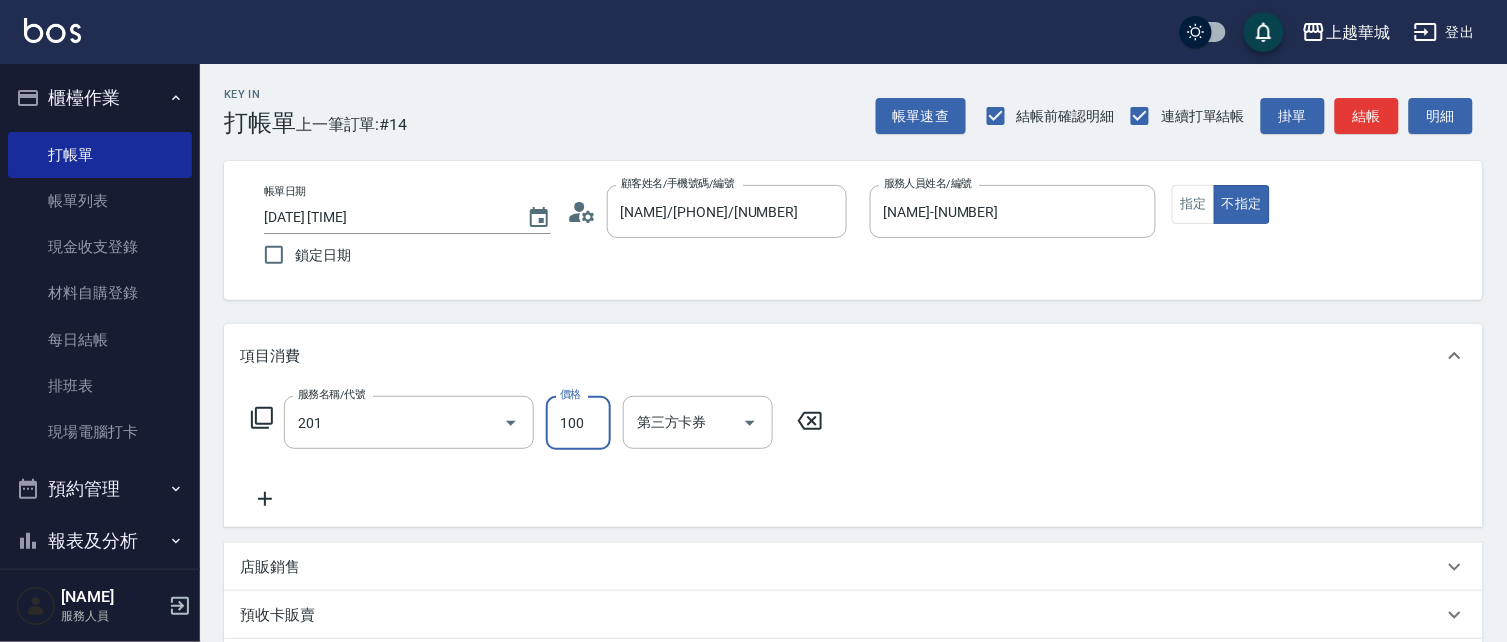 type on "洗髮[100](201)" 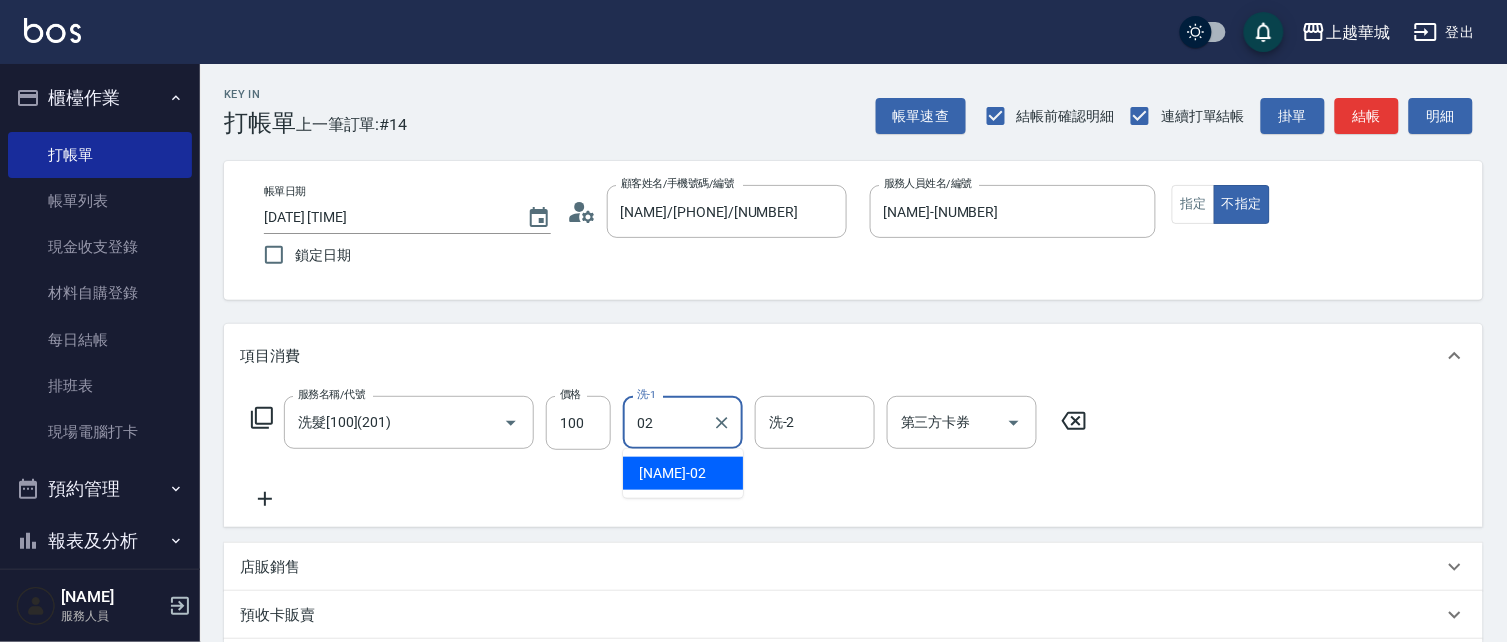 type on "[NAME]-[NUMBER]" 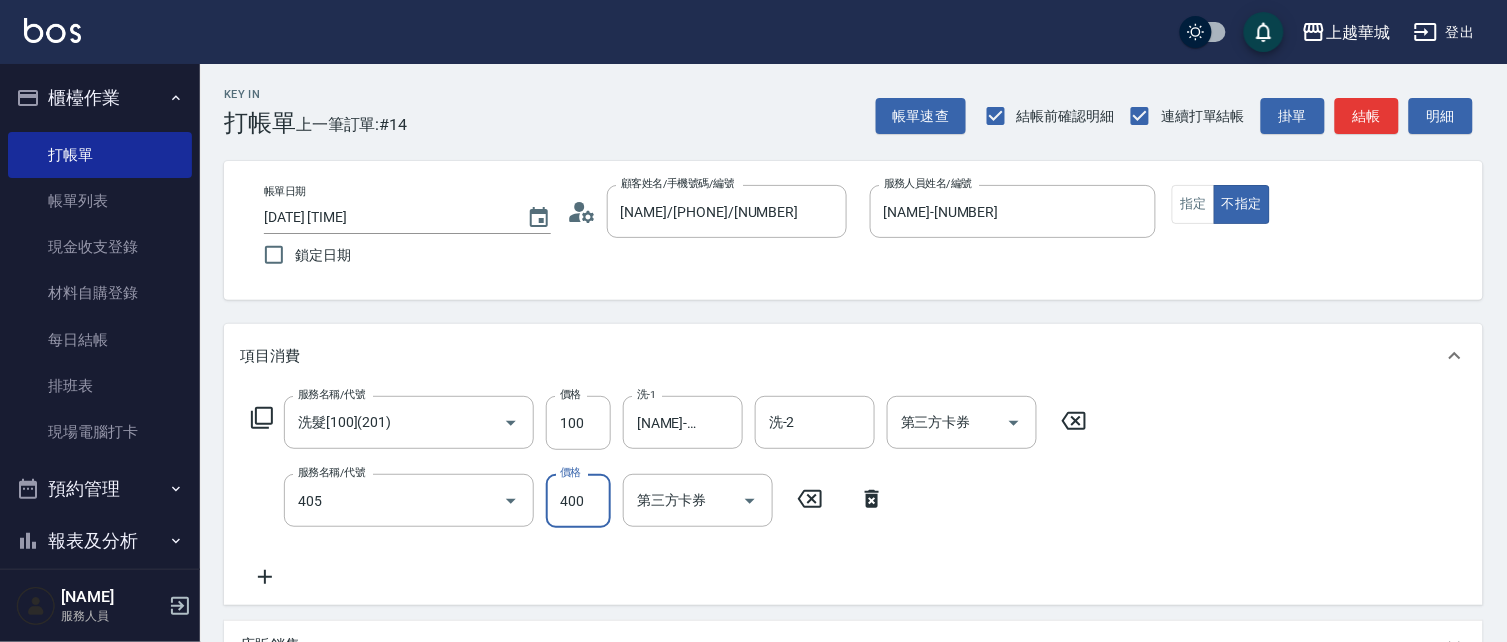 type on "剪髮(400)(405)" 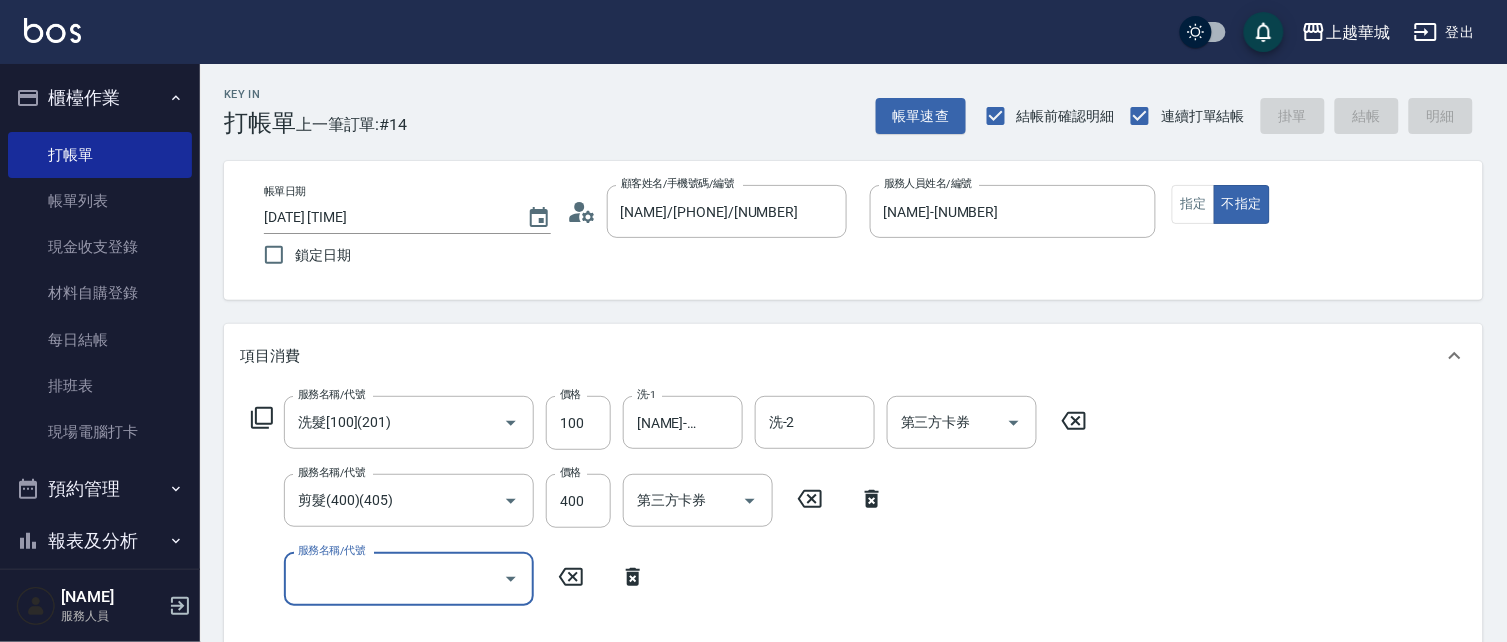 type 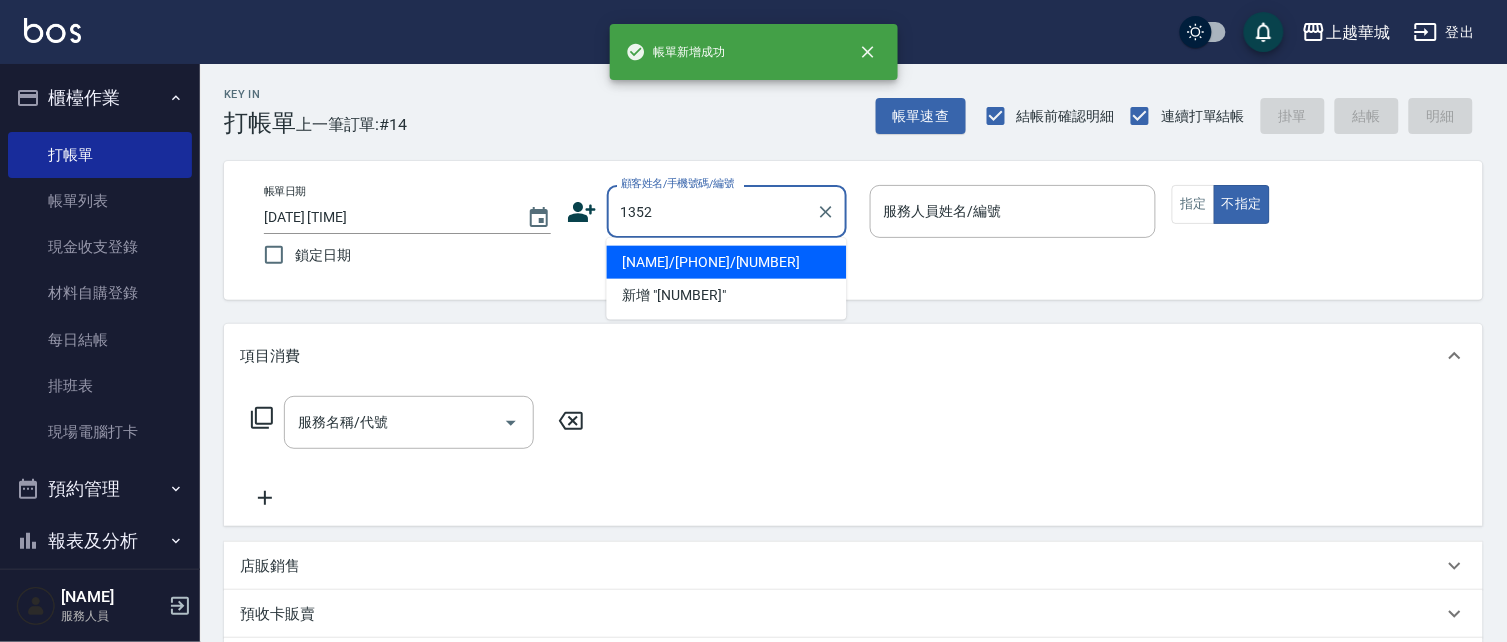 type on "1352" 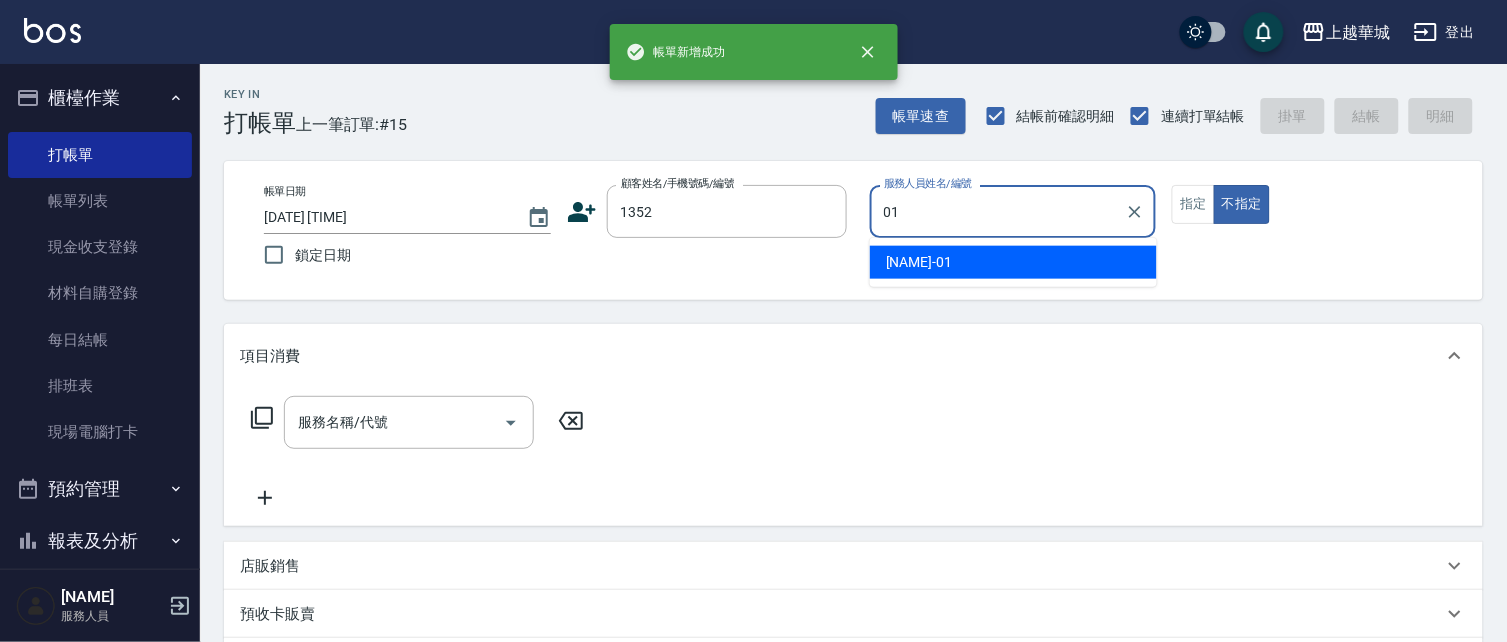 type on "[NAME]-[NUMBER]" 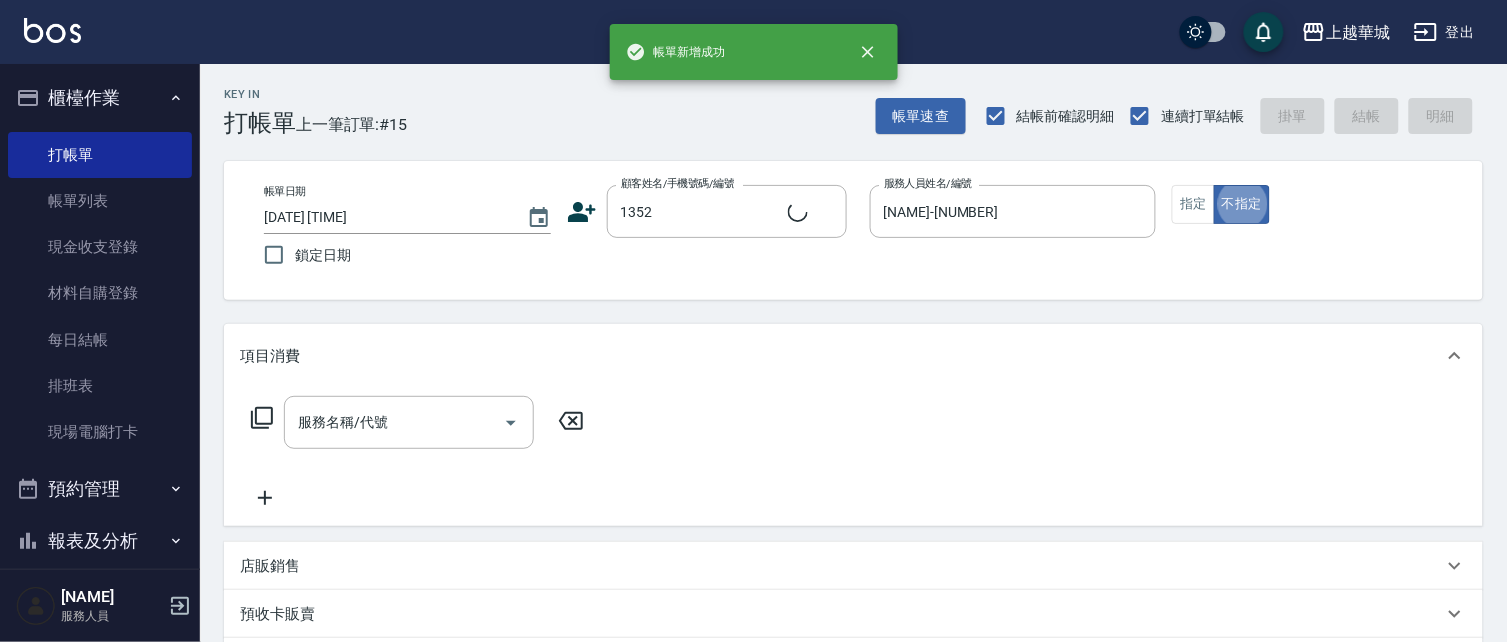 type on "[NAME]/[DATE]/[NUMBER]" 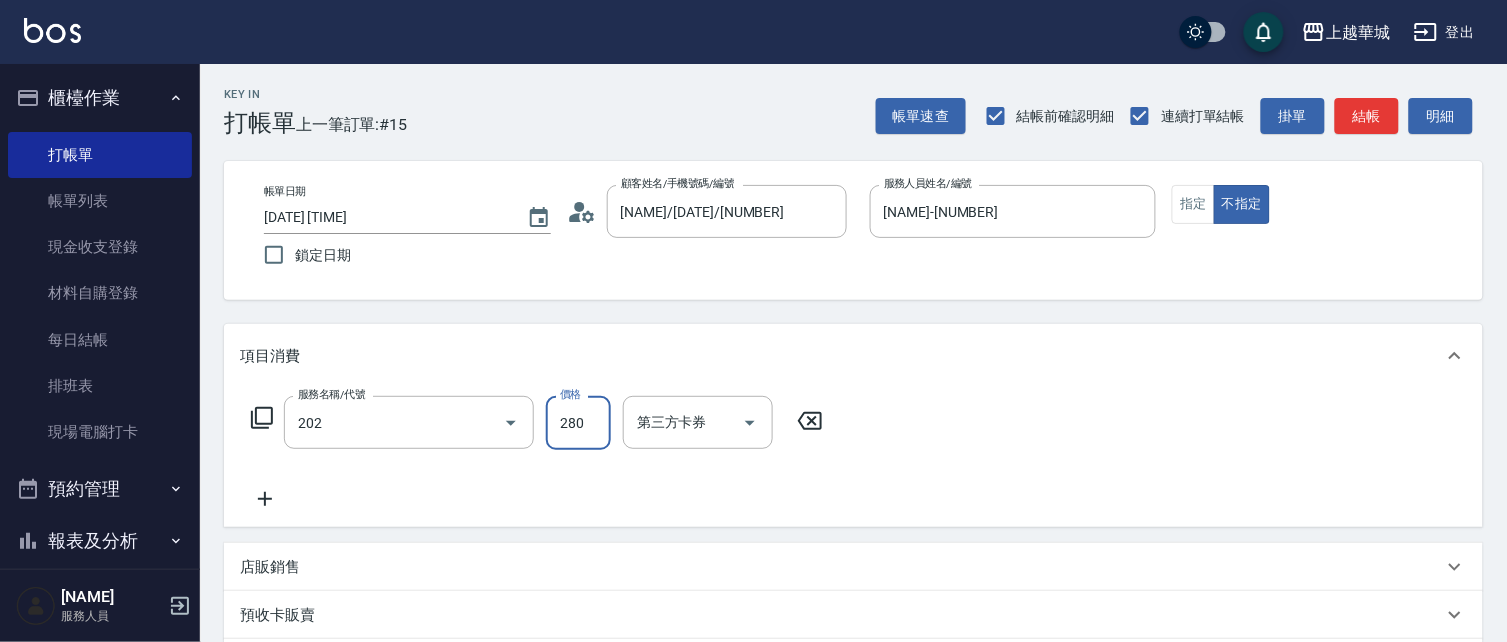 type on "洗髮[280](202)" 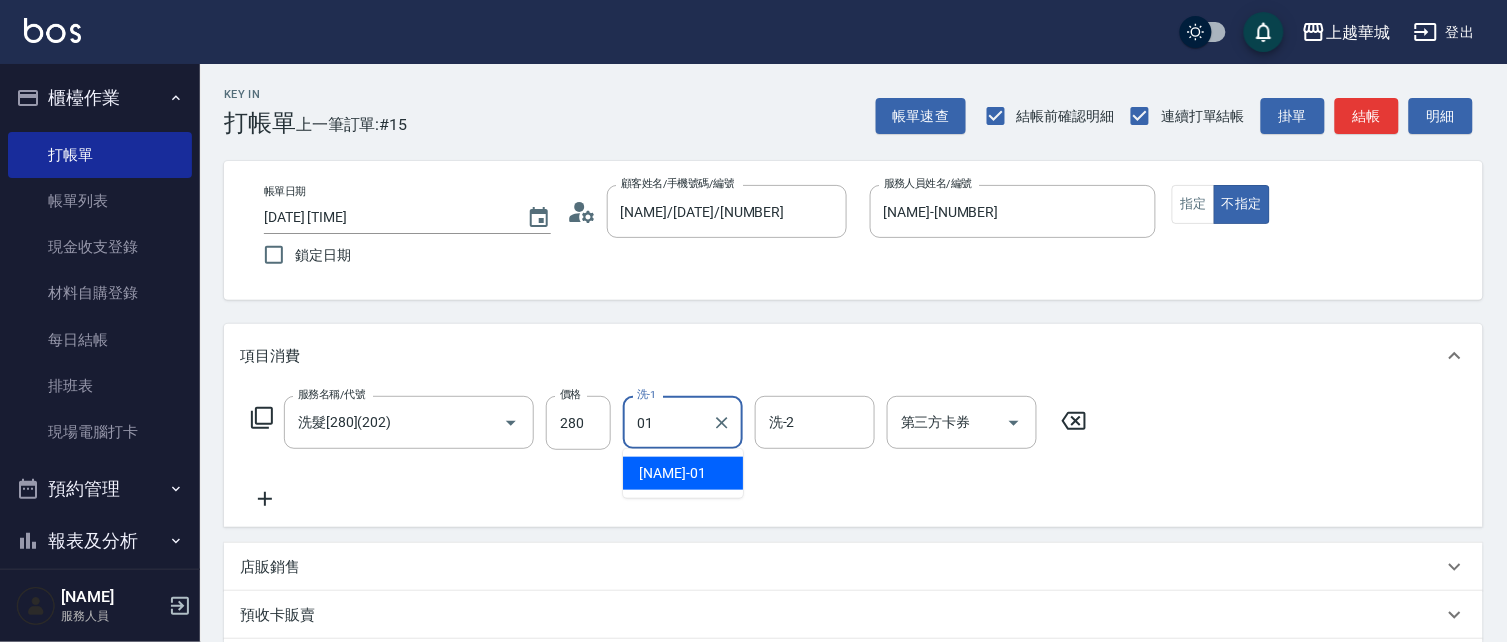 type on "[NAME]-[NUMBER]" 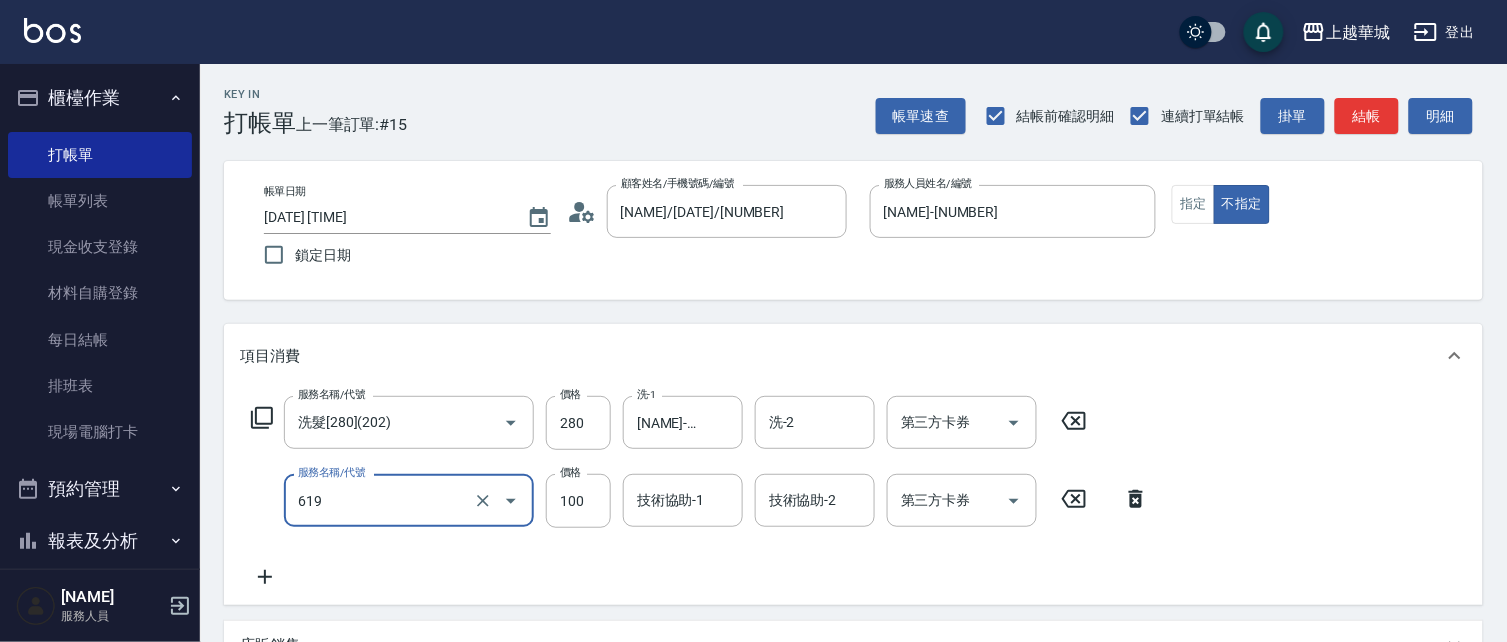 type on "煥彩.玻酸.晶膜.水療(619)" 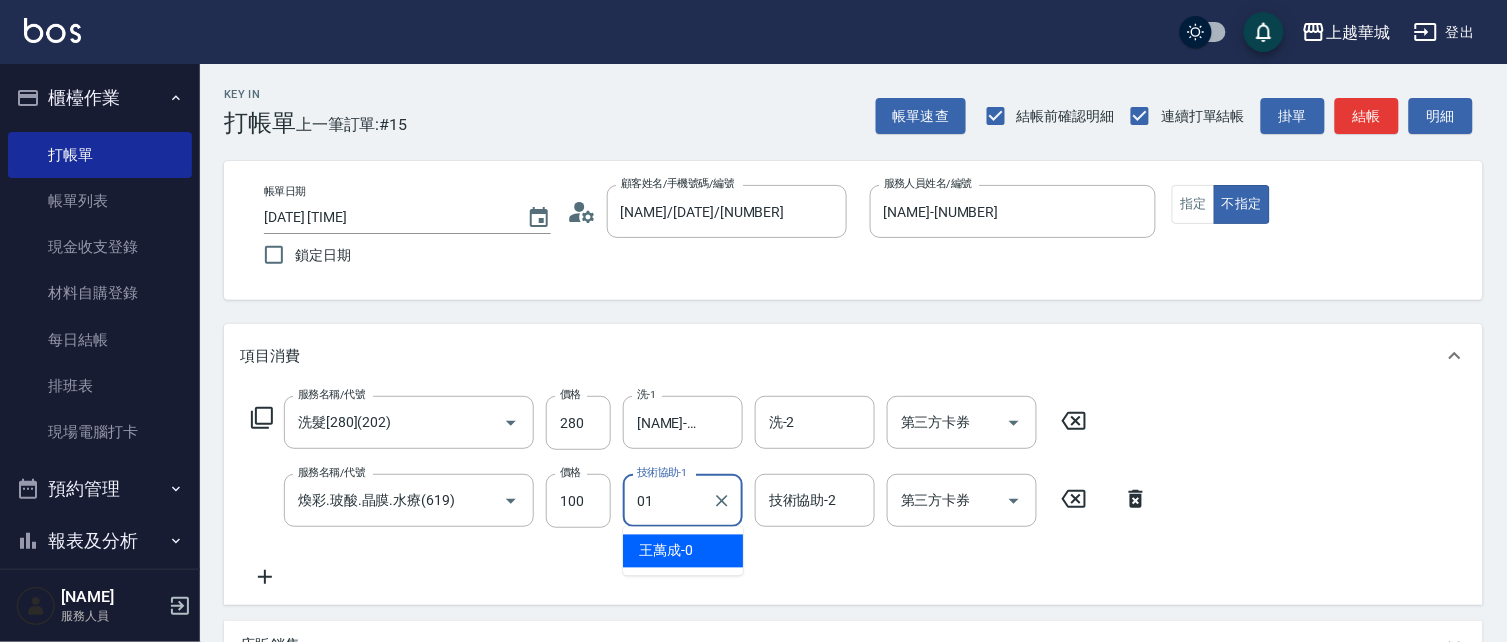 type on "[NAME]-[NUMBER]" 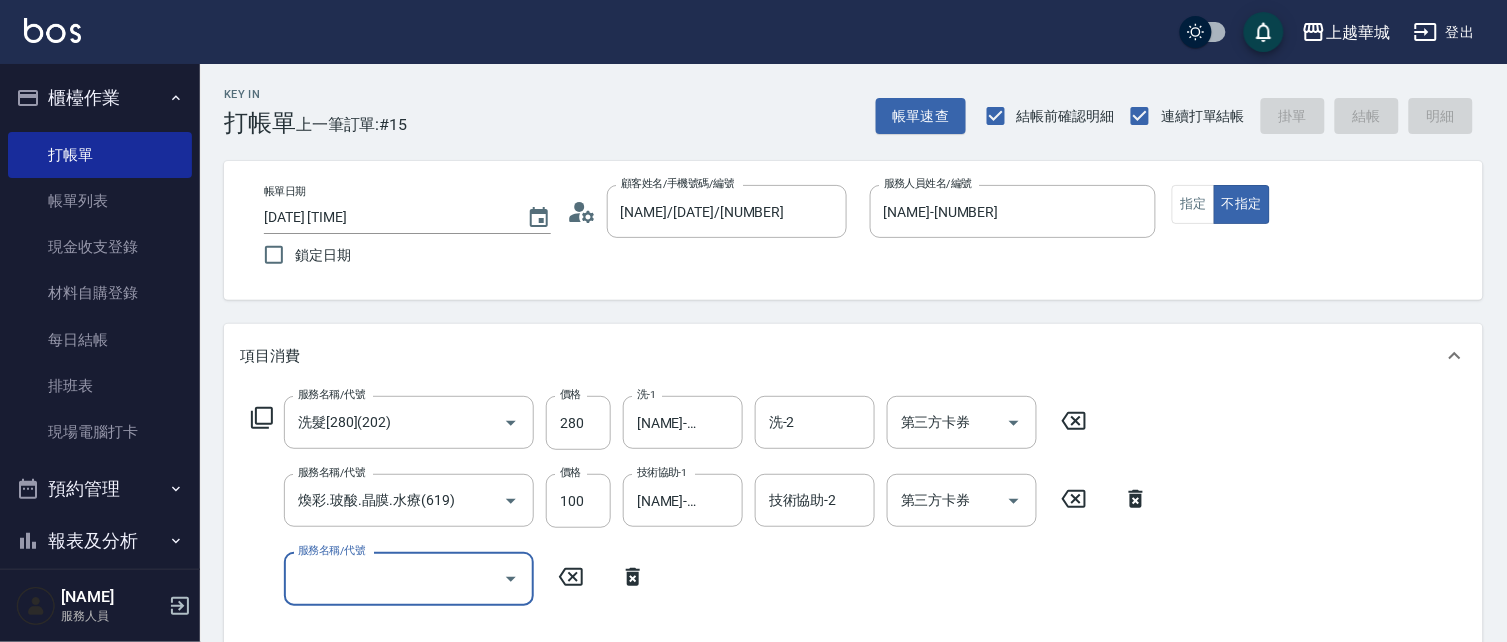 type 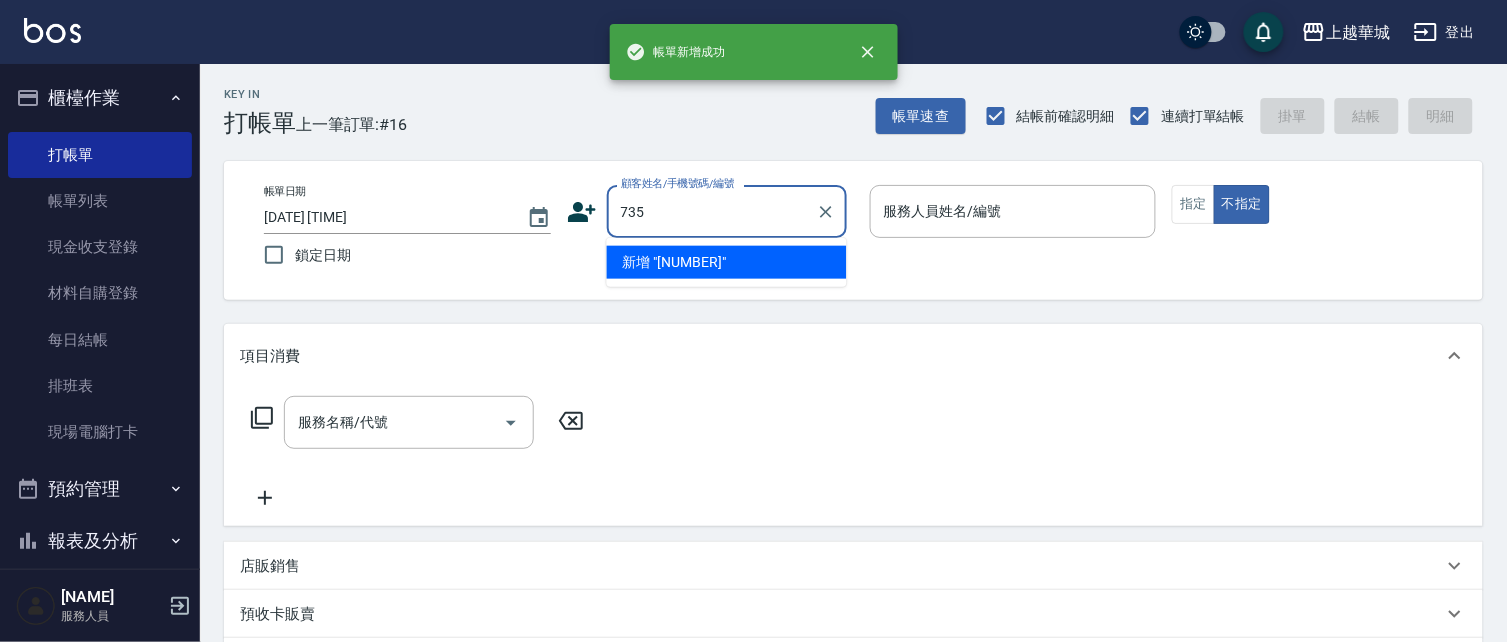 type on "735" 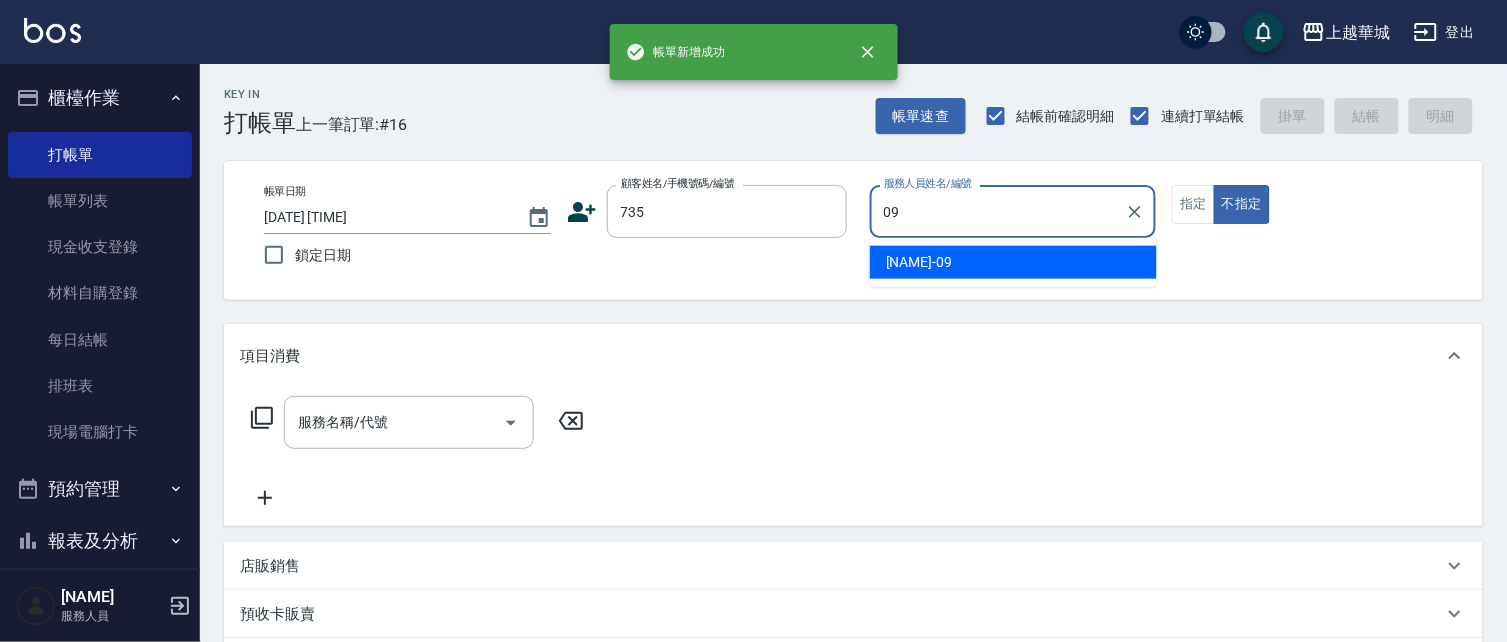 type on "[NAME]-[NUMBER]" 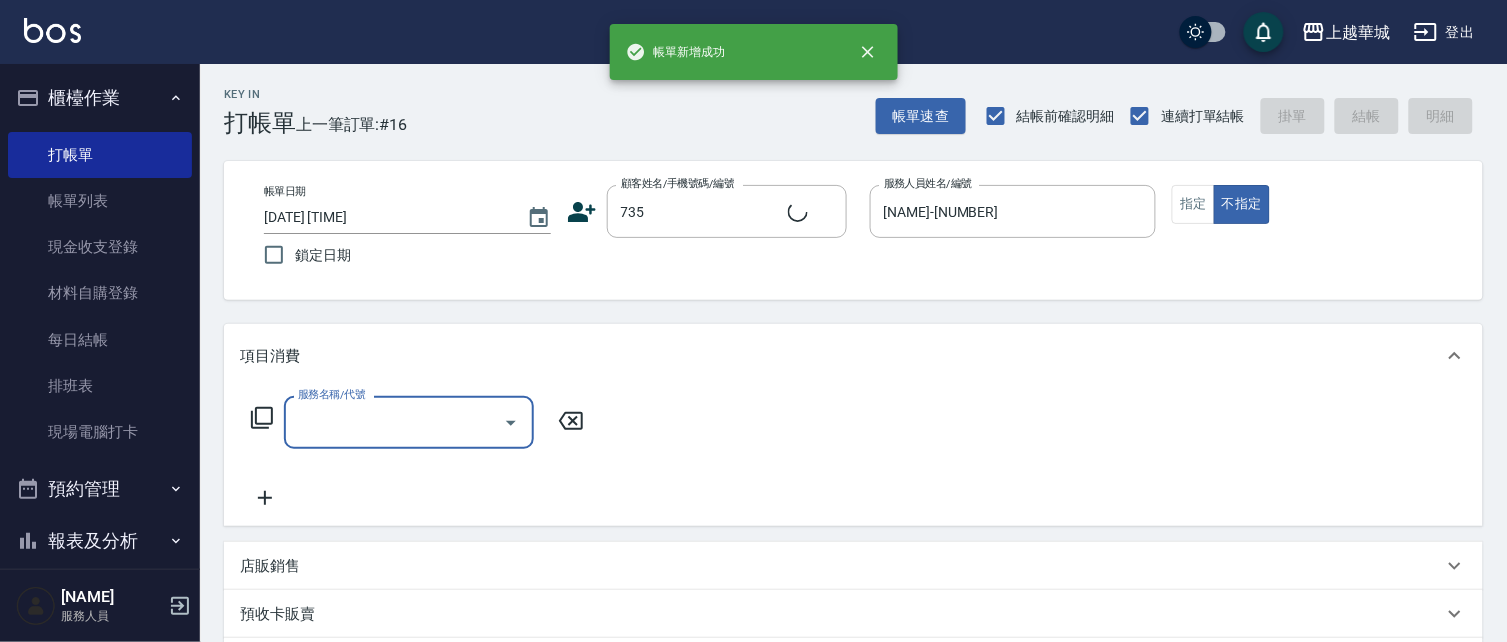 type on "2" 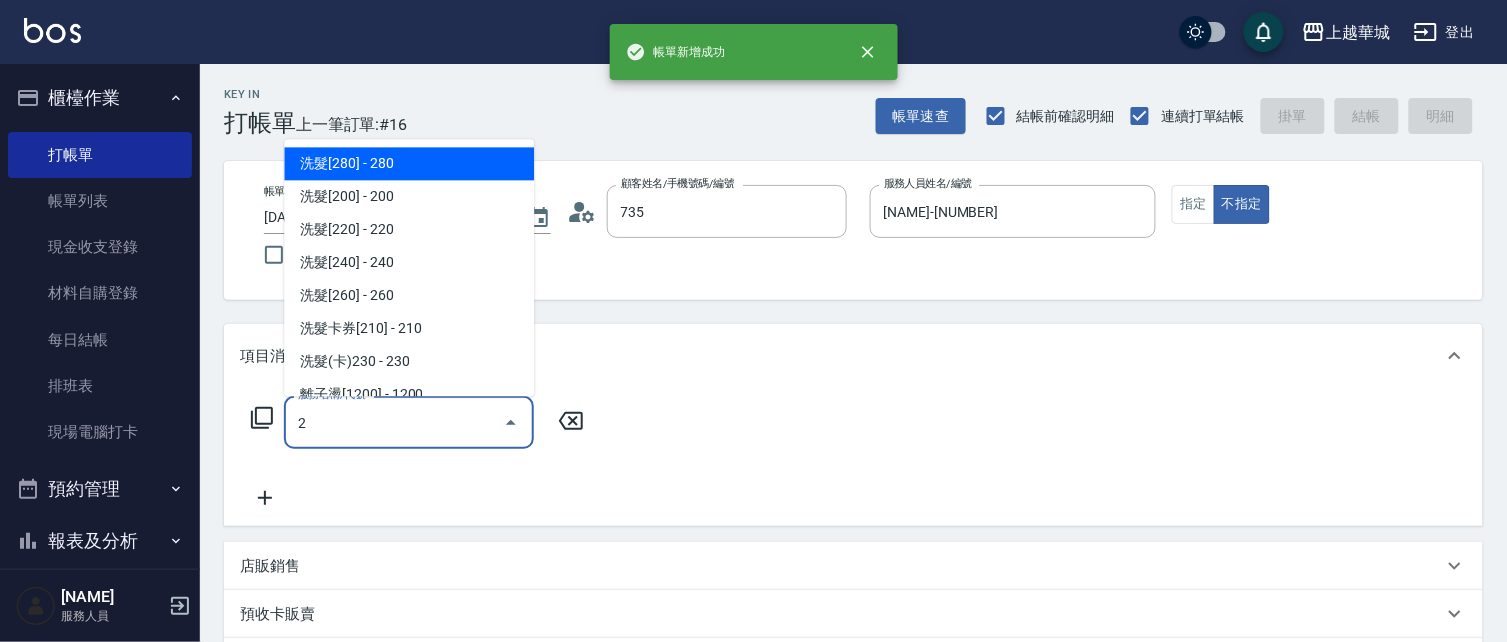 type on "[NAME]/ [PHONE]/[NUMBER]" 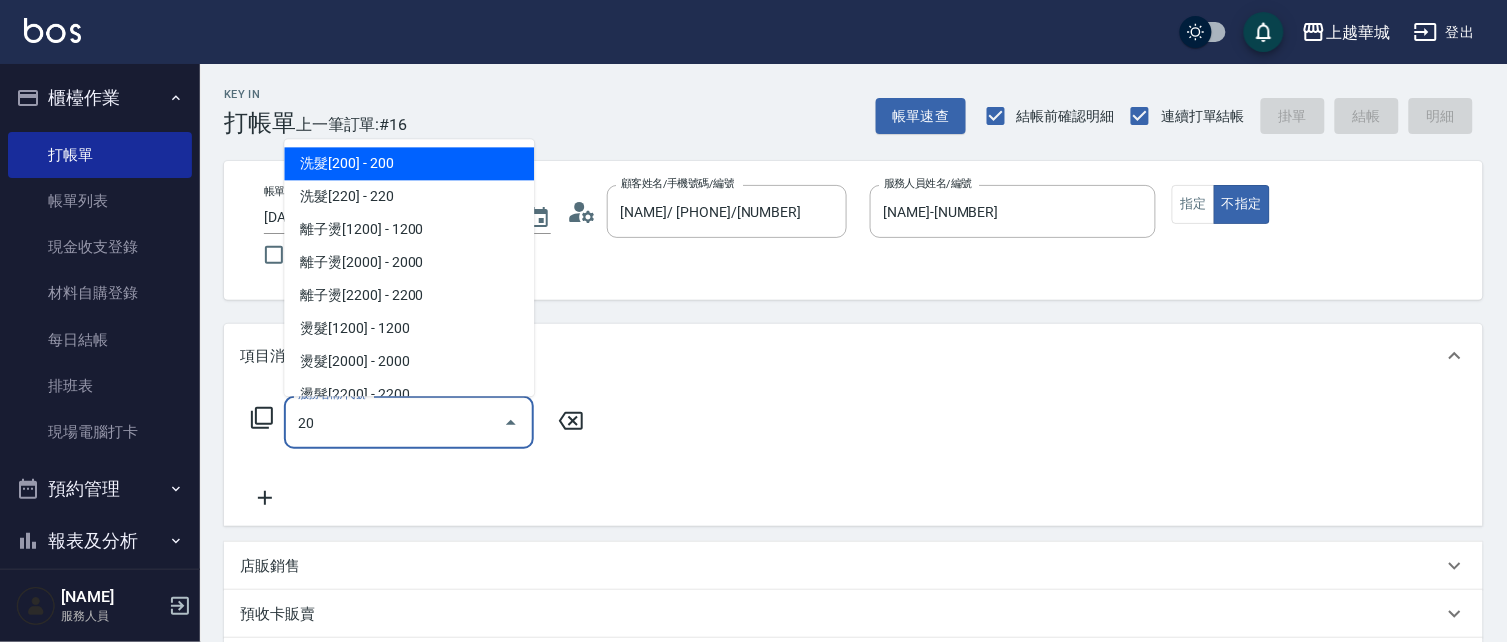 type on "202" 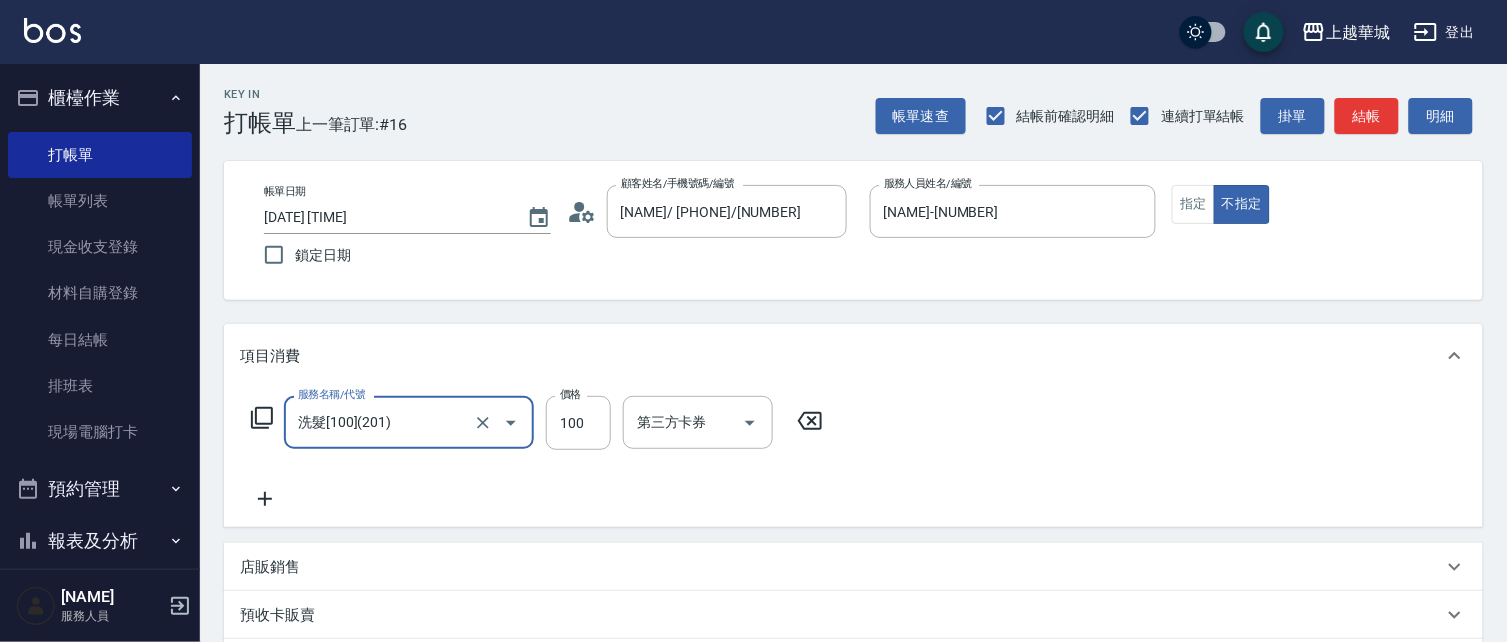 type on "洗髮[100](201)" 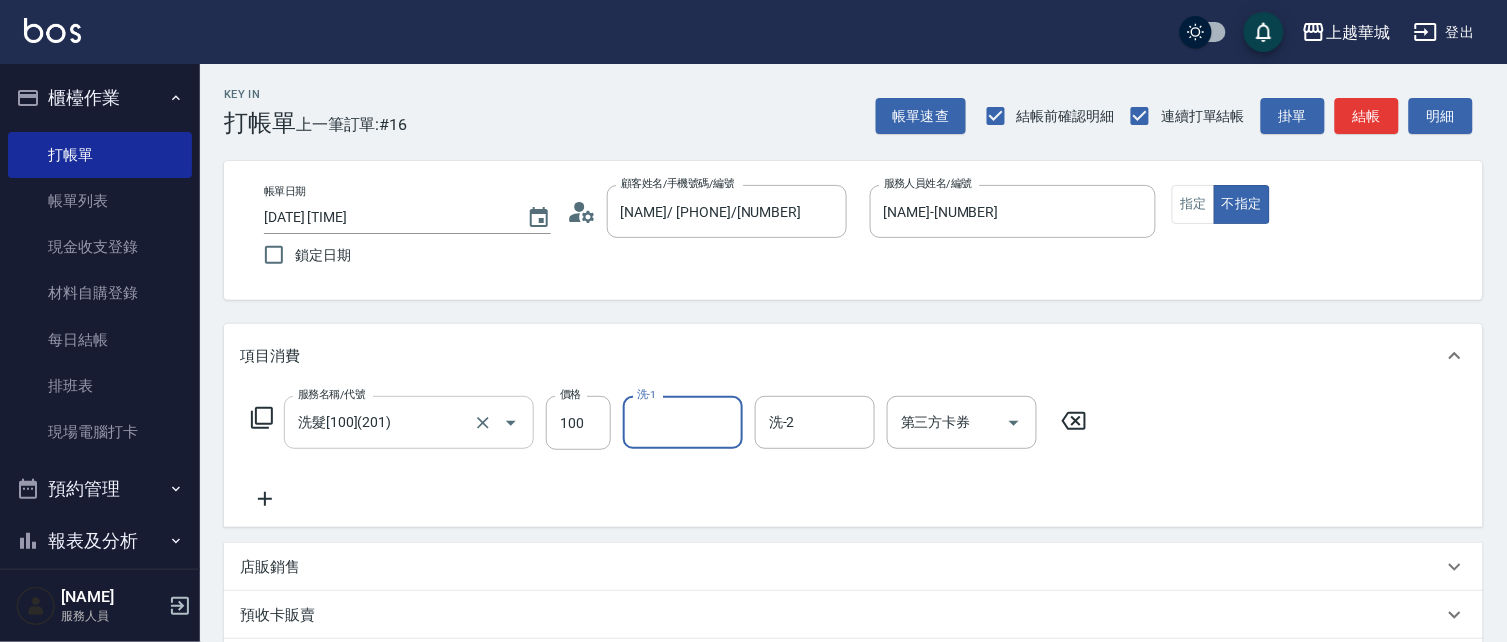 click on "洗髮[100](201)" at bounding box center (381, 422) 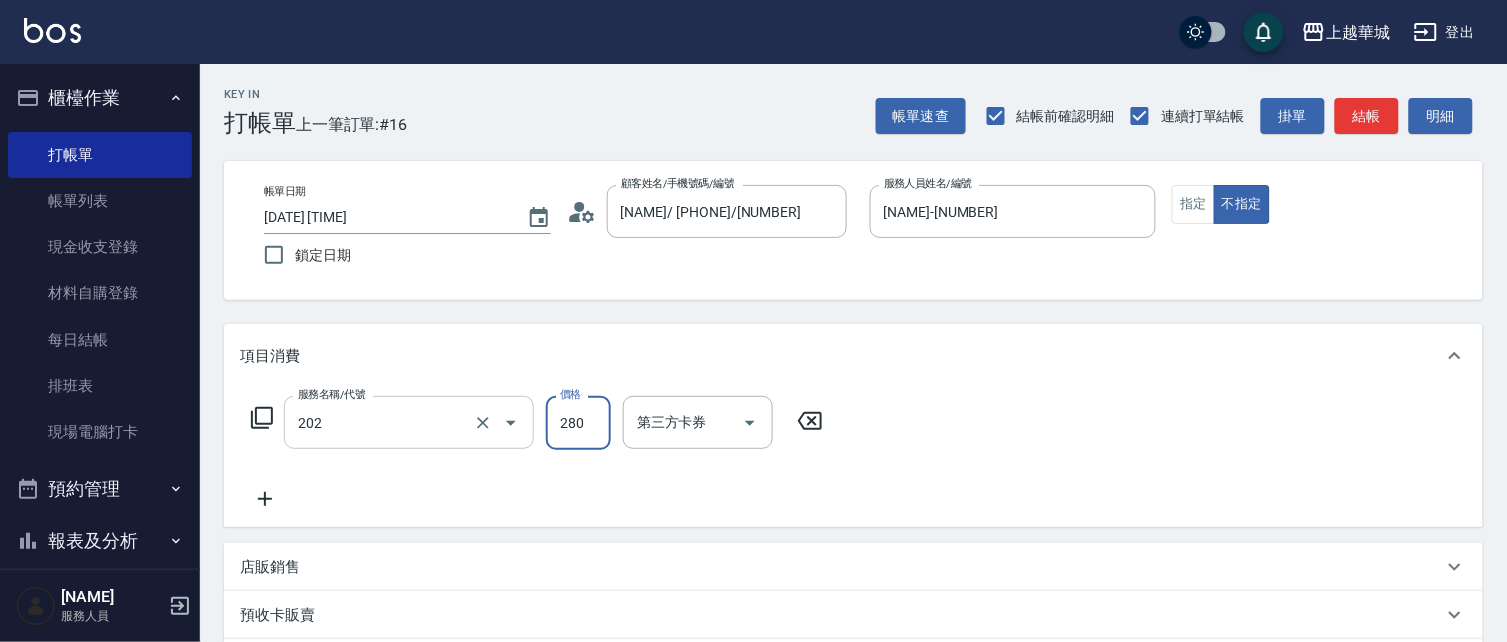 type on "洗髮[280](202)" 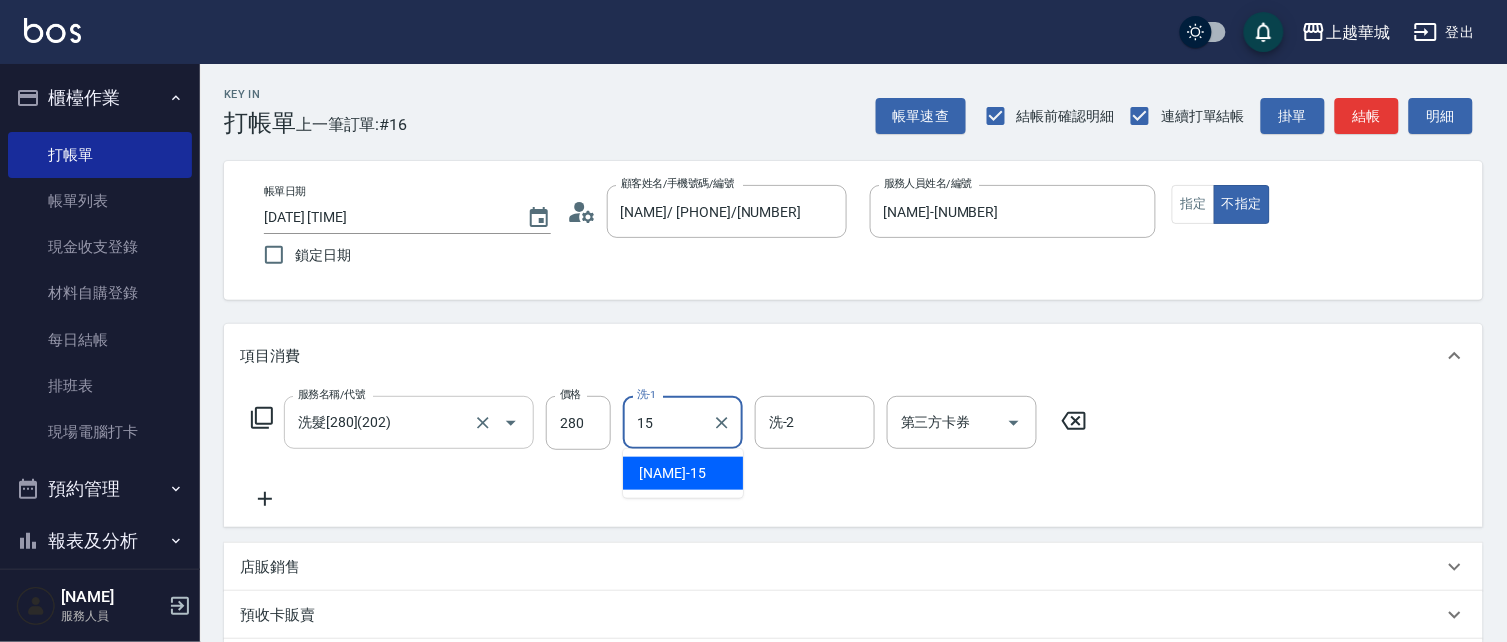 type on "[NAME]-[NUMBER]" 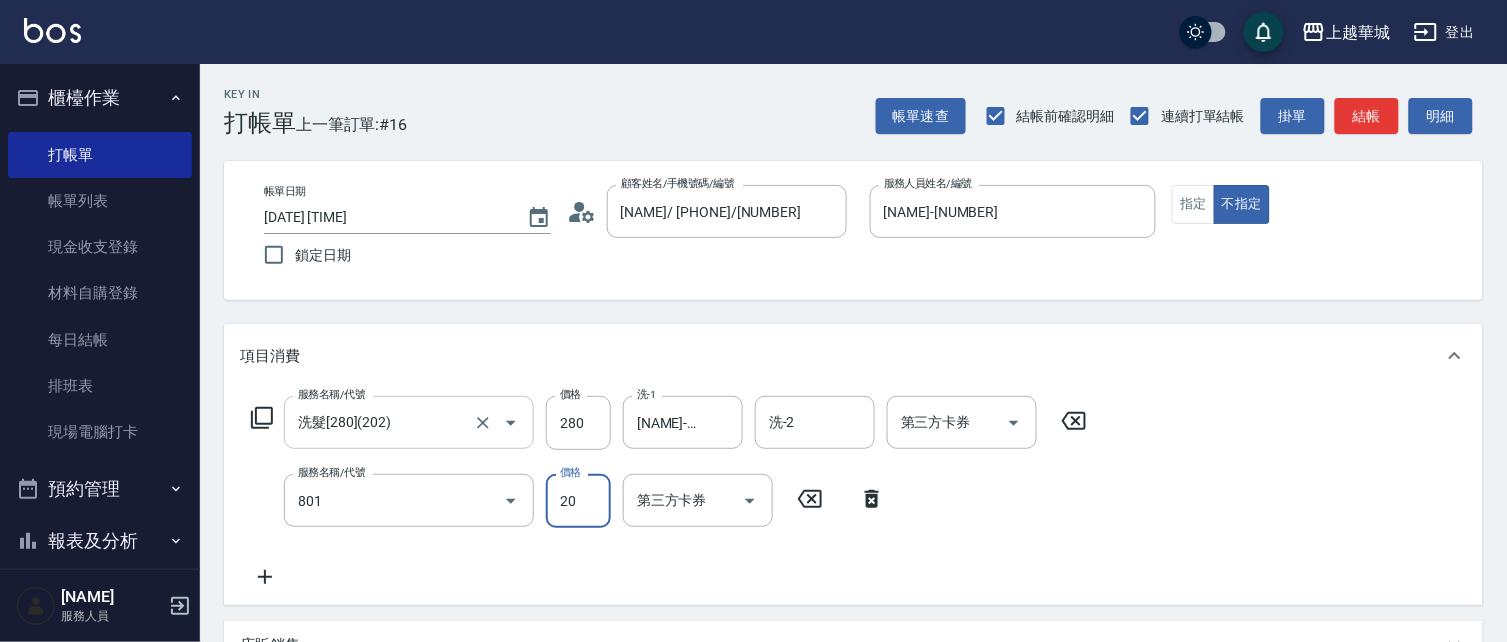 type on "潤絲(801)" 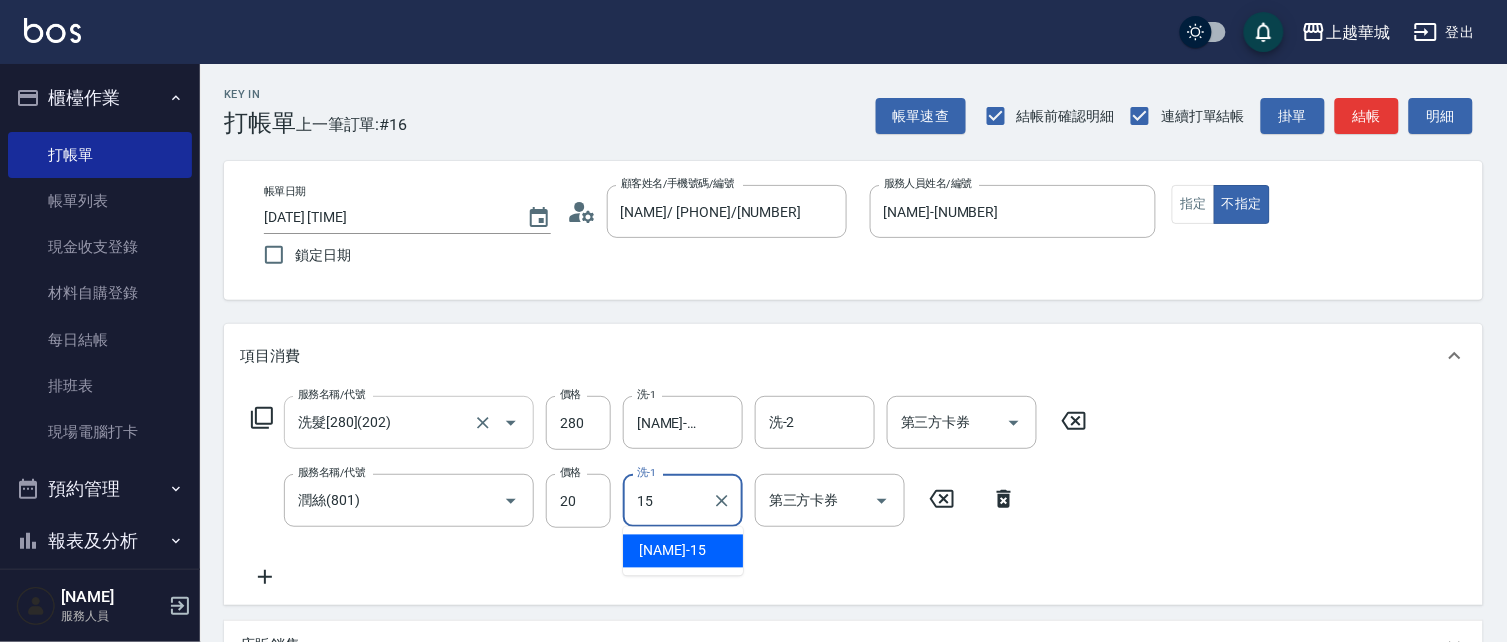 type on "[NAME]-[NUMBER]" 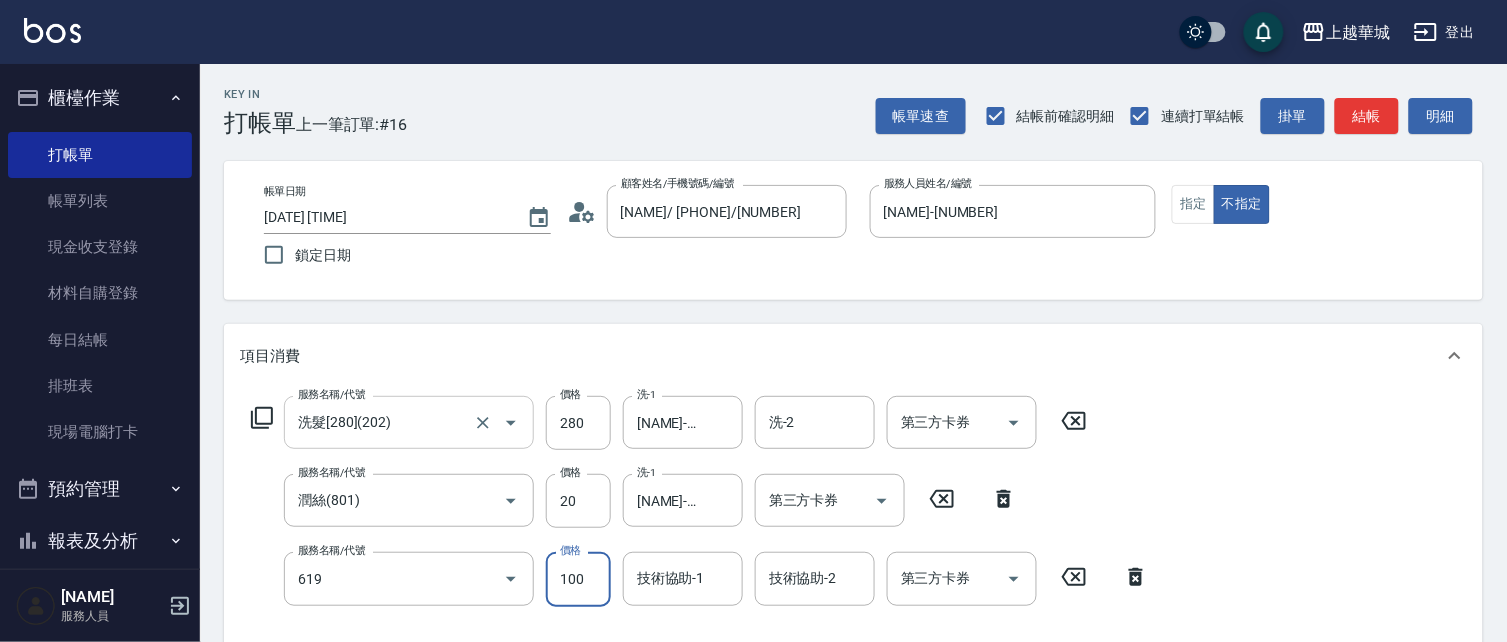 type on "煥彩.玻酸.晶膜.水療(619)" 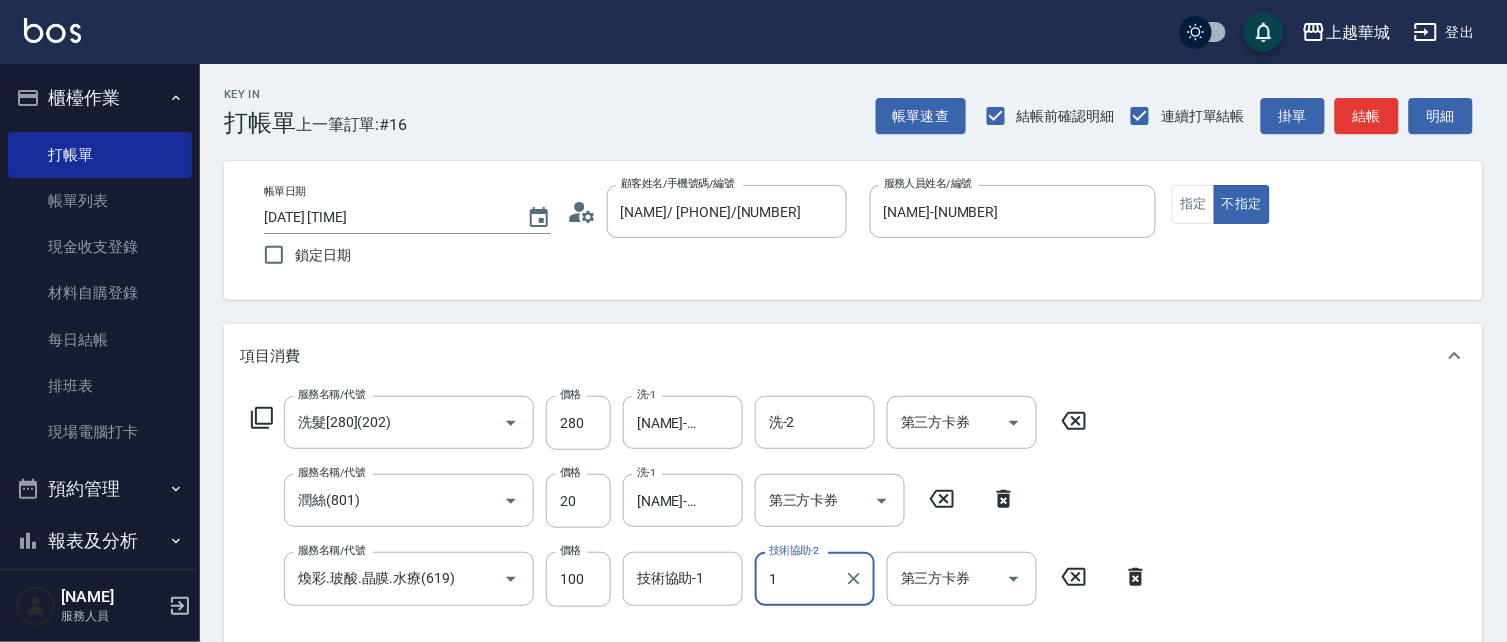 type on "1" 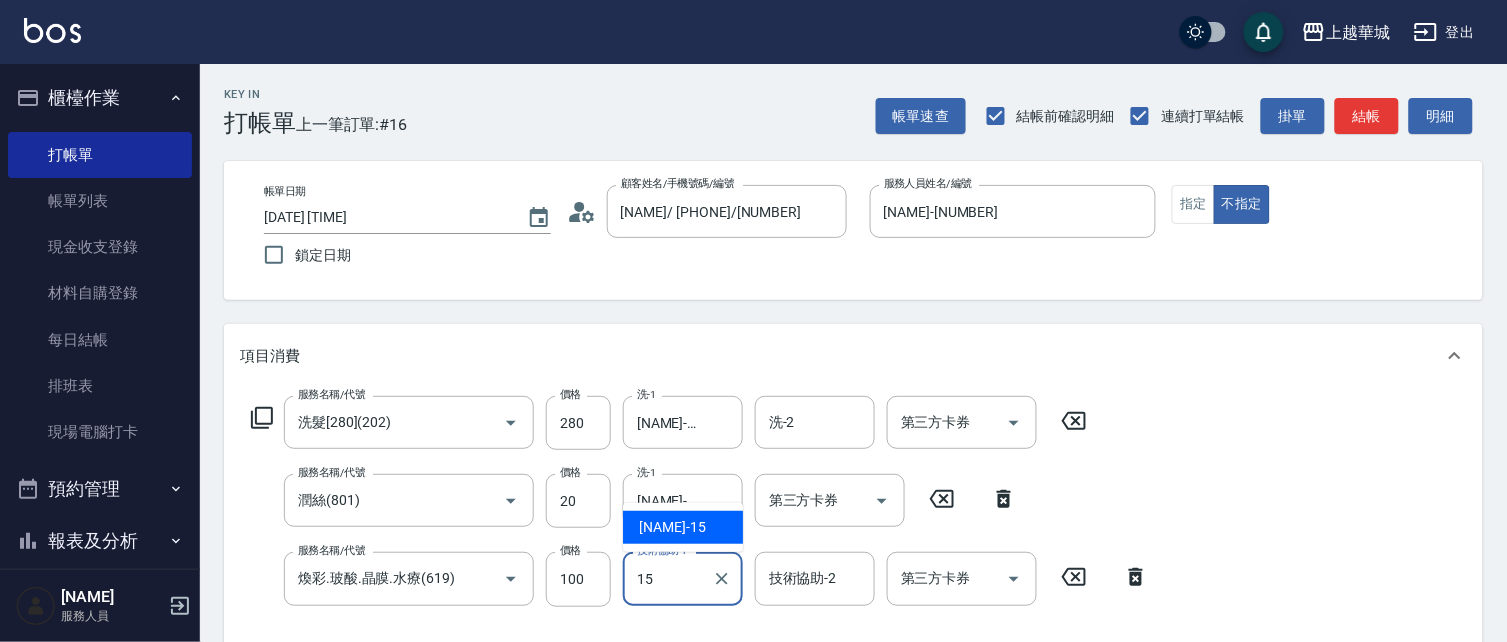 type on "[NAME]-[NUMBER]" 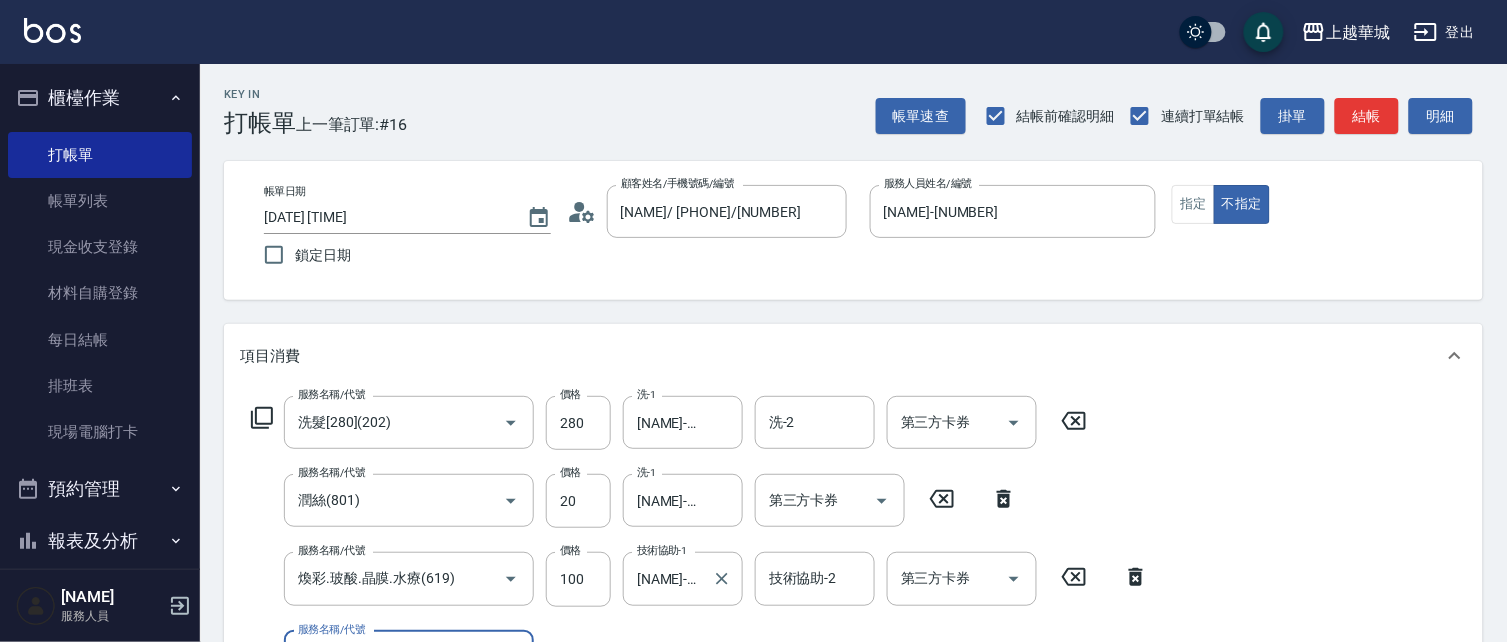 scroll, scrollTop: 32, scrollLeft: 0, axis: vertical 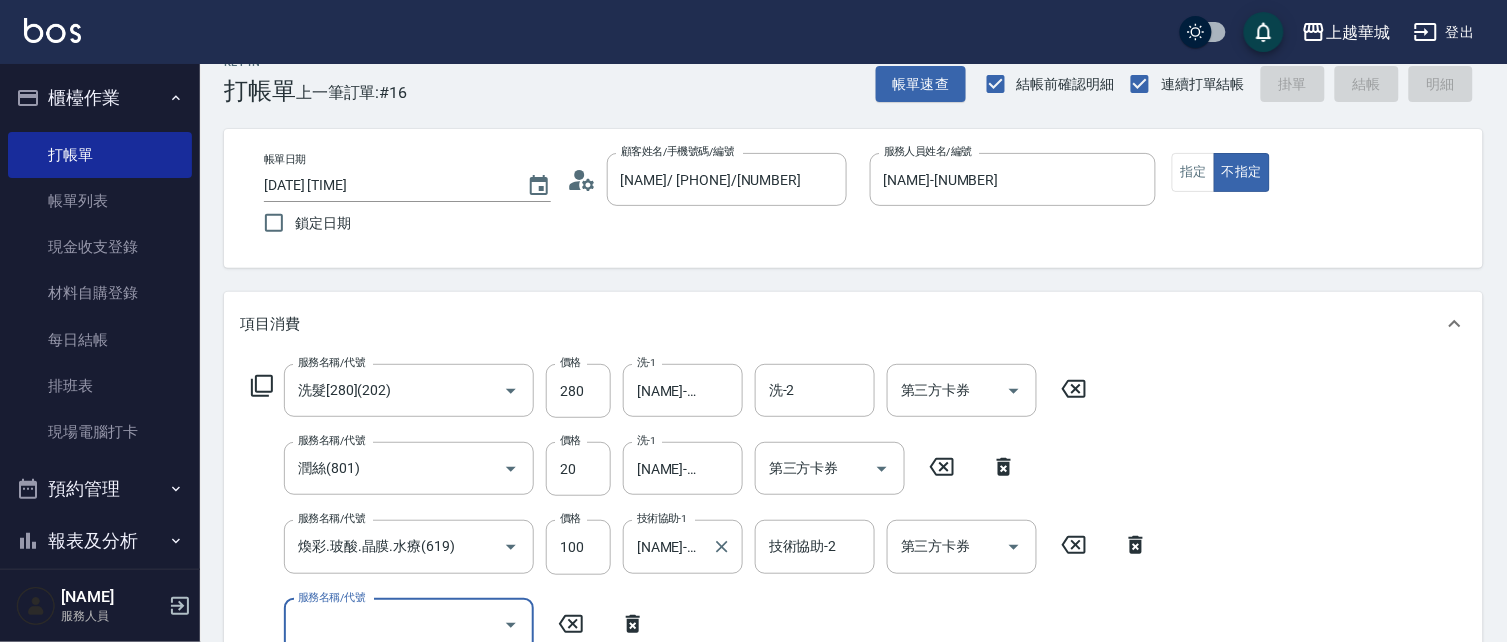 type on "[DATE] [TIME]" 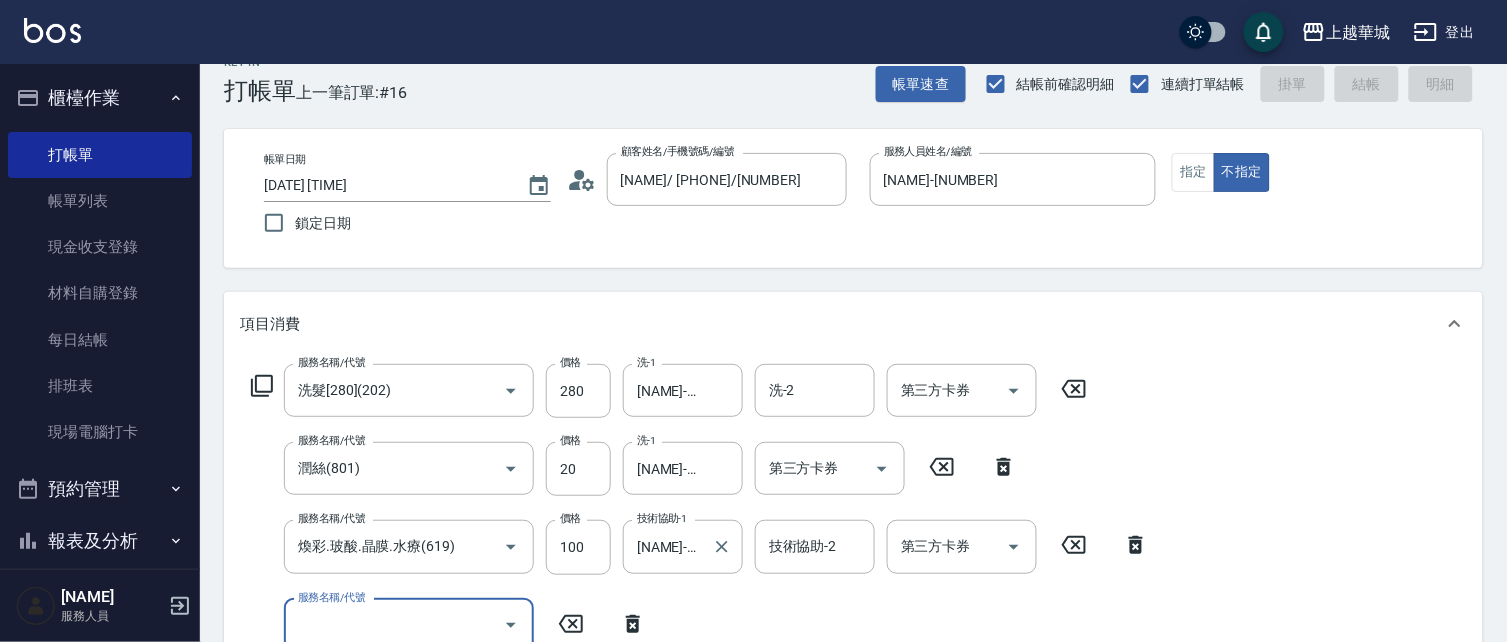 type 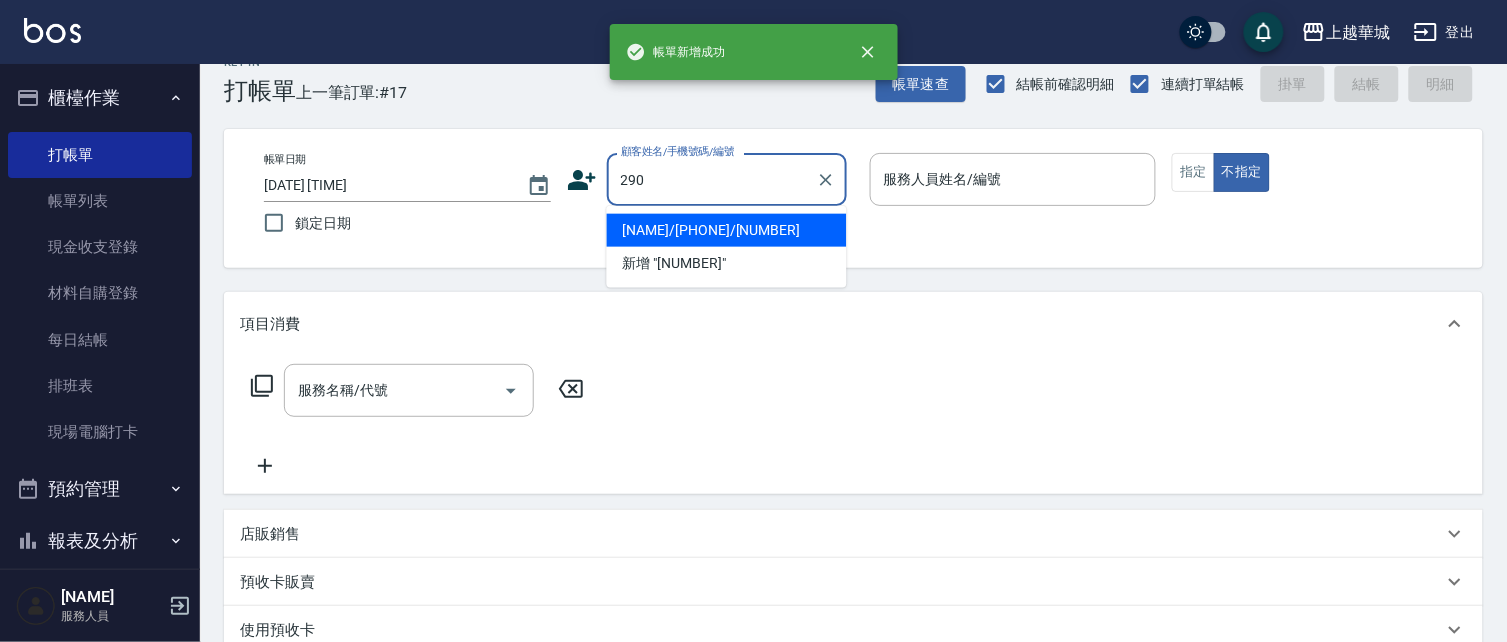 type on "290" 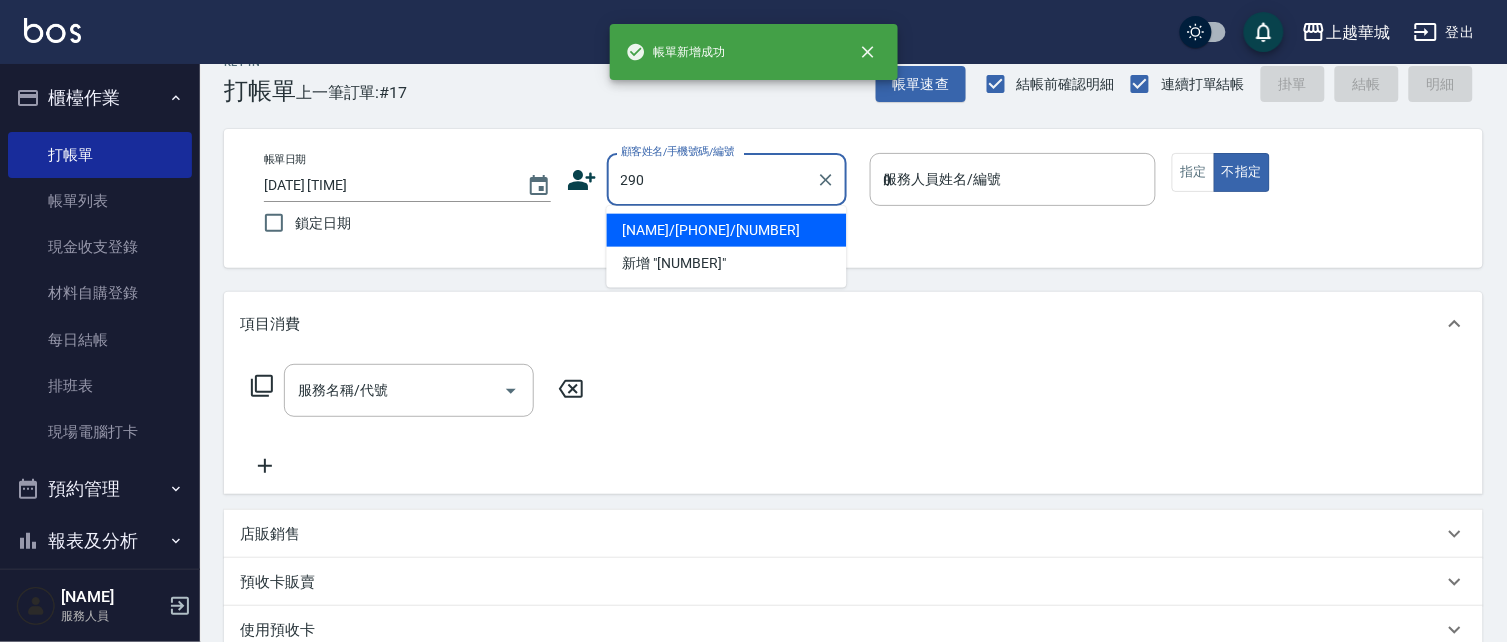 type on "[NAME]/[PHONE]/[NUMBER]" 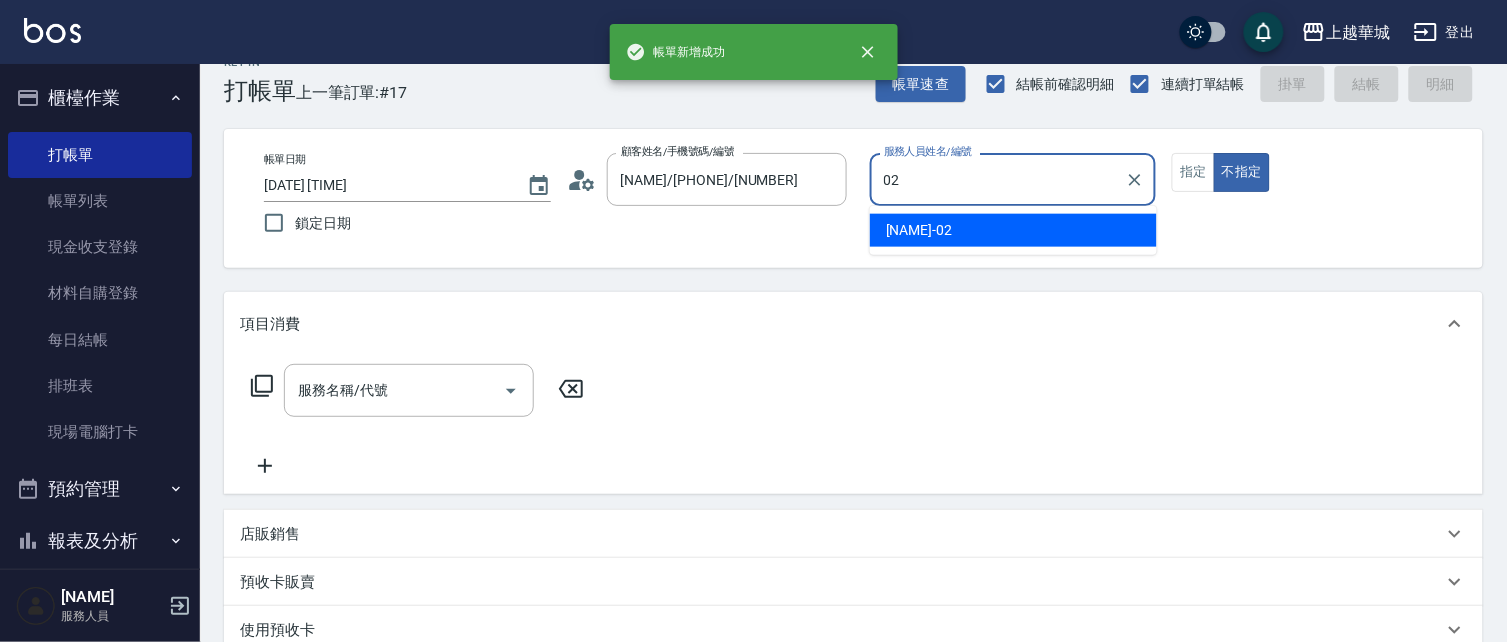type on "[NAME]-[NUMBER]" 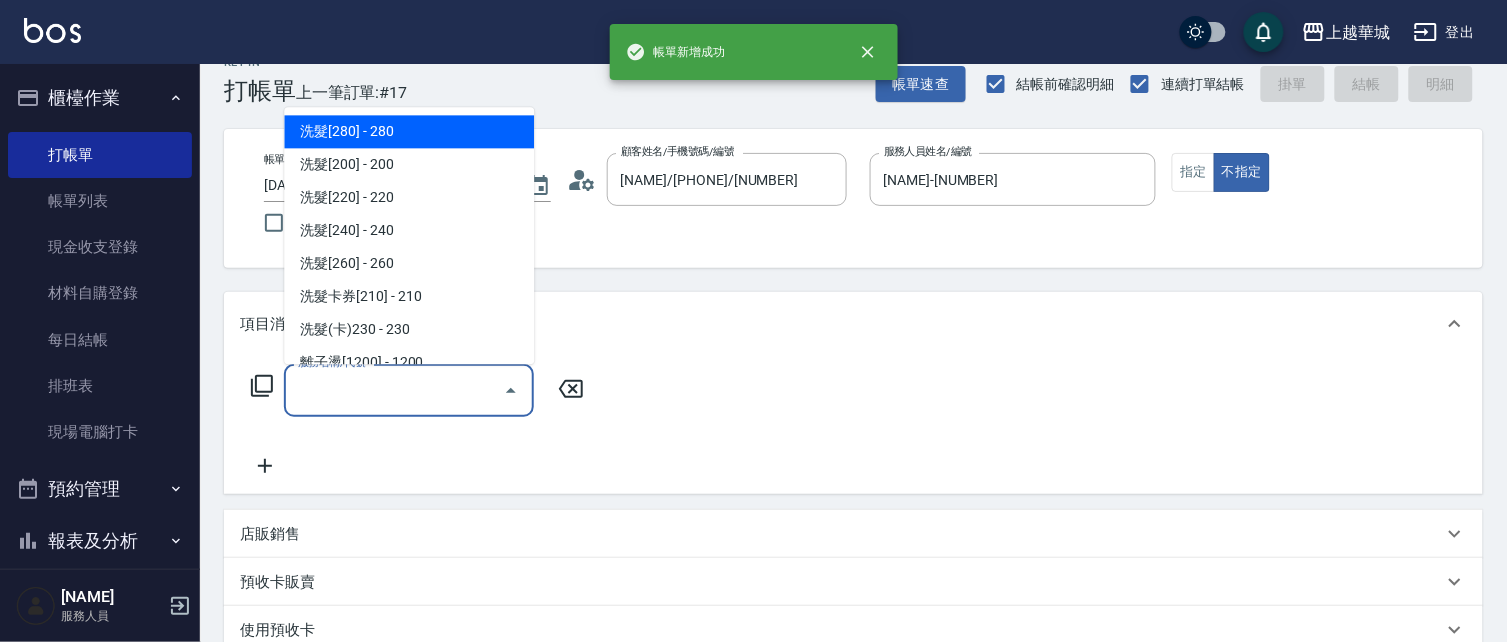type on "[NAME]/[PHONE]/[NUMBER]" 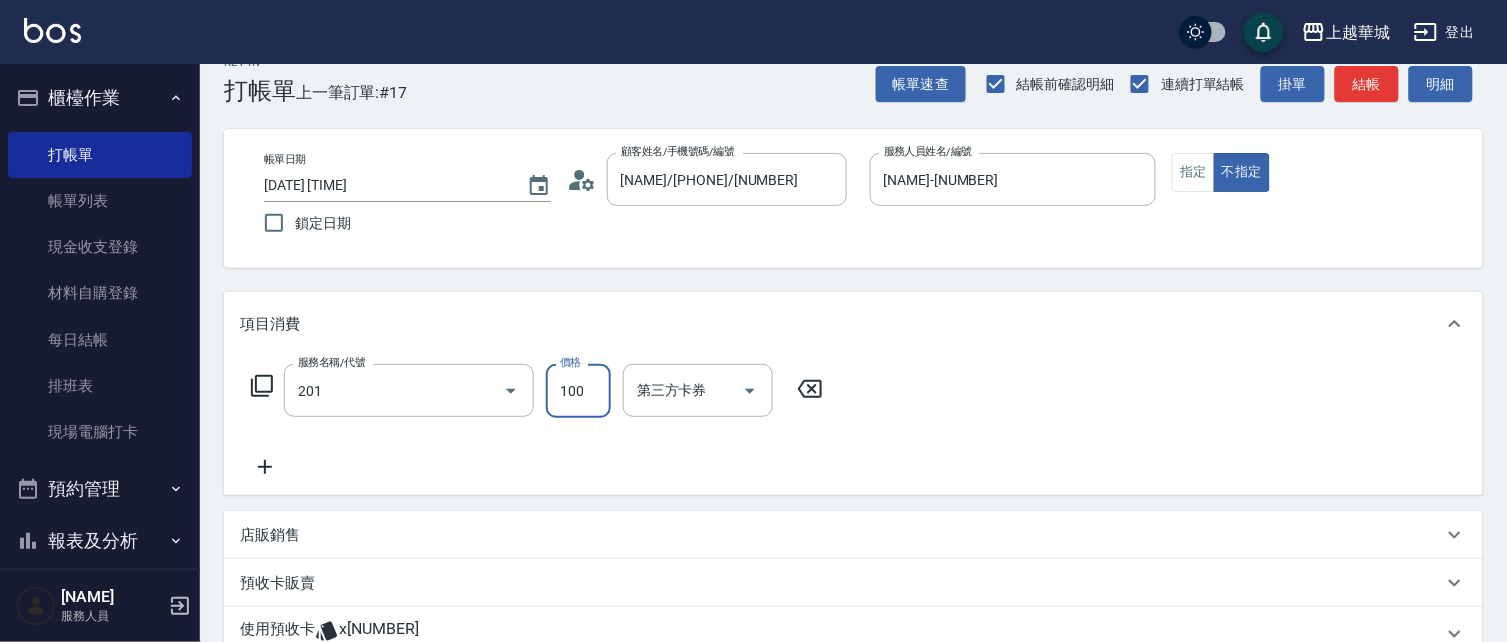 type on "洗髮[100](201)" 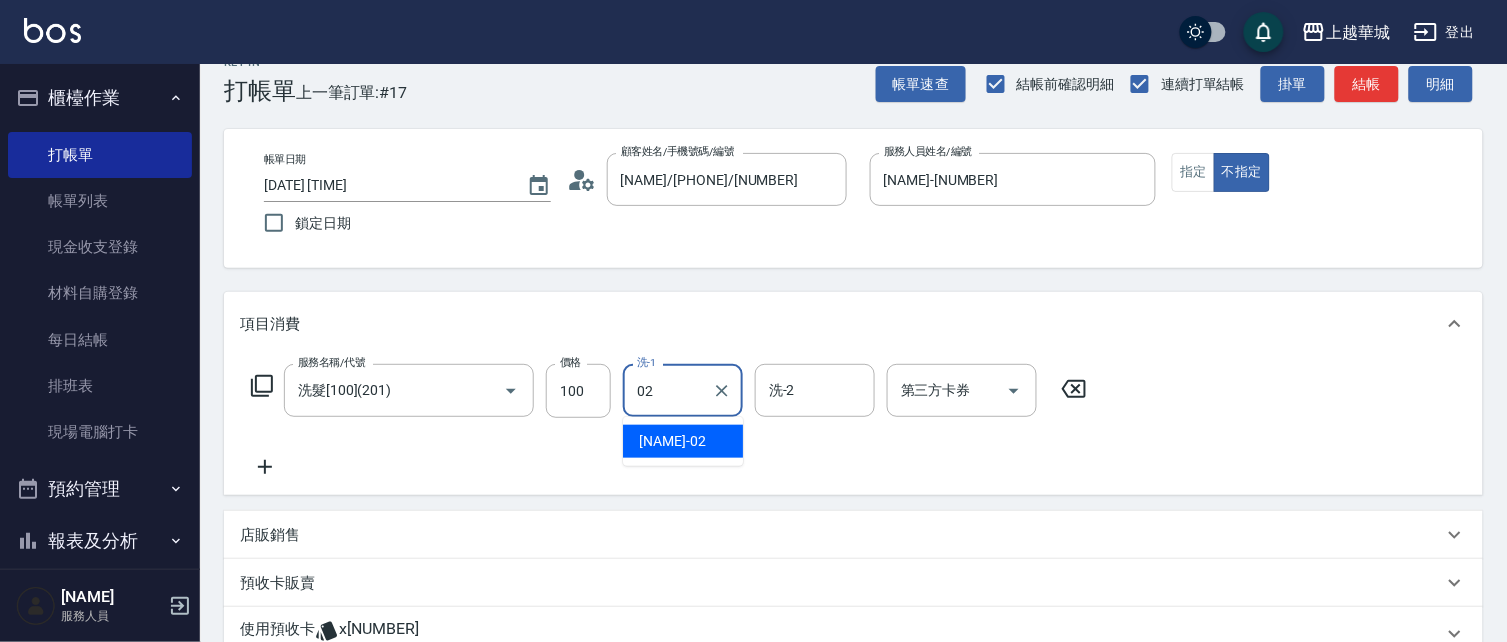 type on "[NAME]-[NUMBER]" 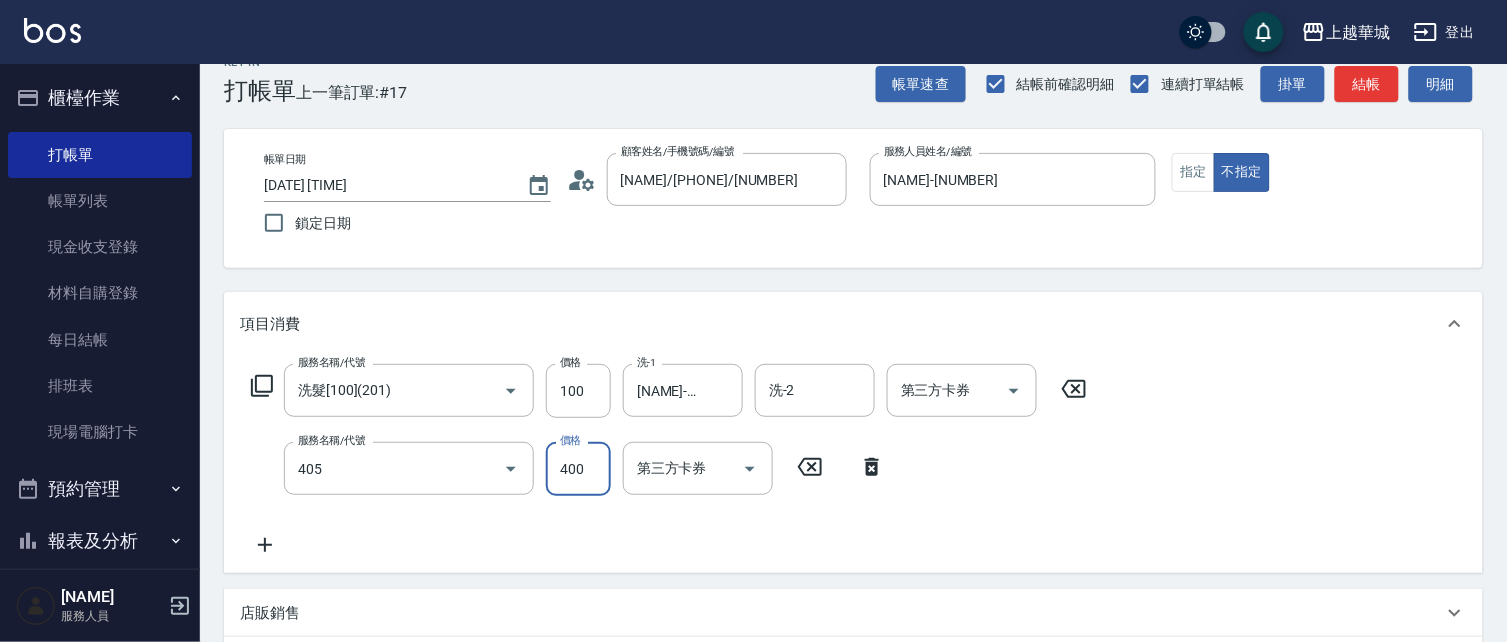 type on "剪髮(400)(405)" 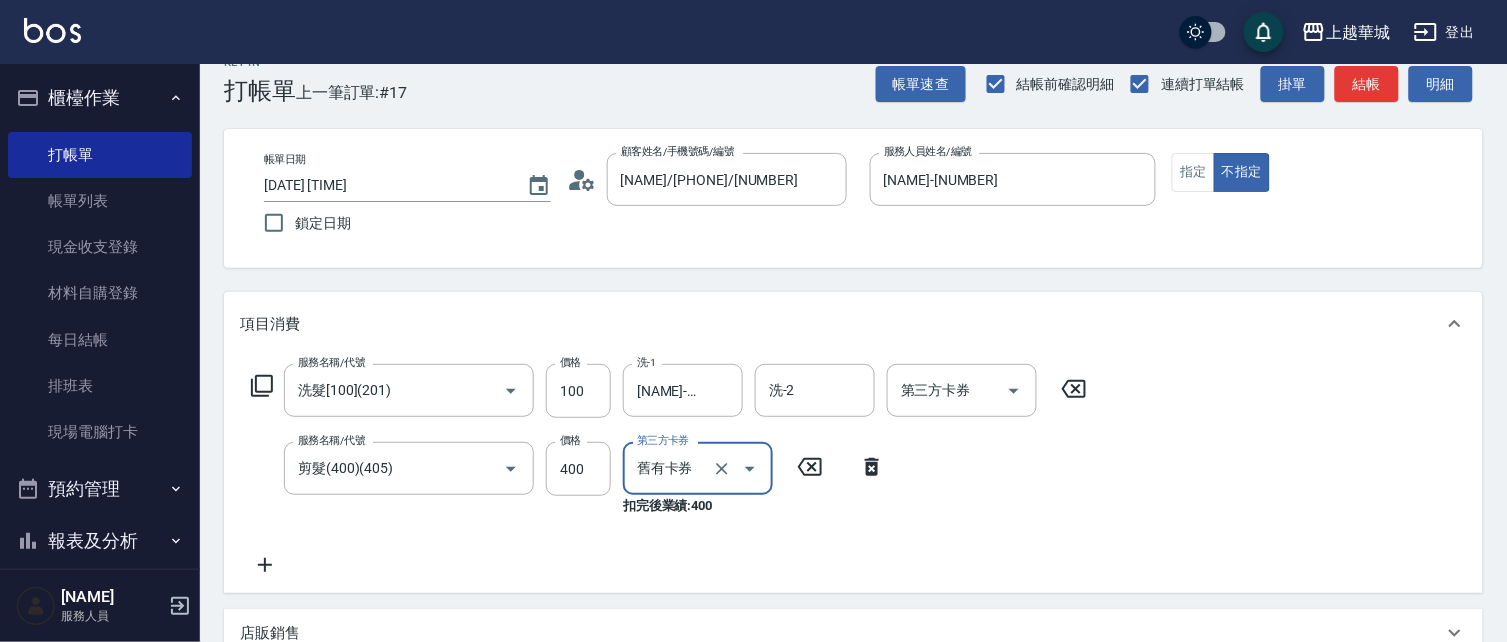 type on "舊有卡券" 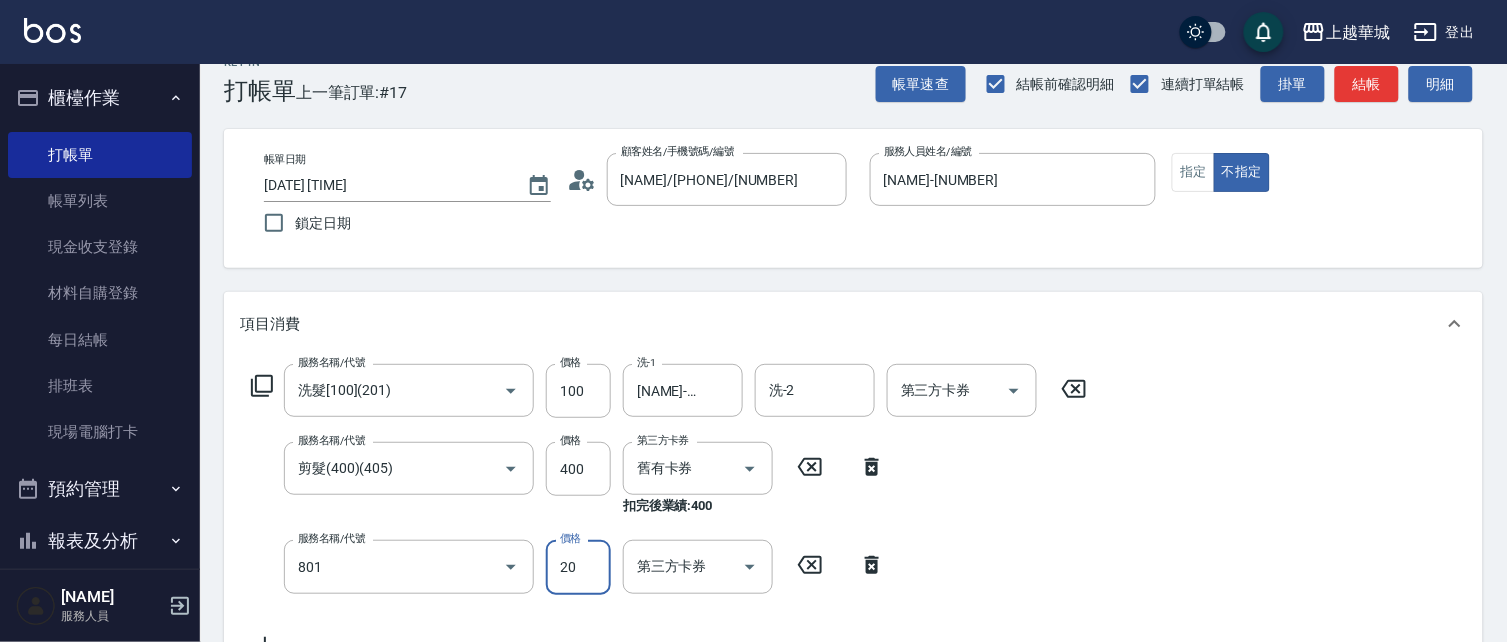 type on "潤絲(801)" 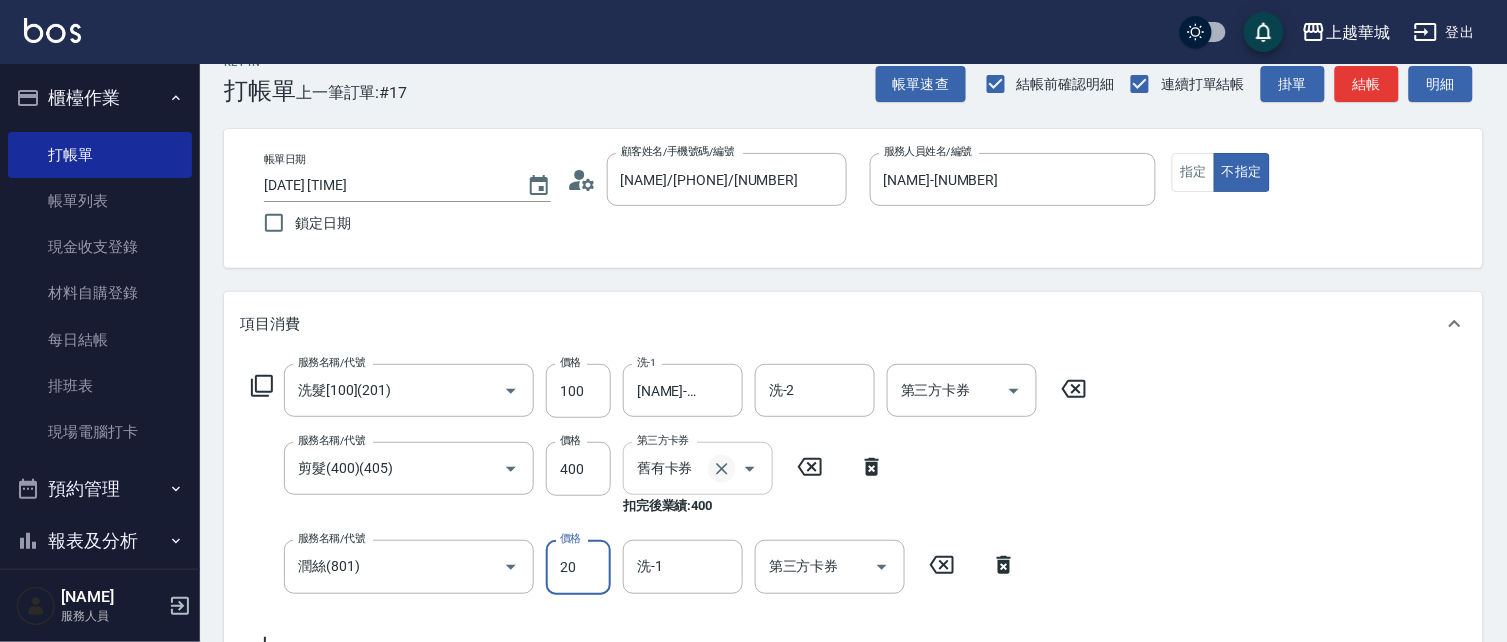 click 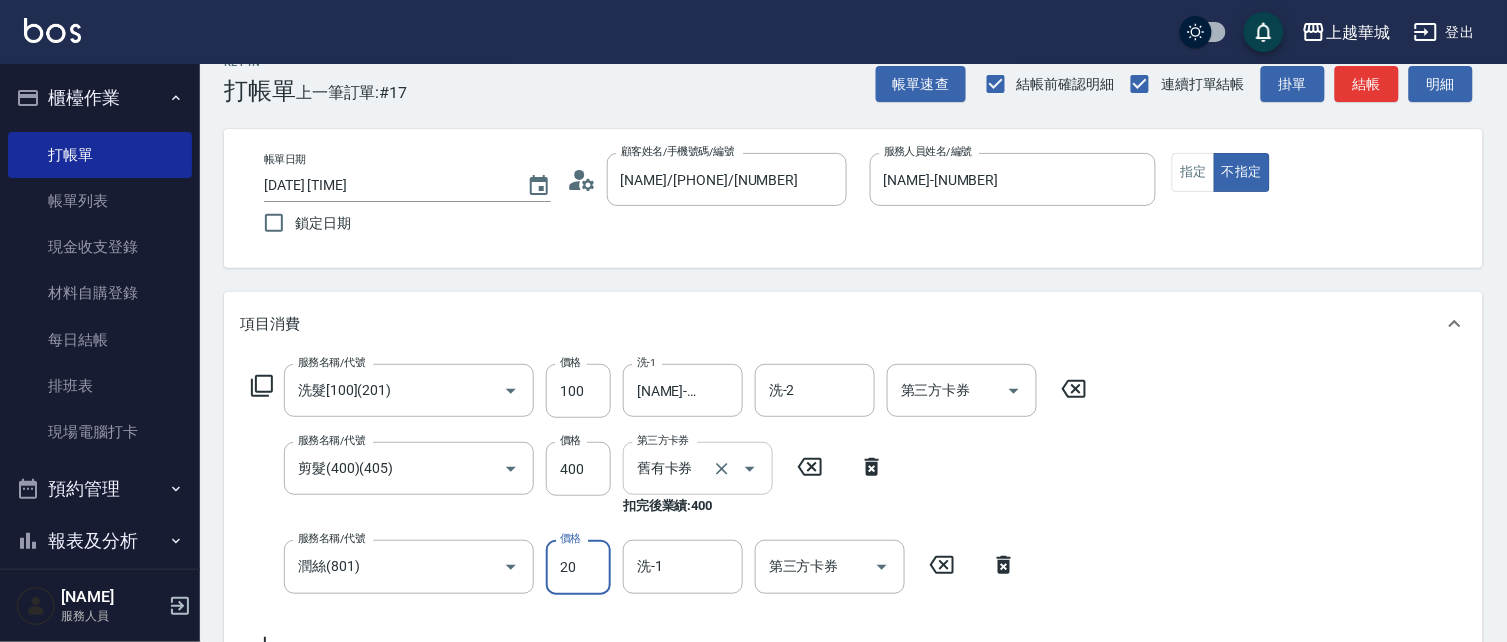 type 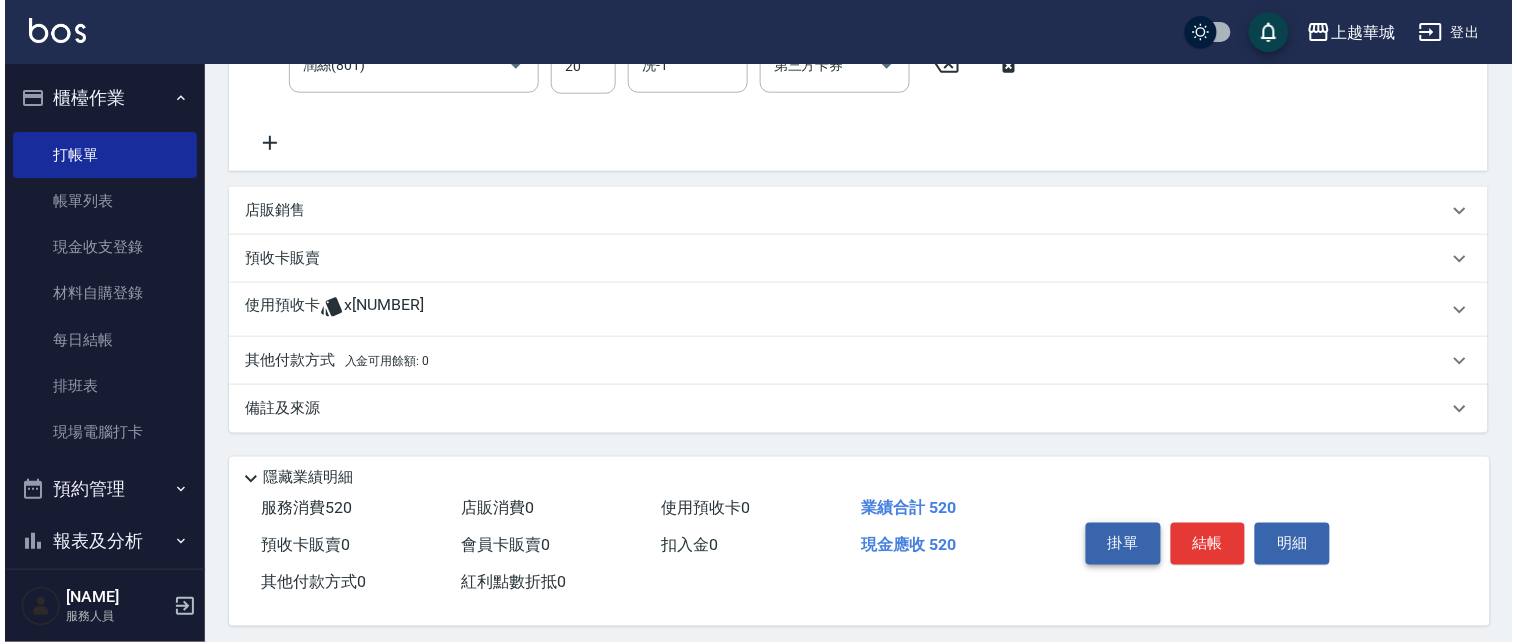 scroll, scrollTop: 513, scrollLeft: 0, axis: vertical 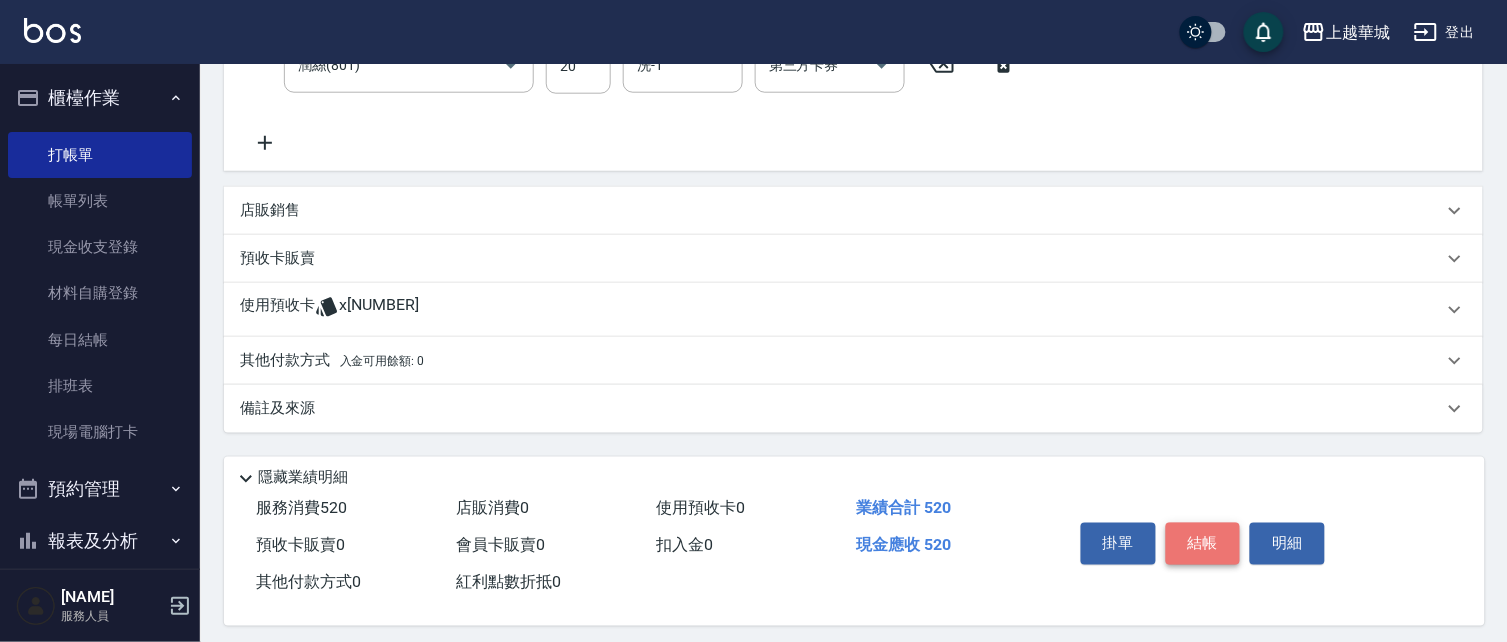 click on "結帳" at bounding box center (1203, 544) 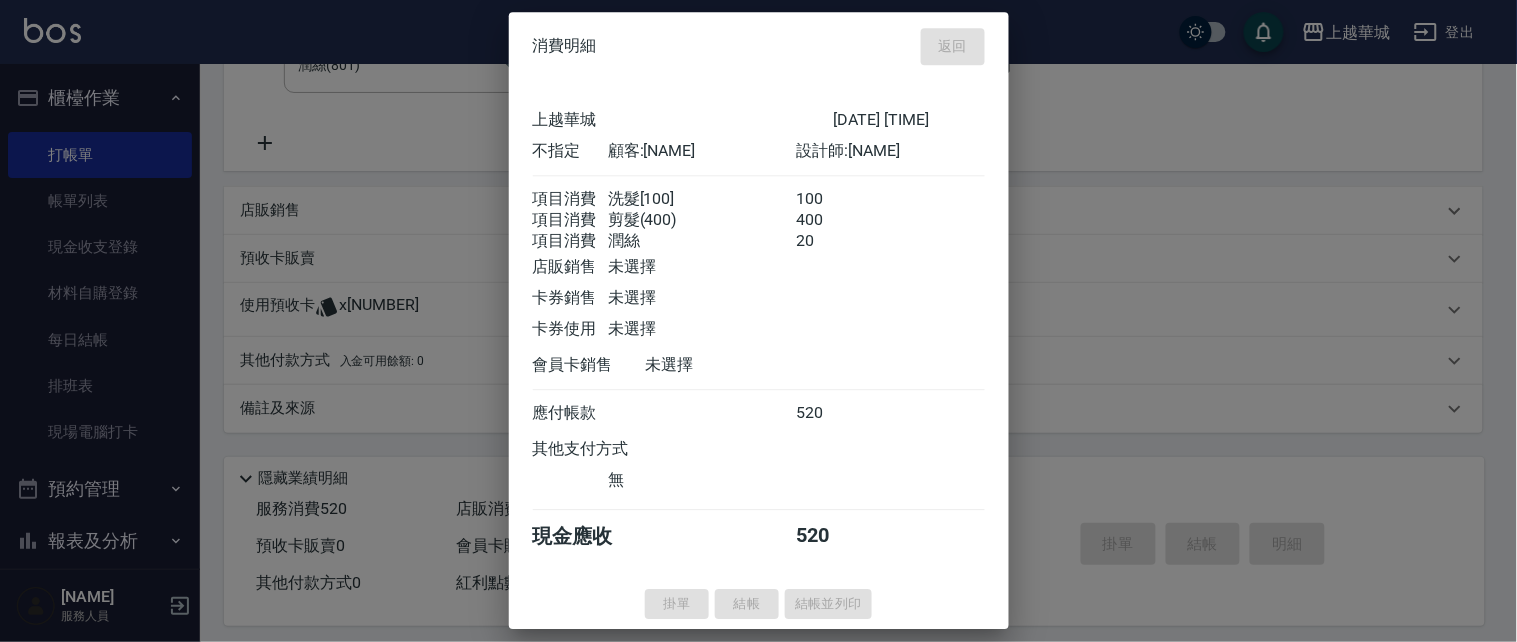 type 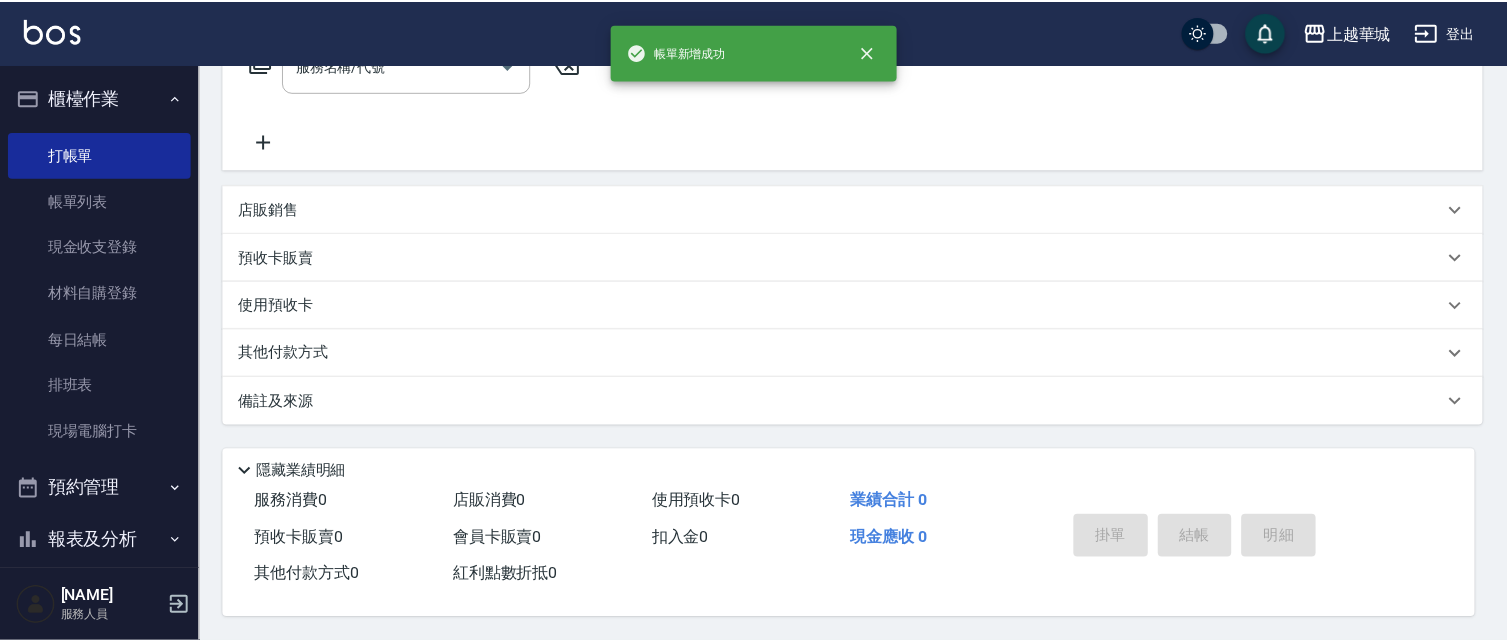 scroll, scrollTop: 0, scrollLeft: 0, axis: both 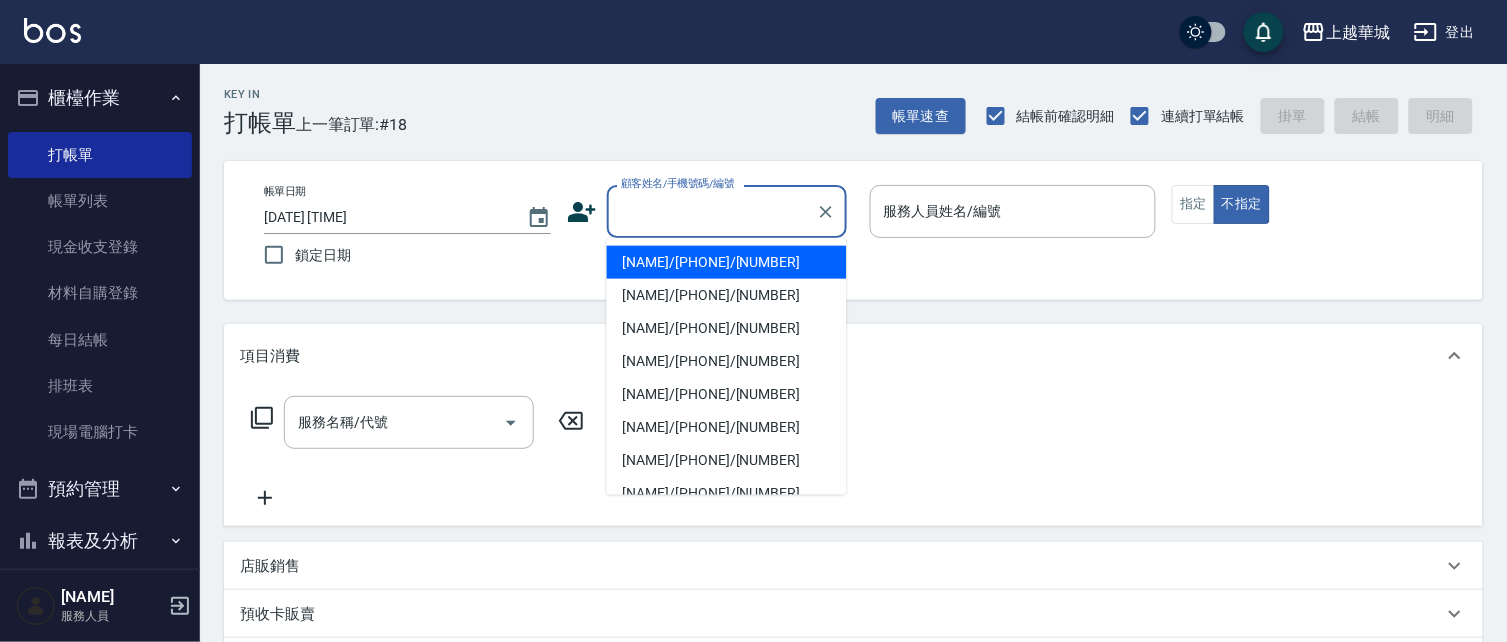 click on "顧客姓名/手機號碼/編號" at bounding box center (712, 211) 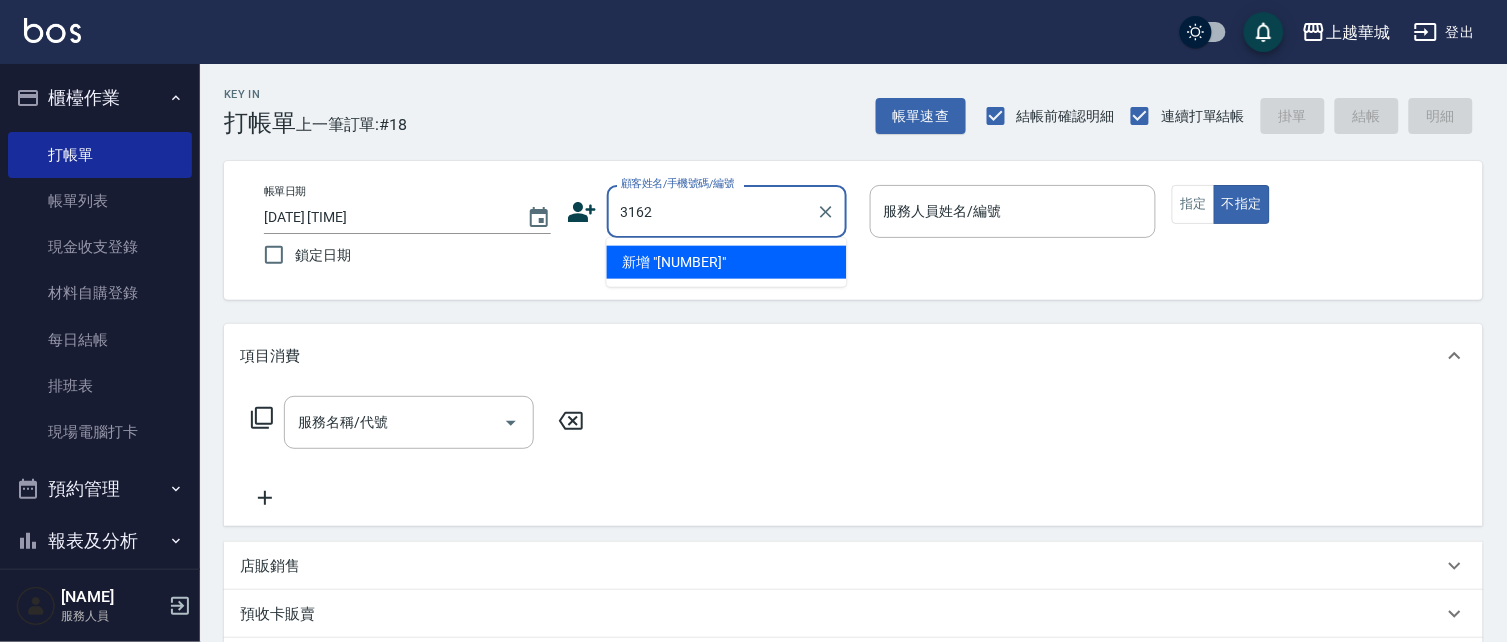 type on "3162" 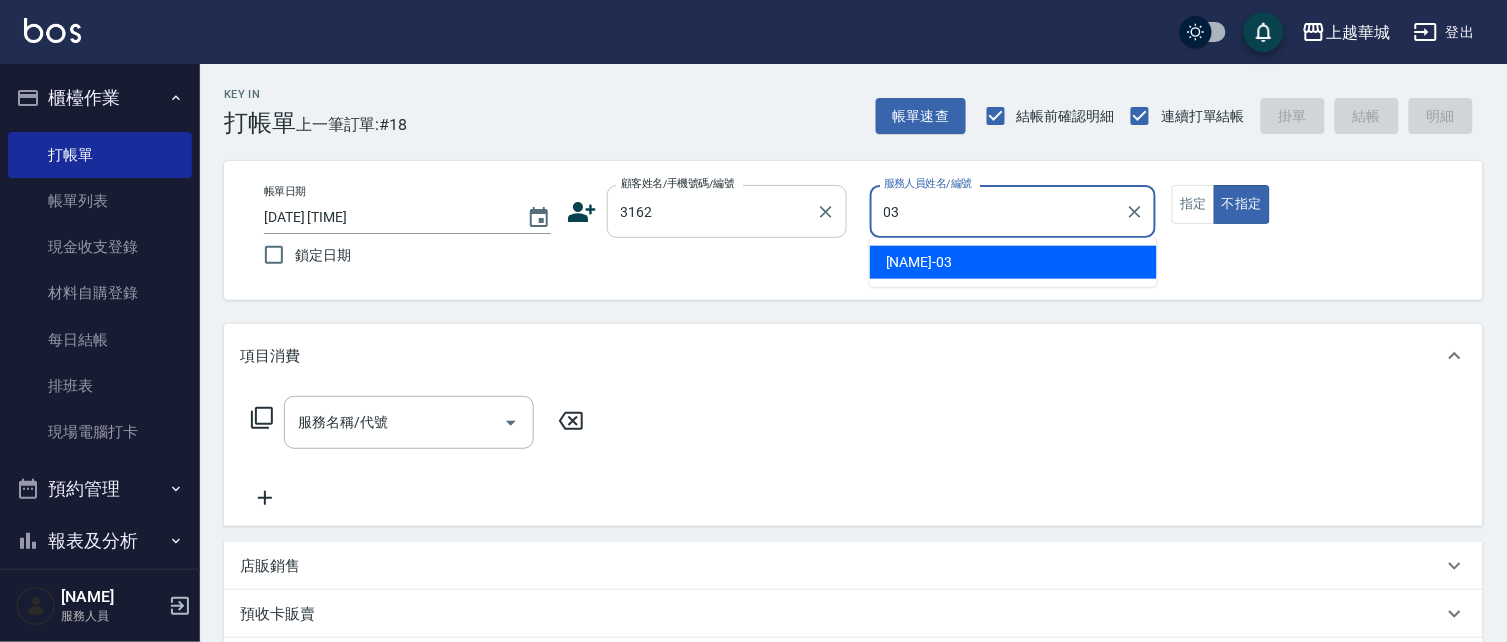type on "[NAME]-[NUMBER]" 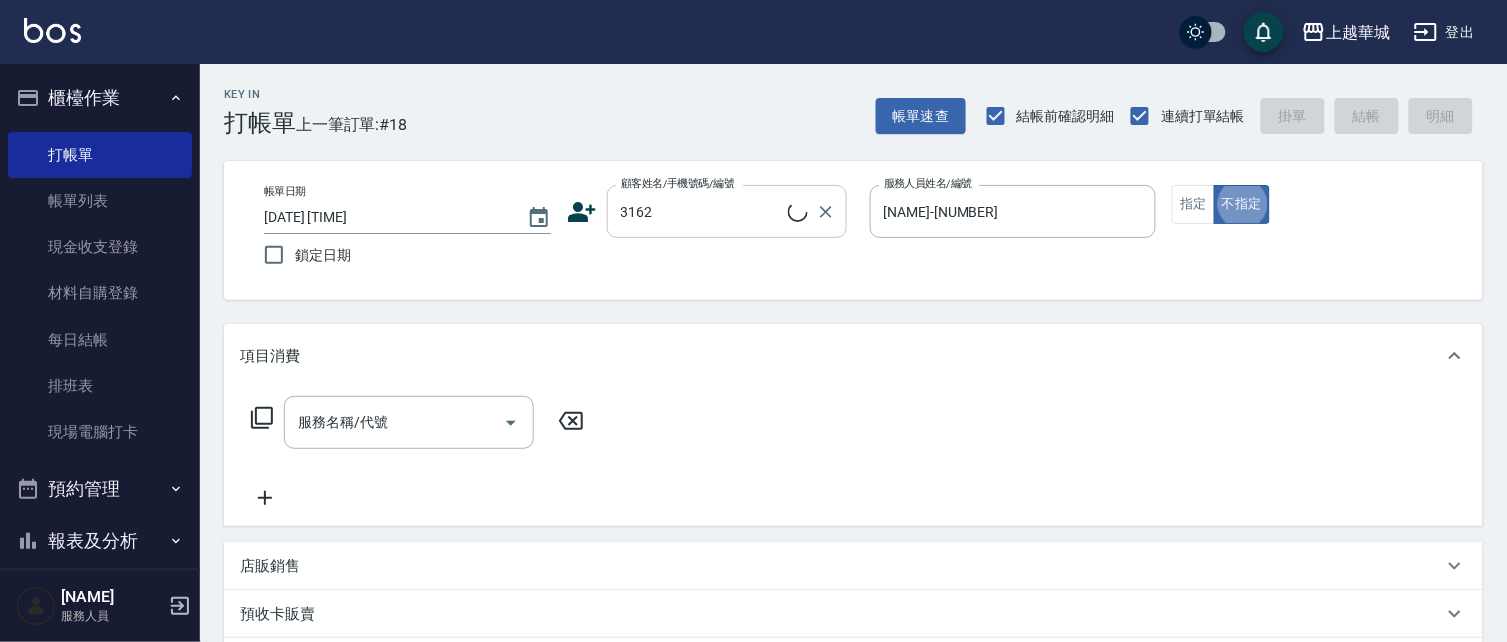 type on "[NAME]/[PHONE]/[NUMBER]" 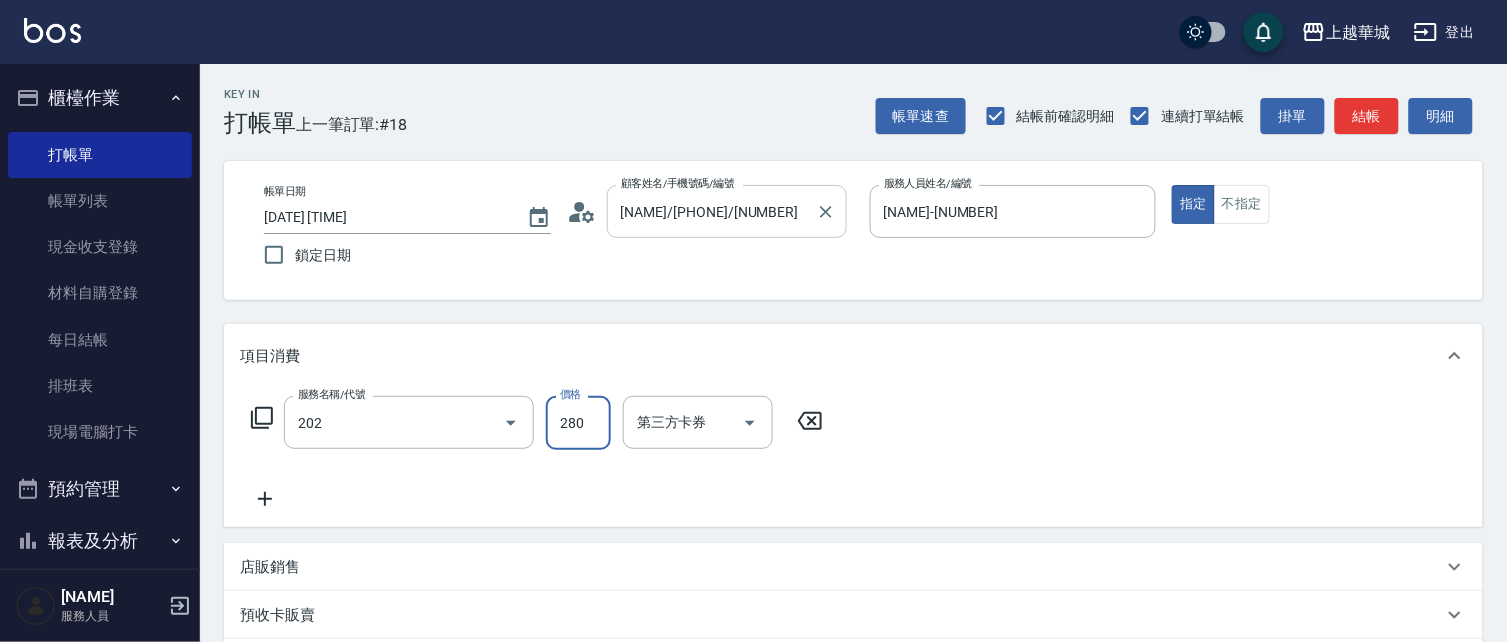 type on "洗髮[280](202)" 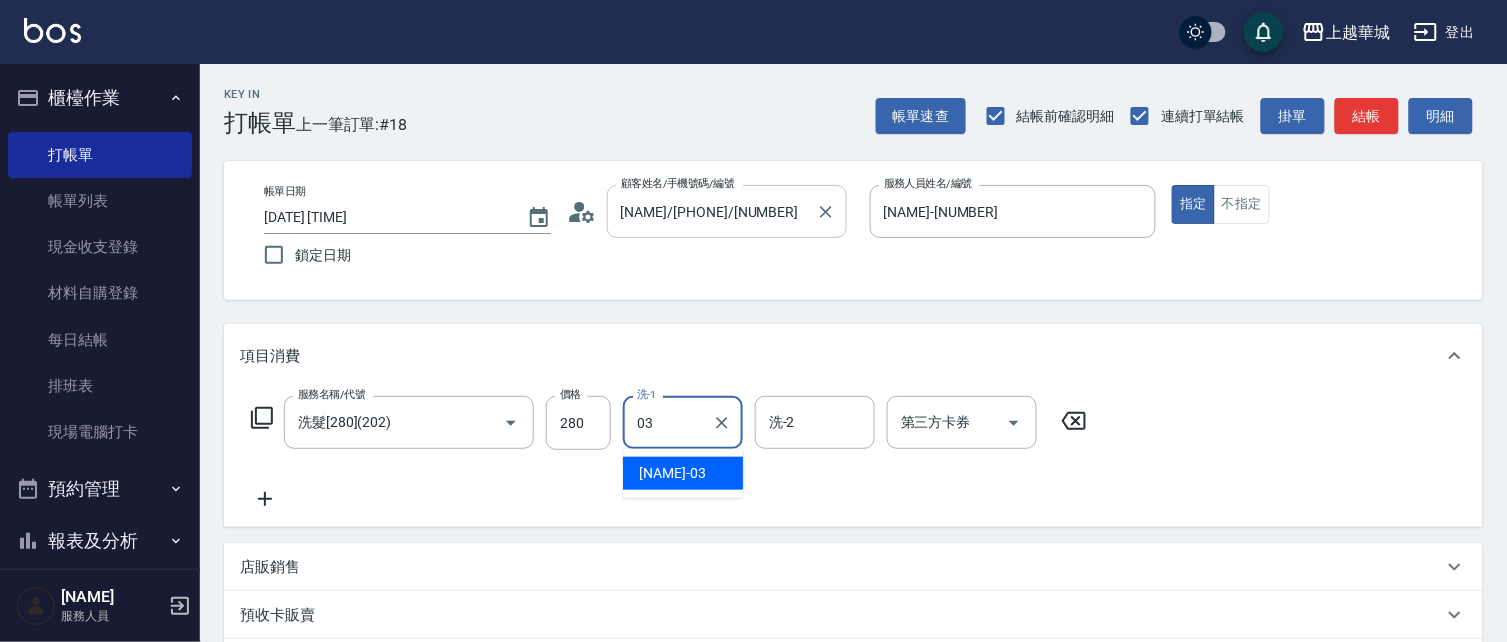 type on "[NAME]-[NUMBER]" 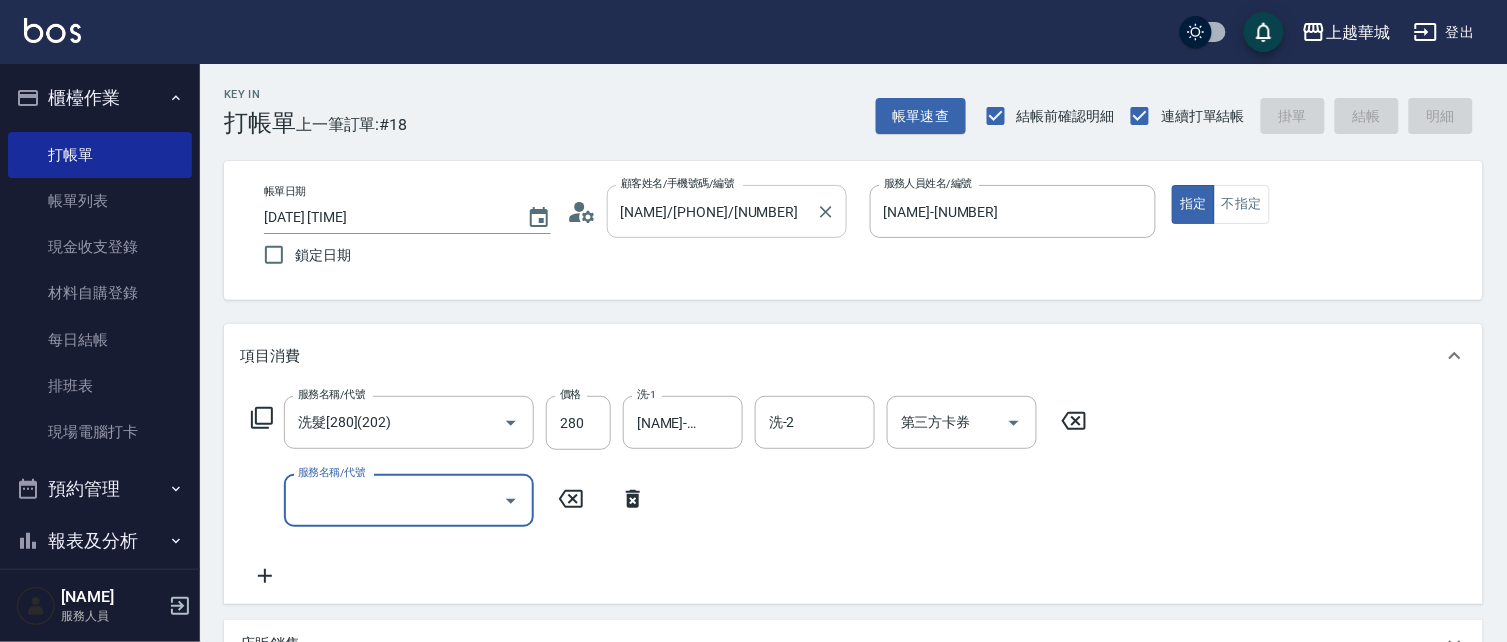 type 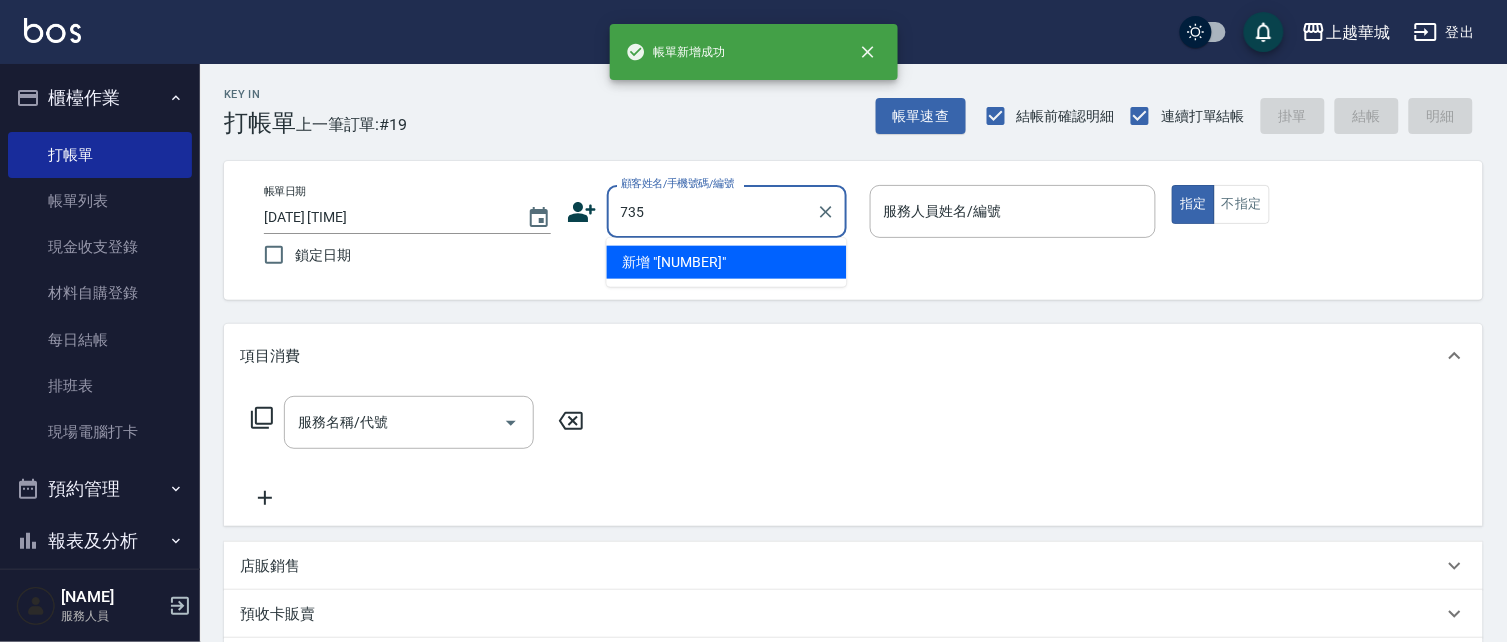 type on "735" 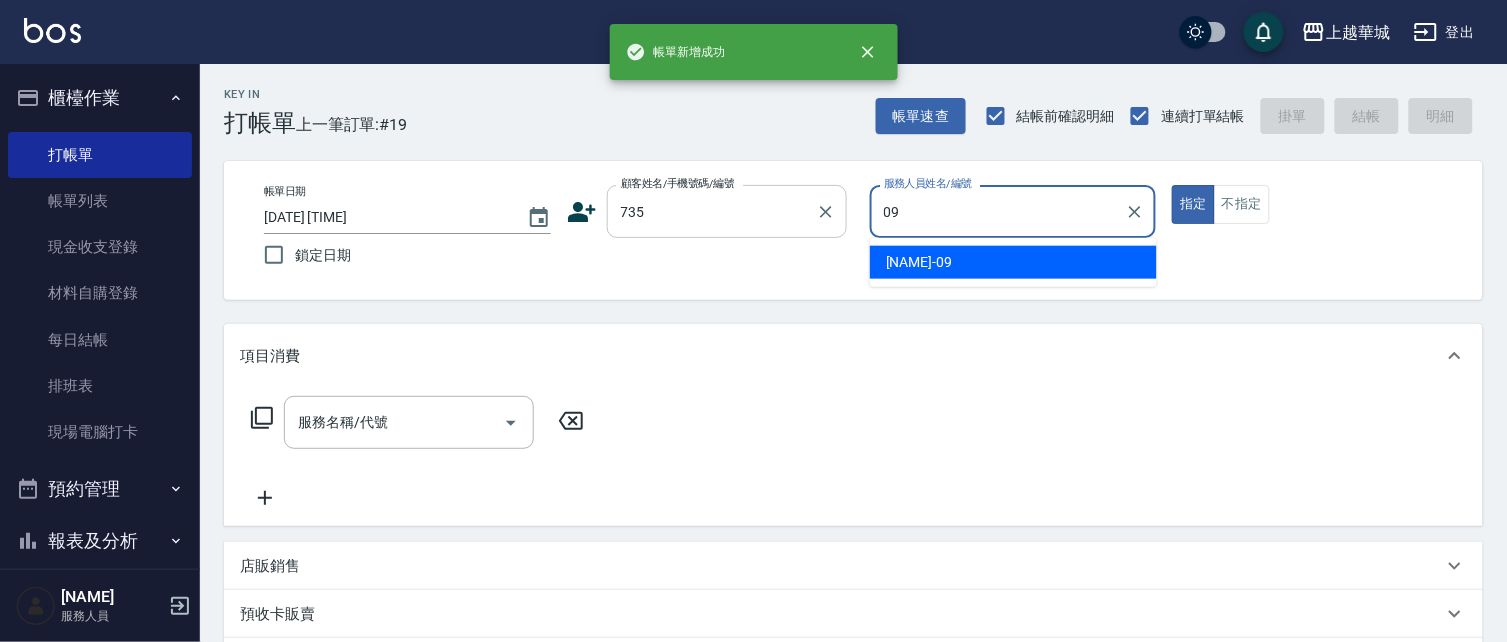 type on "[NAME]-[NUMBER]" 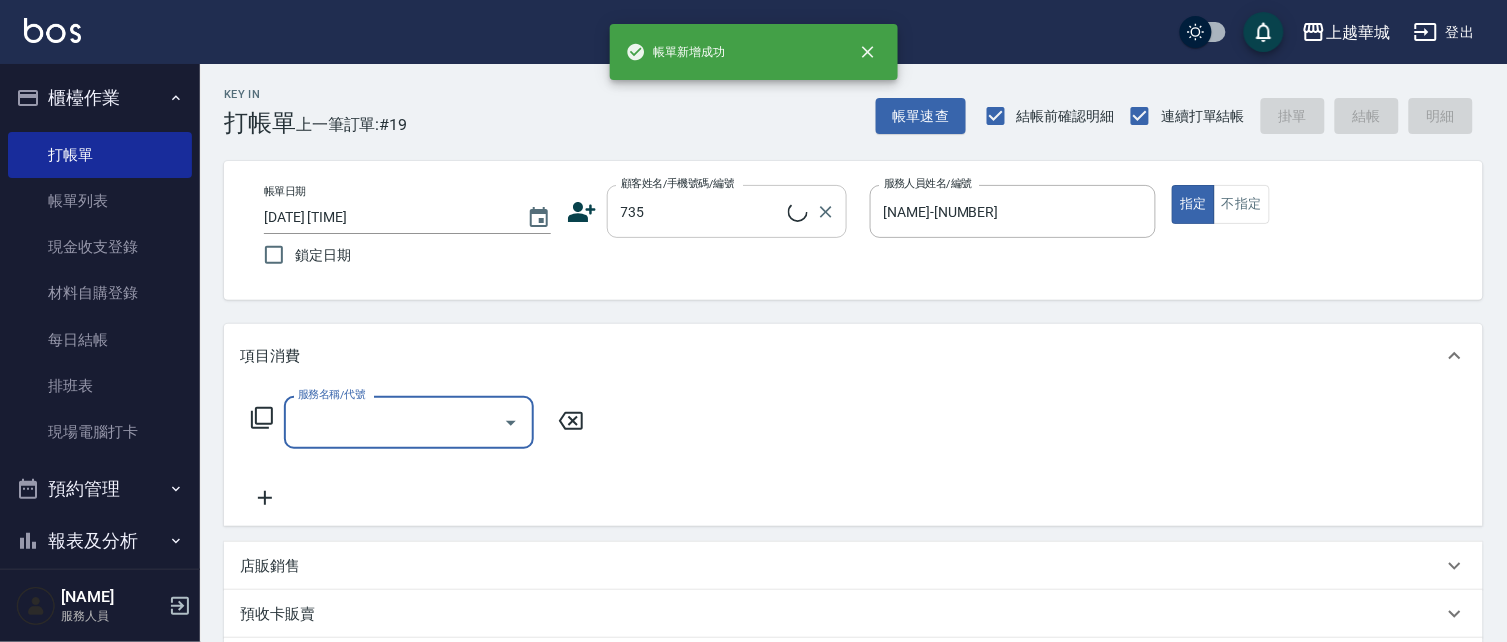 type on "[NAME]/ [PHONE]/[NUMBER]" 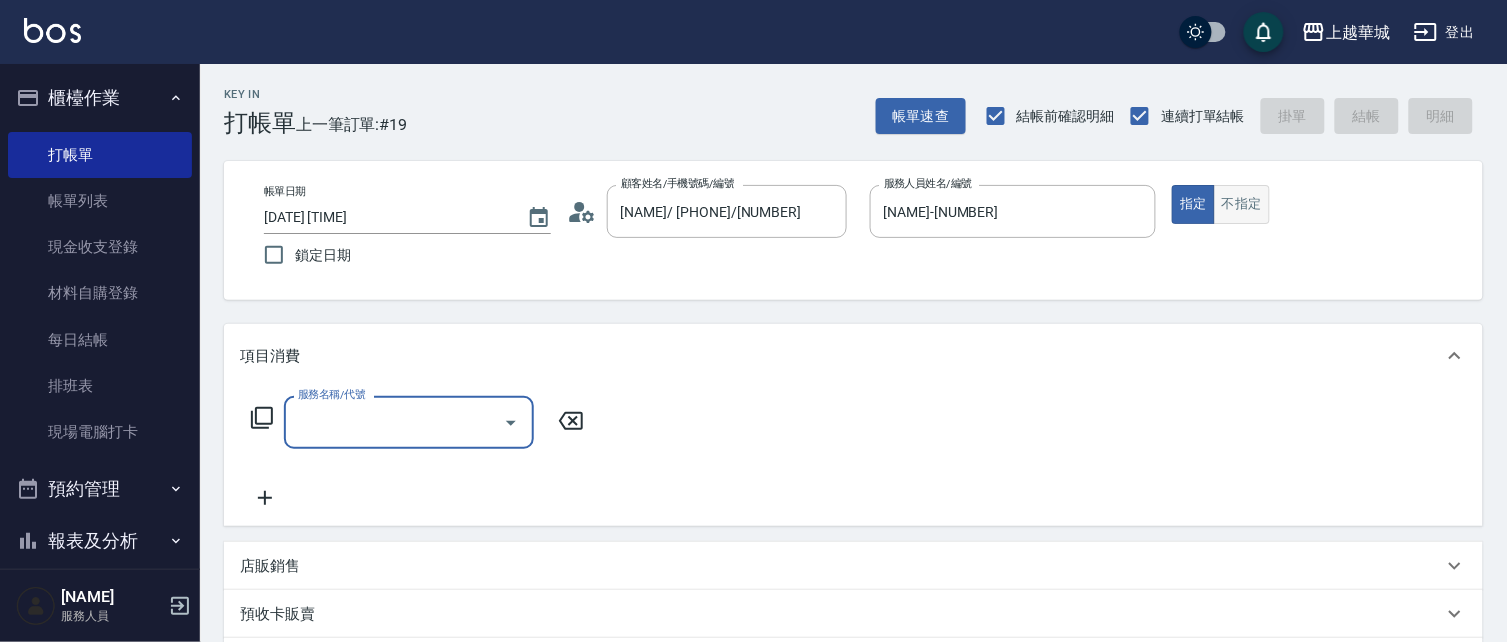 click on "不指定" at bounding box center [1242, 204] 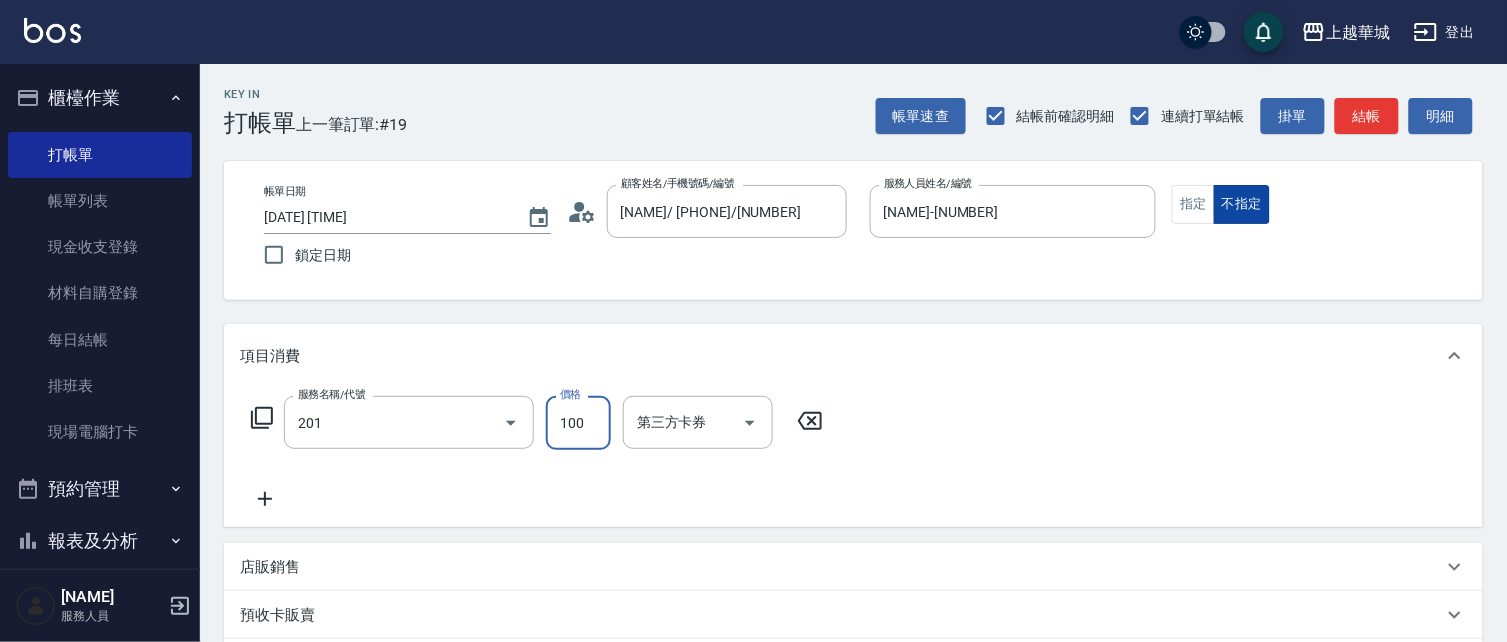 type on "洗髮[100](201)" 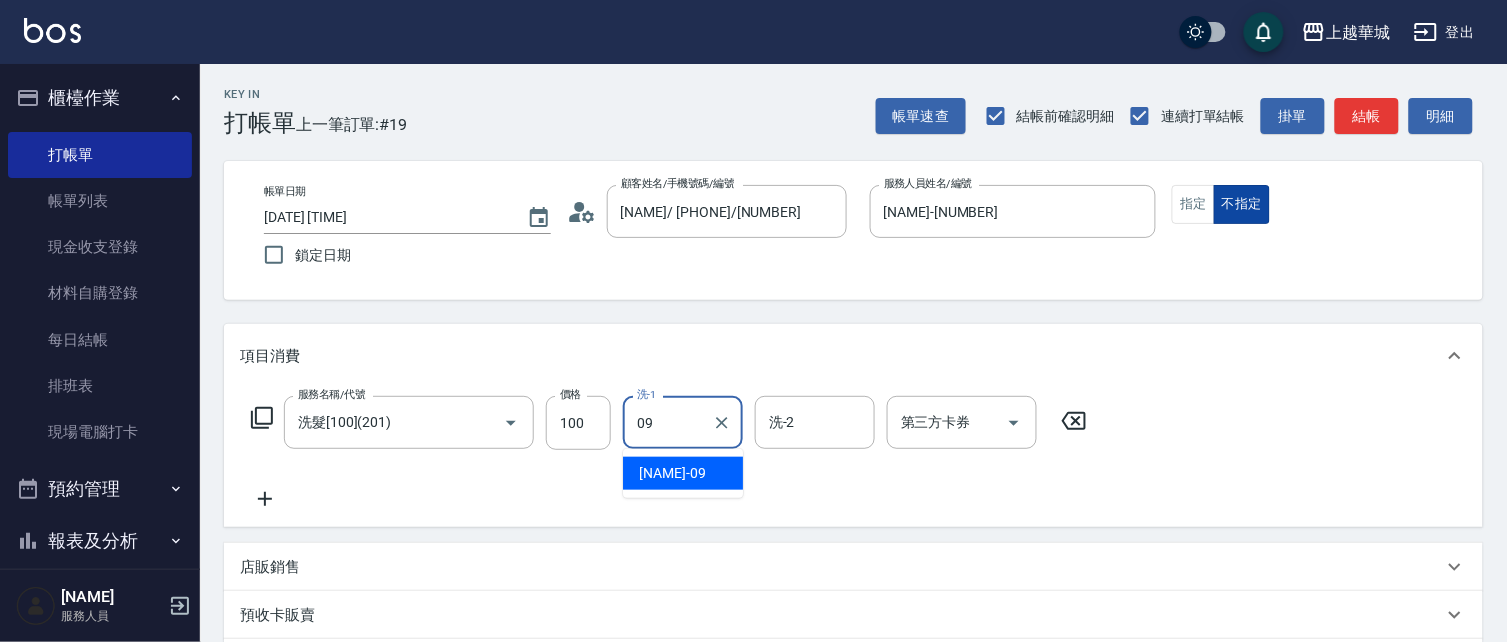 type on "[NAME]-[NUMBER]" 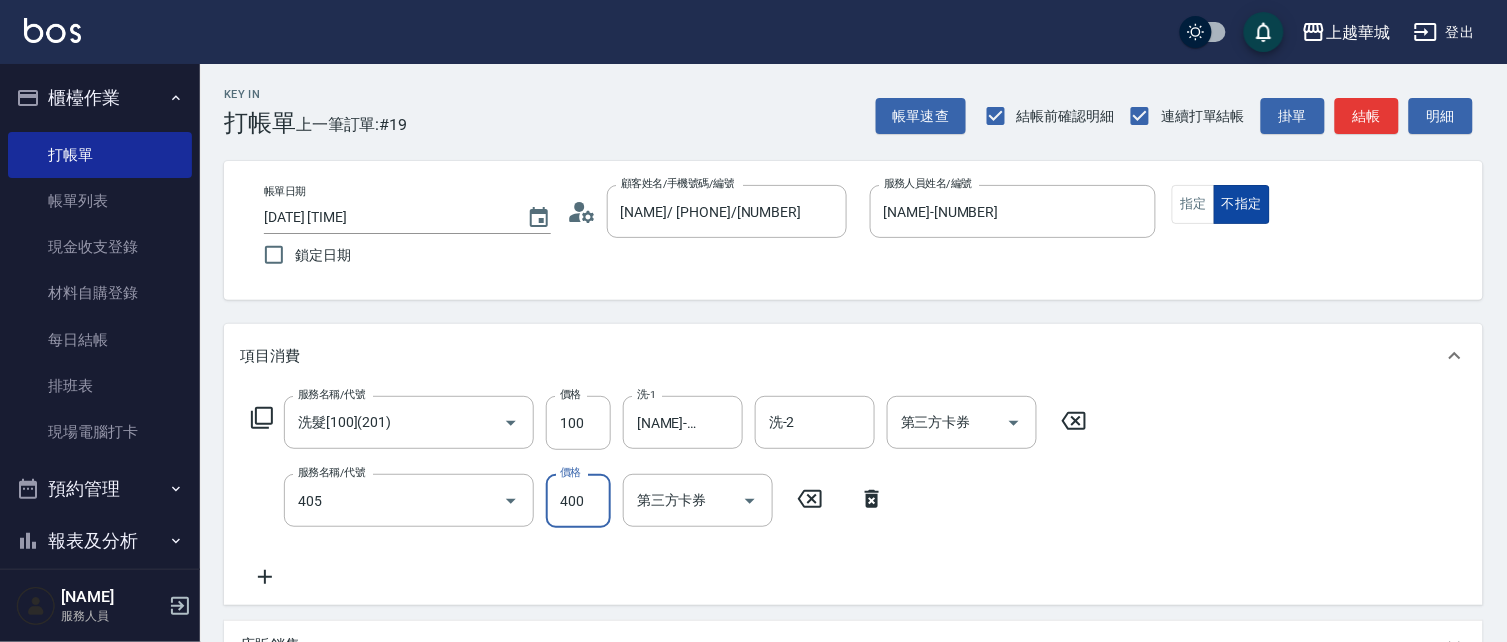 type on "剪髮(400)(405)" 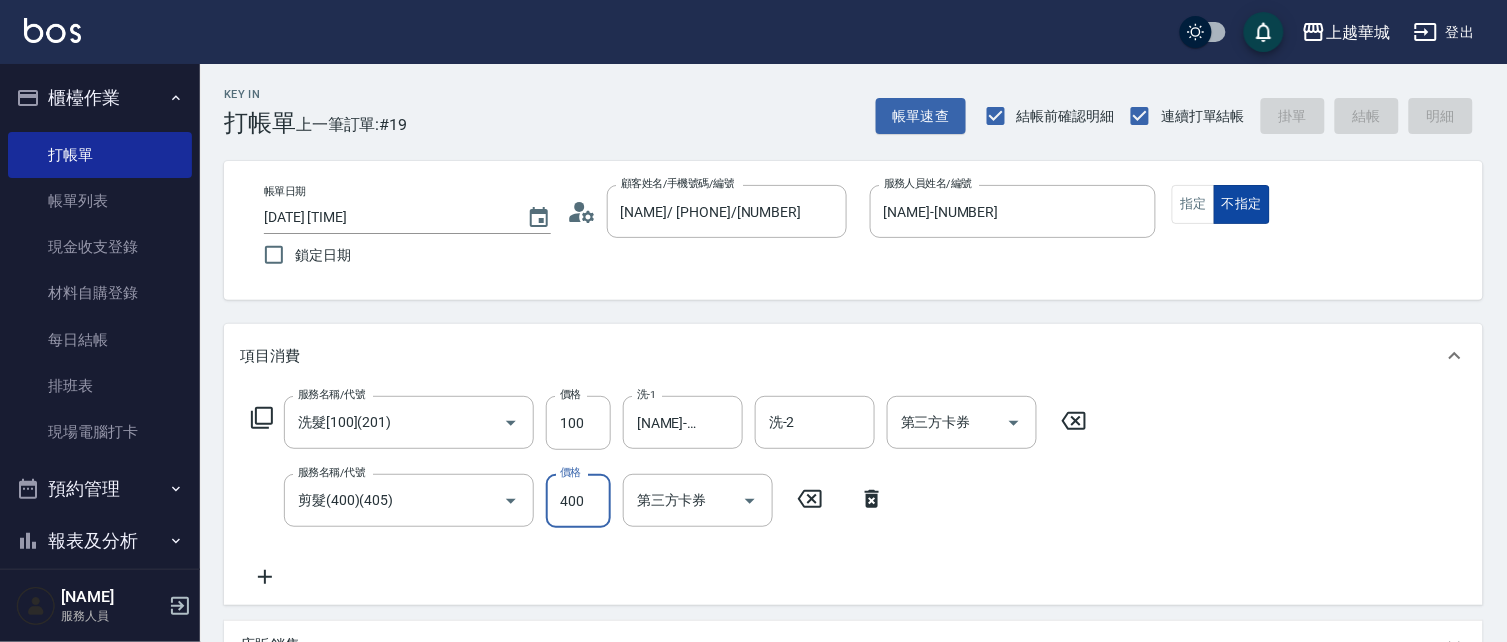 type 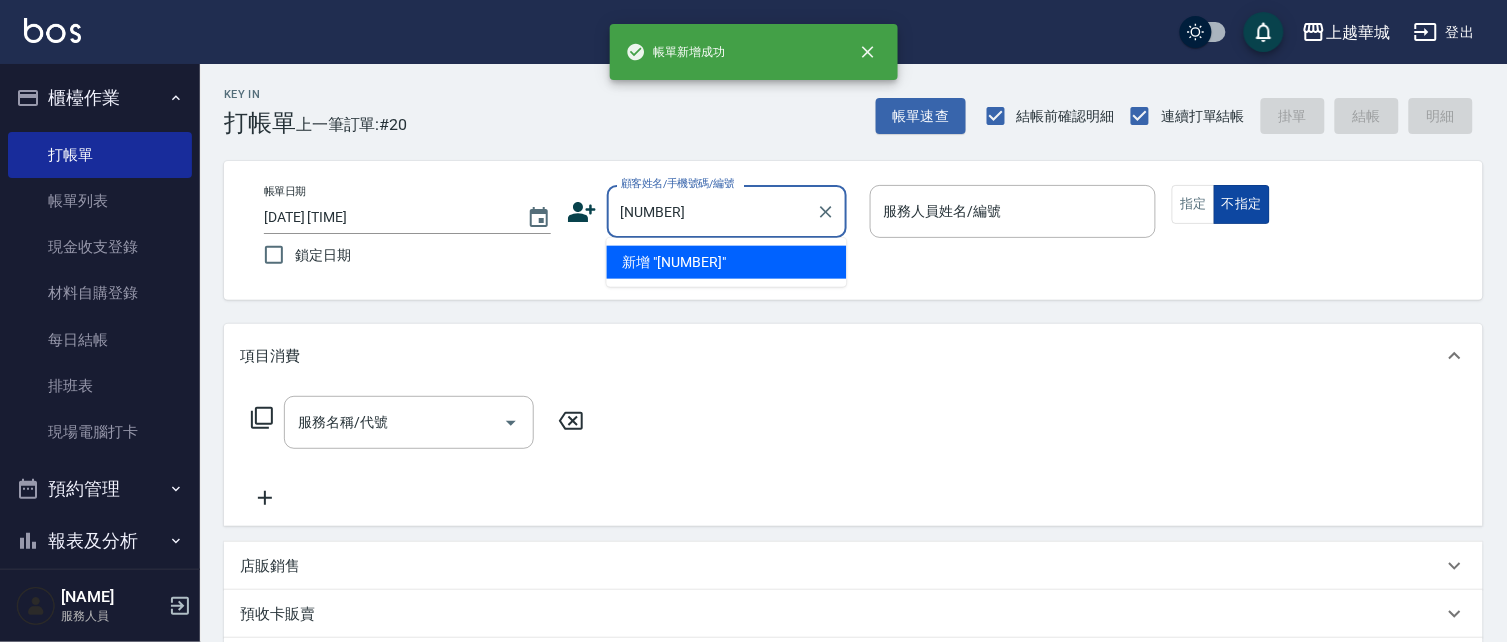 type on "[NUMBER]" 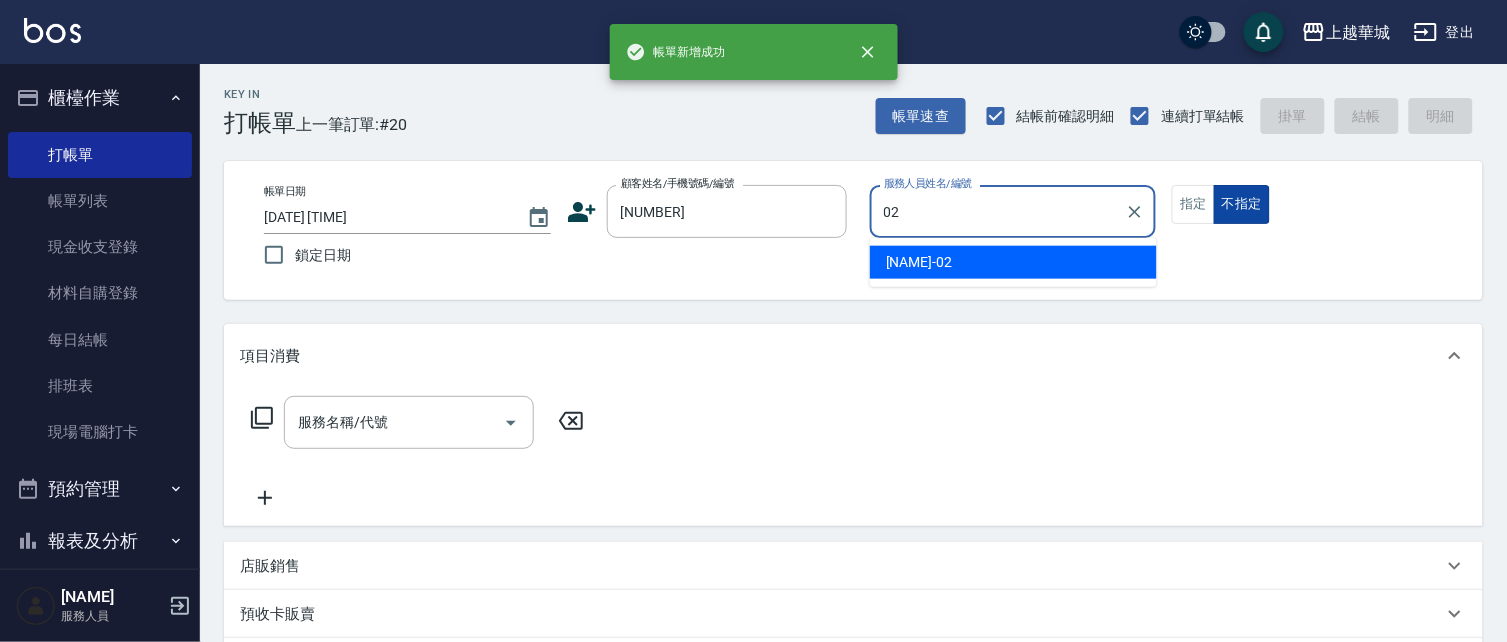 type on "[NAME]-[NUMBER]" 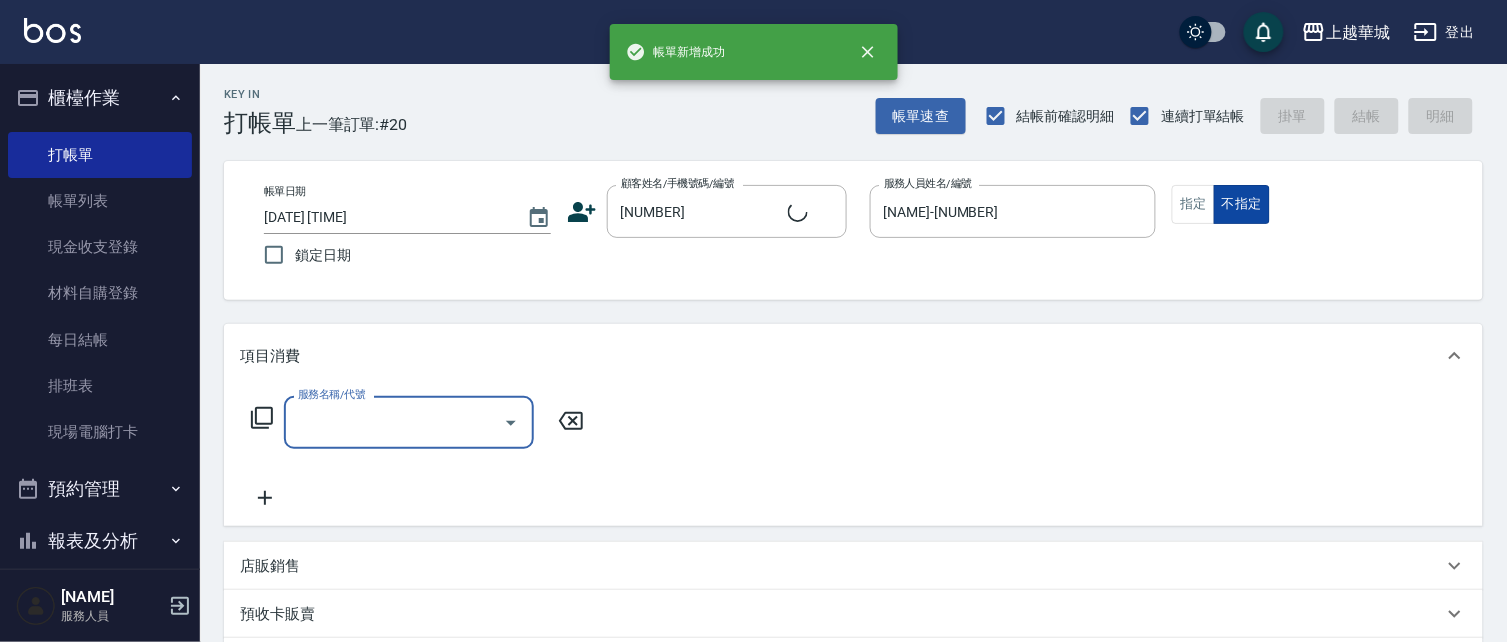 type on "2" 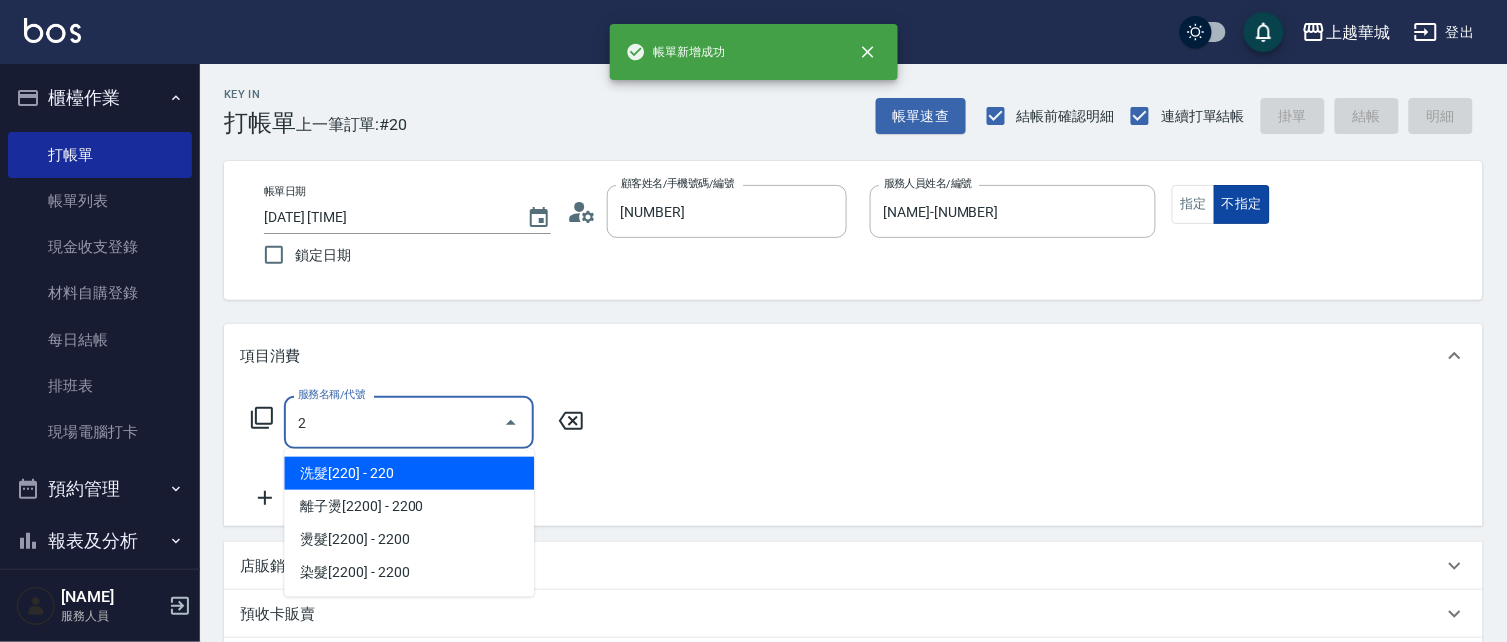 type on "[NAME]/[PHONE]/[NUMBER]" 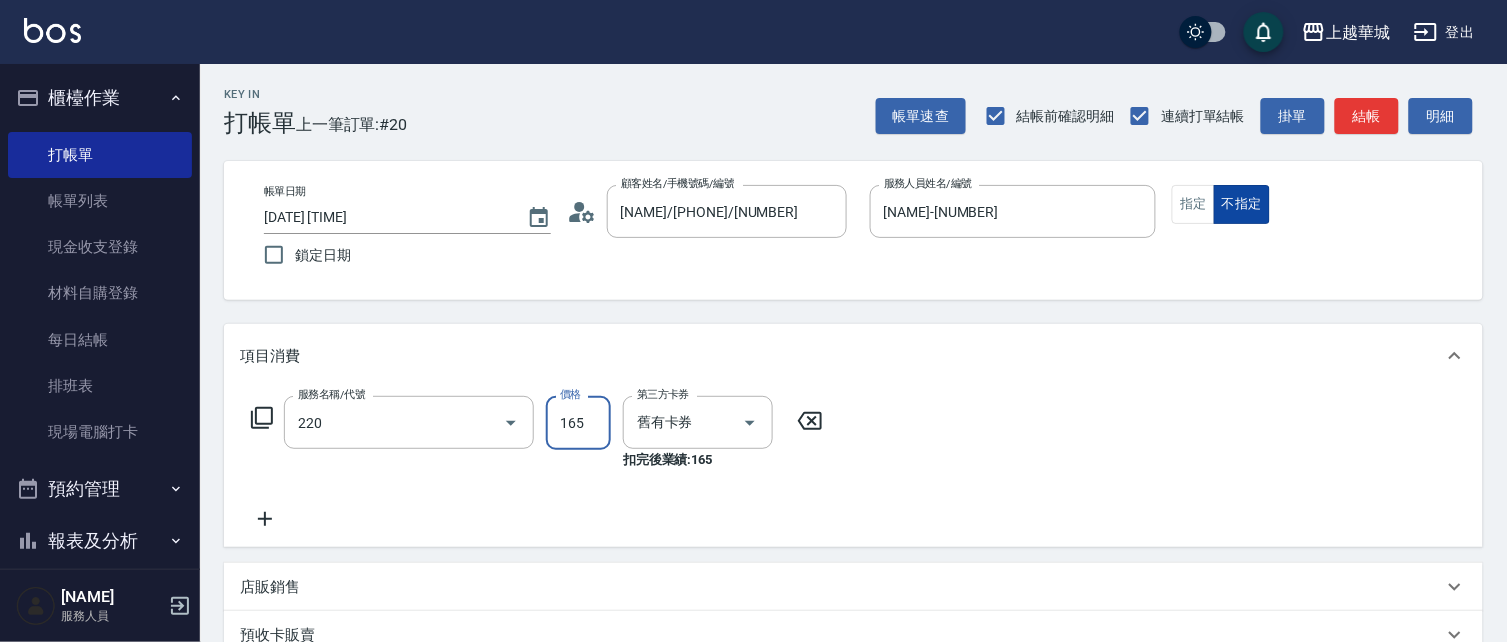 type on "洗髮卡券(165)(220)" 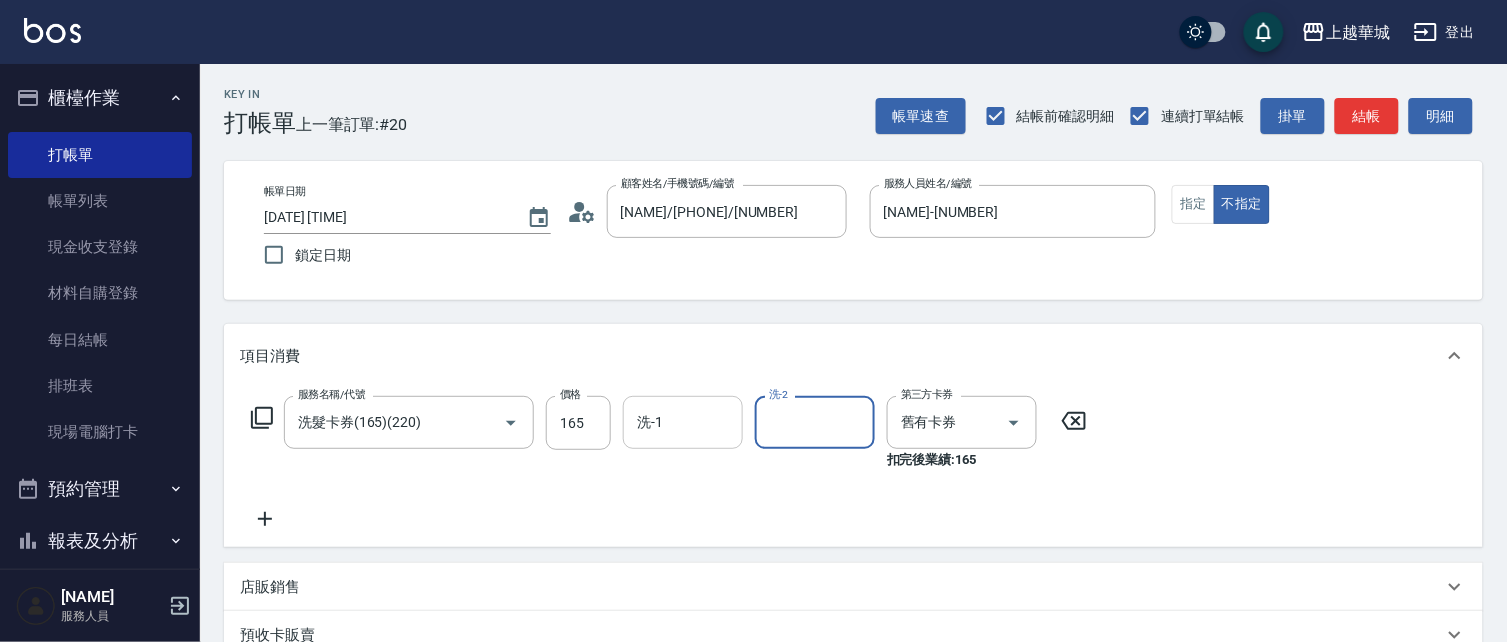 click on "洗-1" at bounding box center [683, 422] 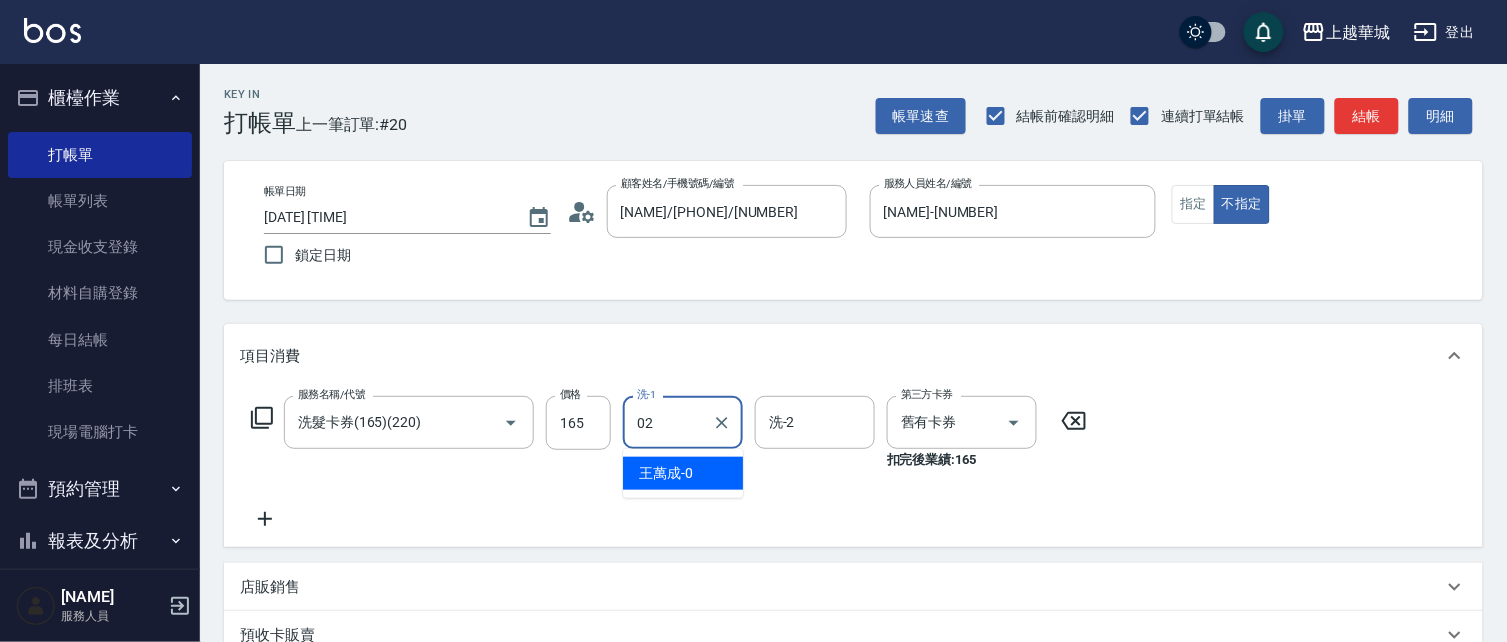 type on "[NAME]-[NUMBER]" 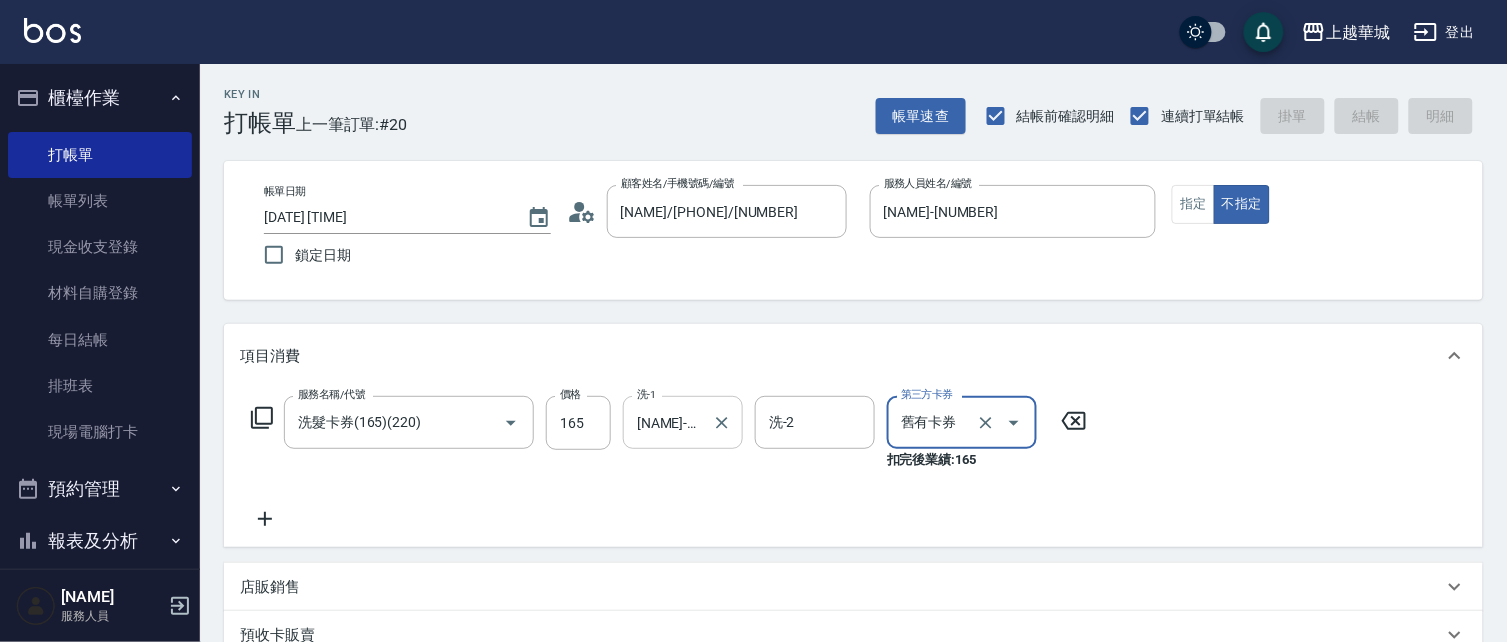 type on "[DATE] [TIME]" 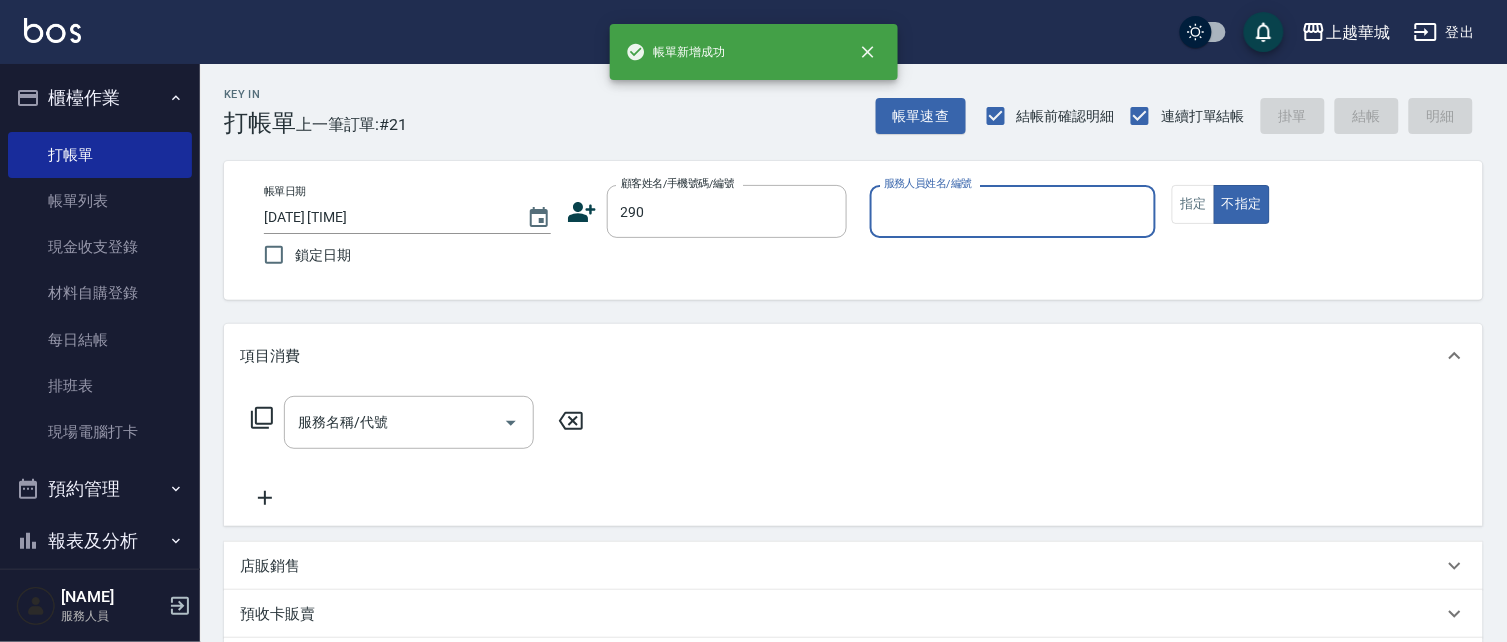 type on "290" 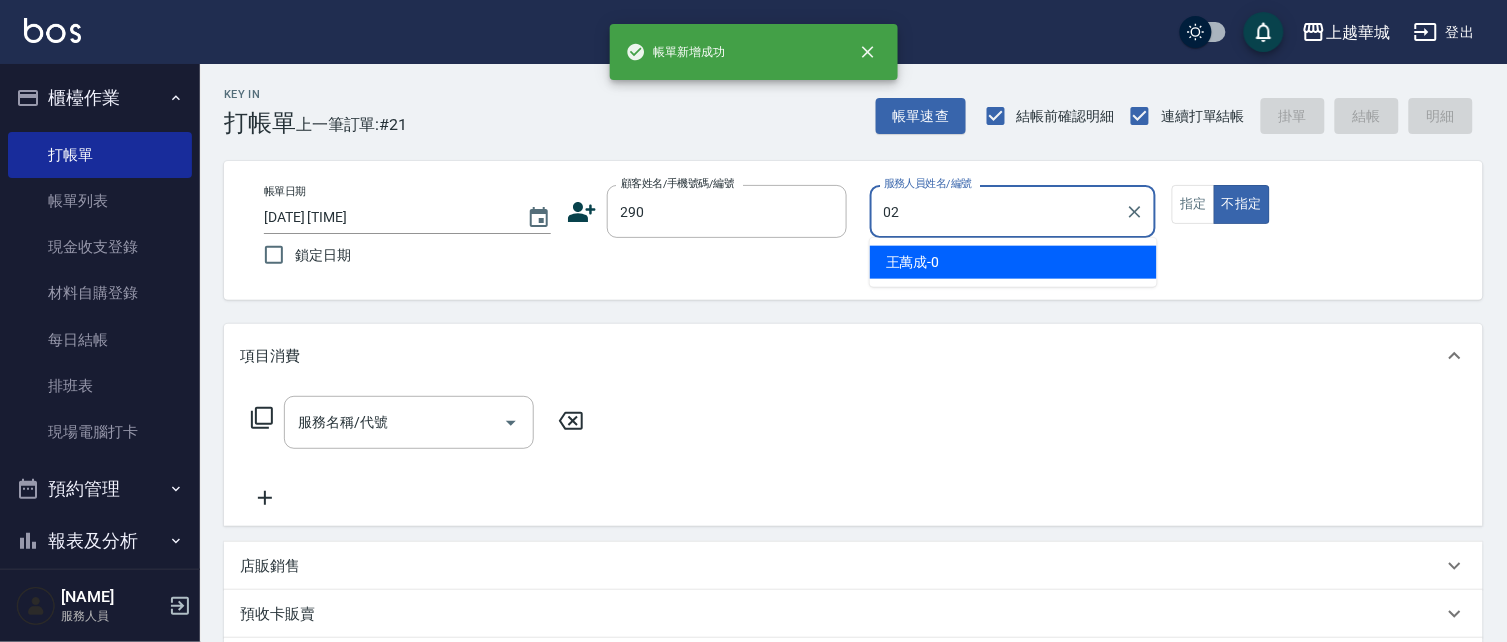 type on "[NAME]-[NUMBER]" 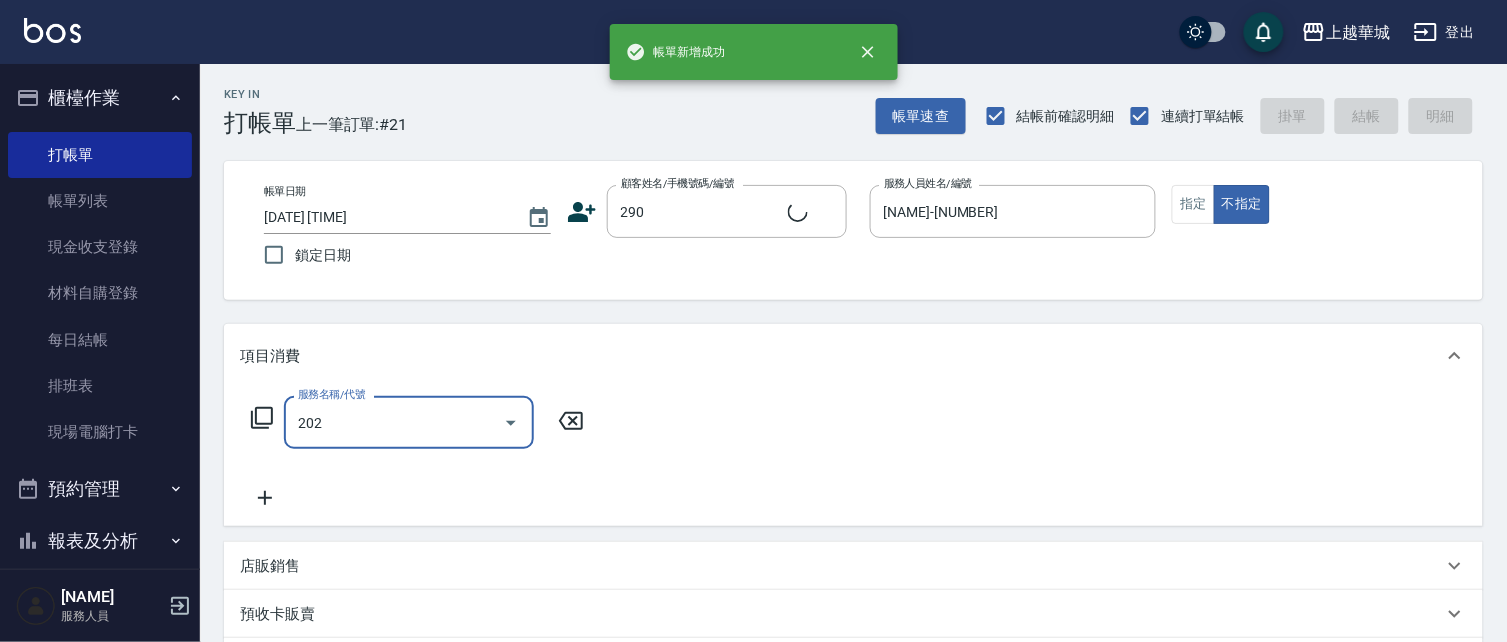 type on "202" 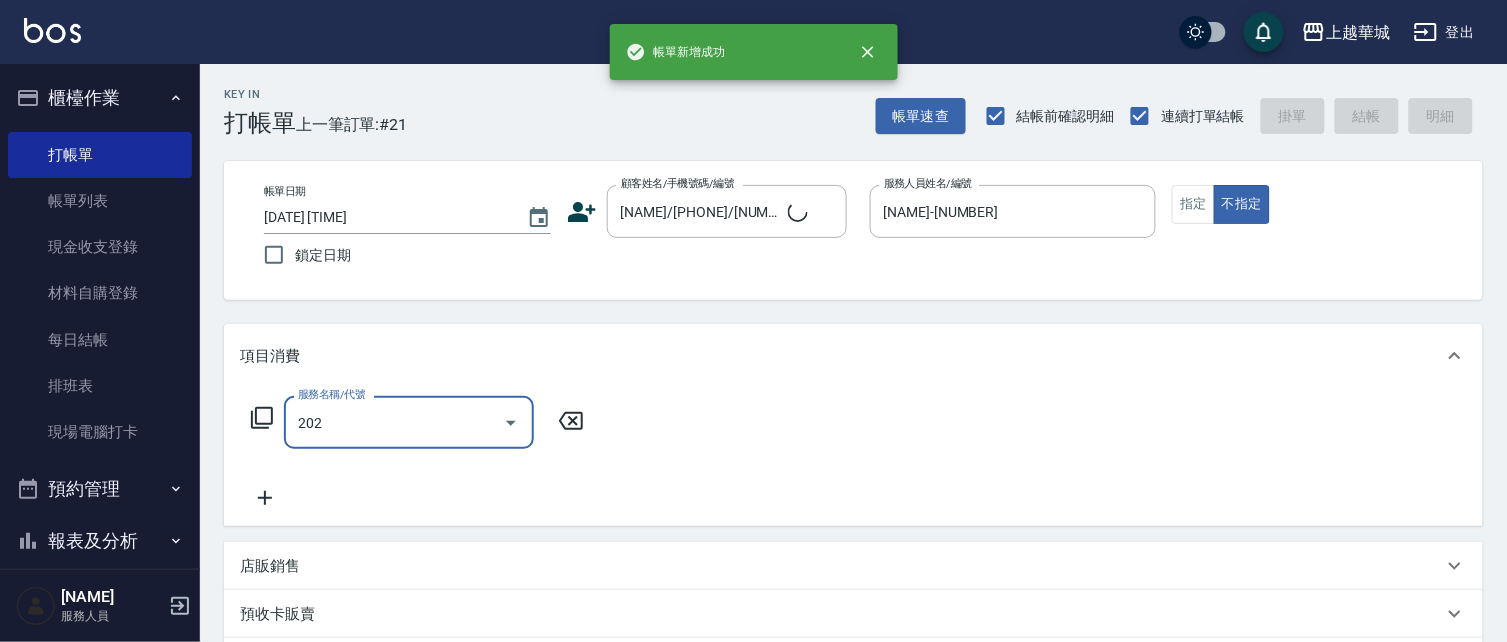 type on "洗髮[280](202)" 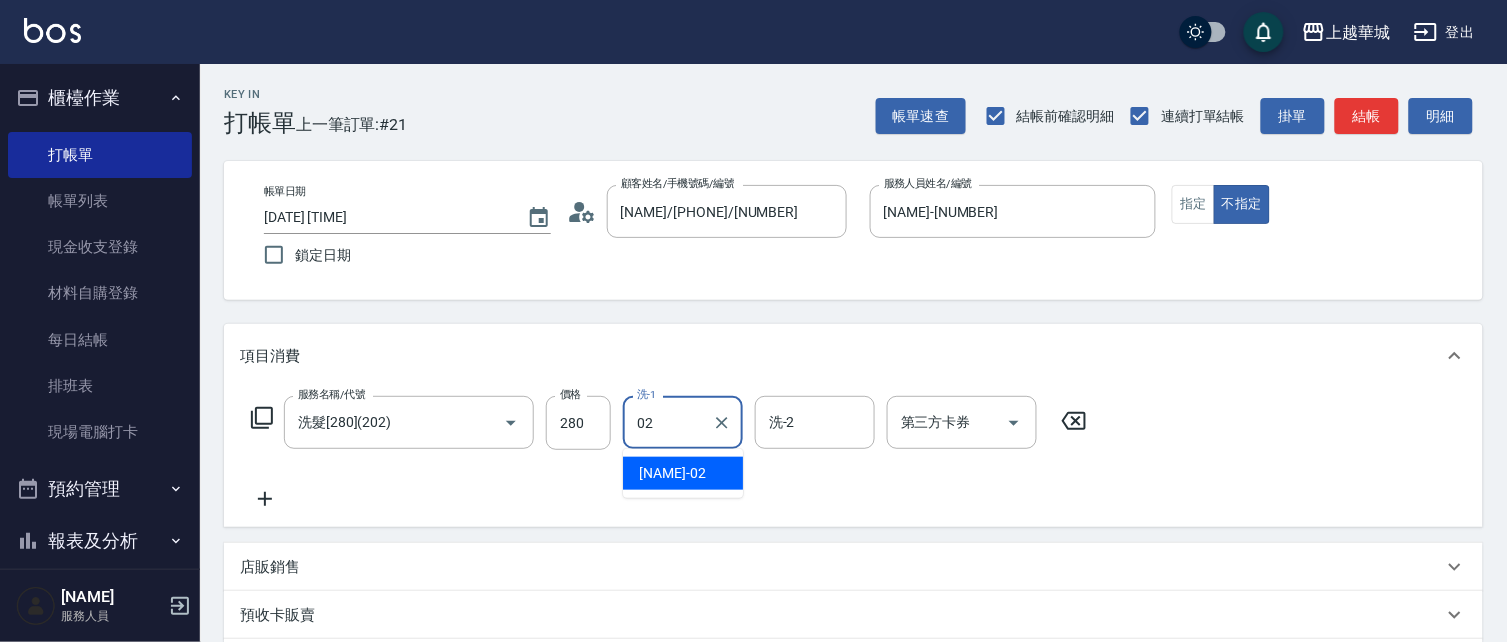 type on "[NAME]-[NUMBER]" 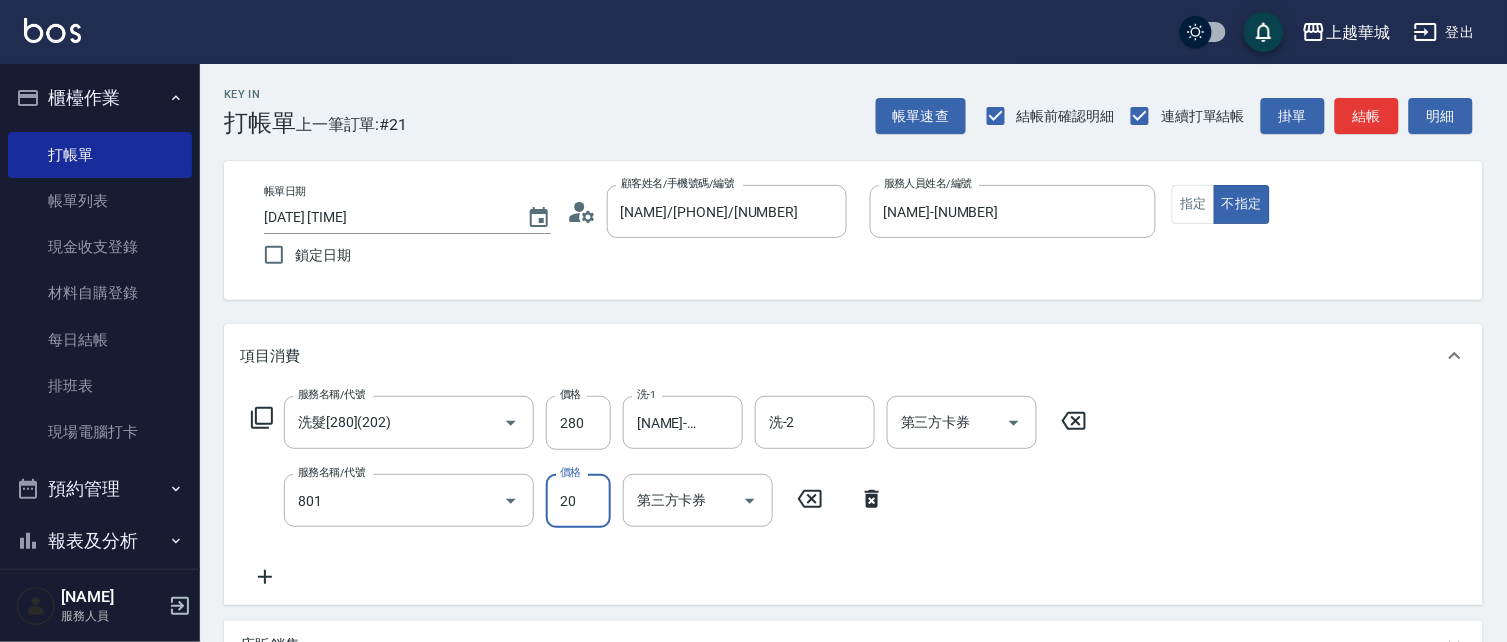 type on "潤絲(801)" 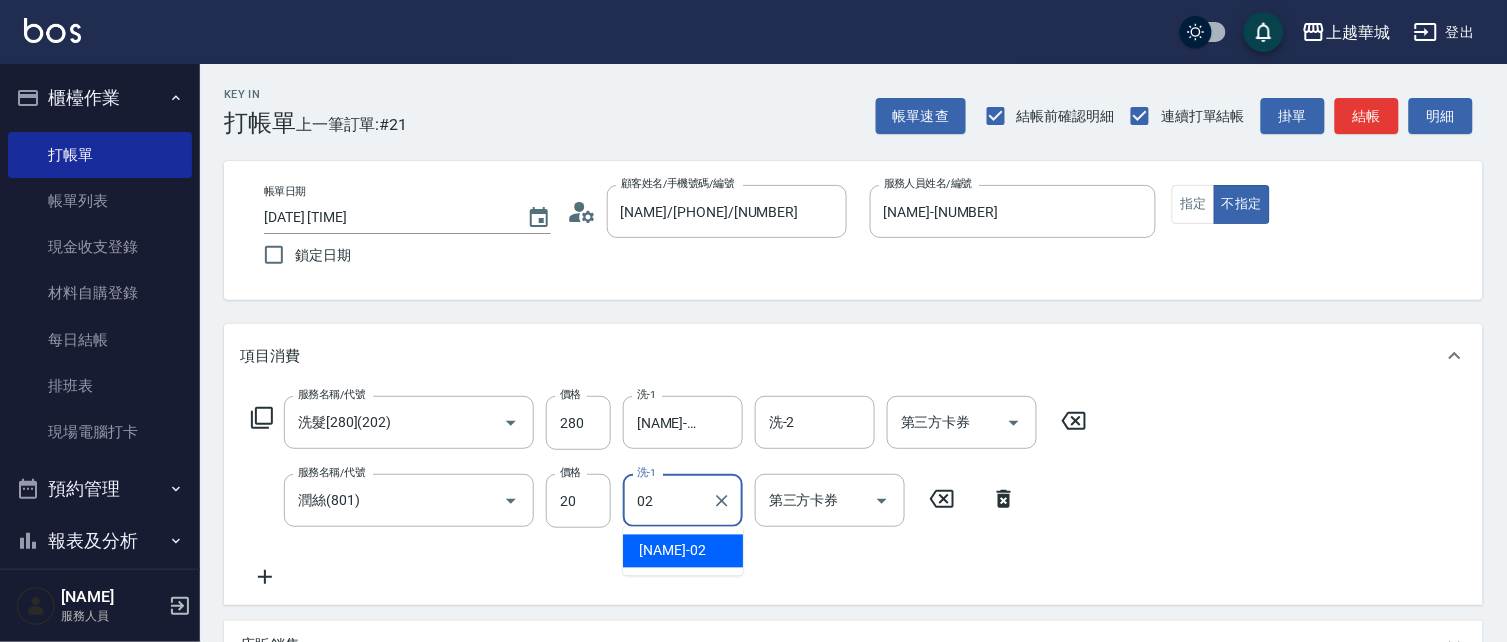 type on "[NAME]-[NUMBER]" 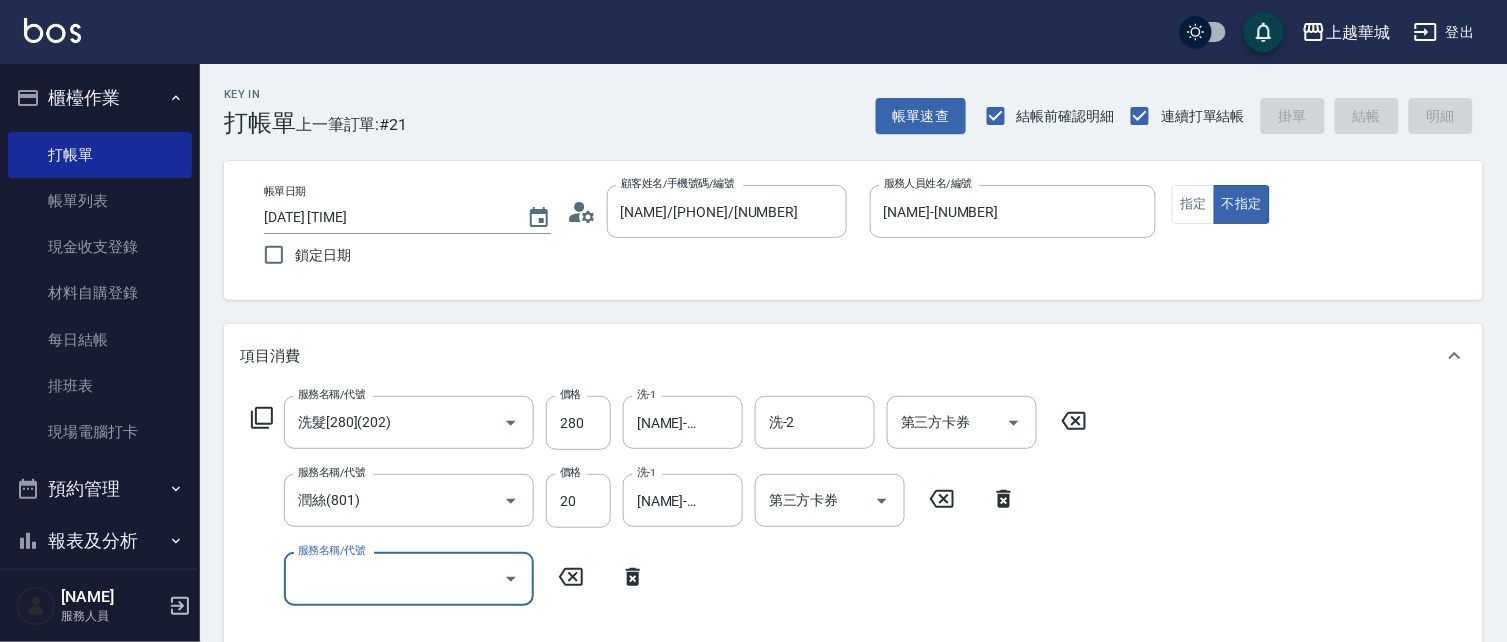 type 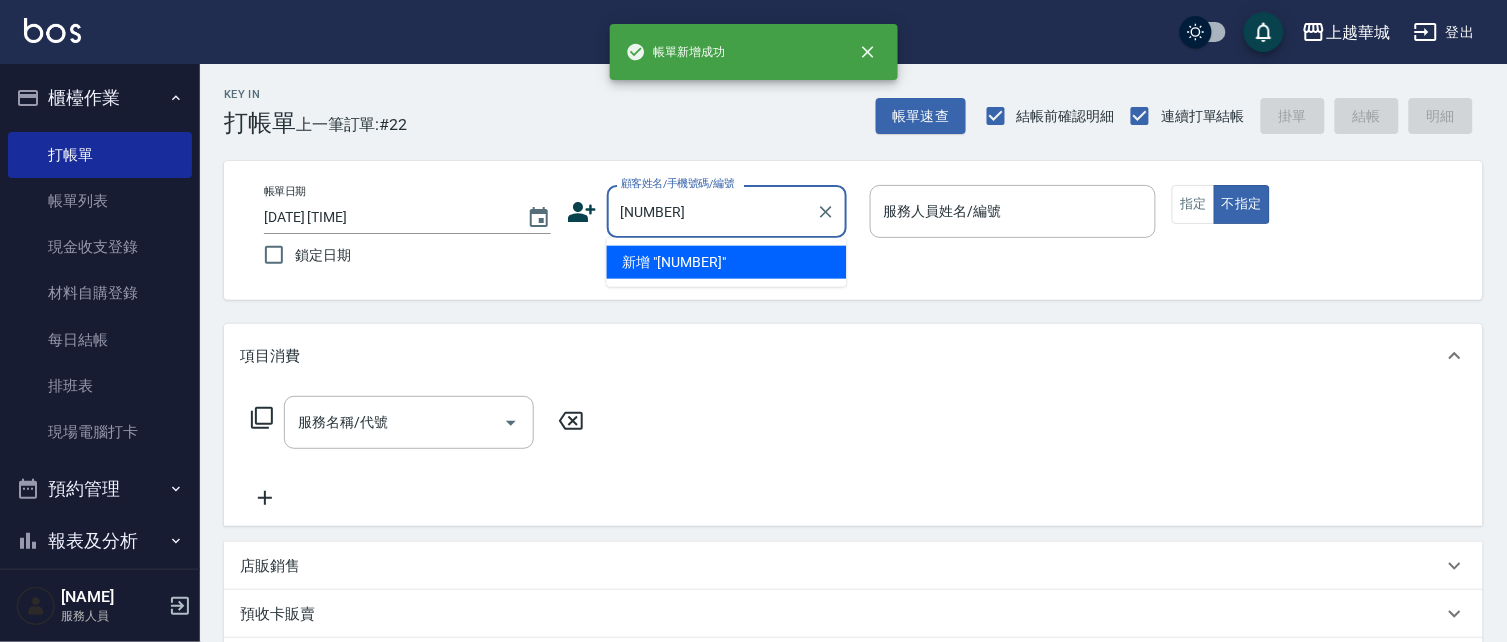 type on "[NUMBER]" 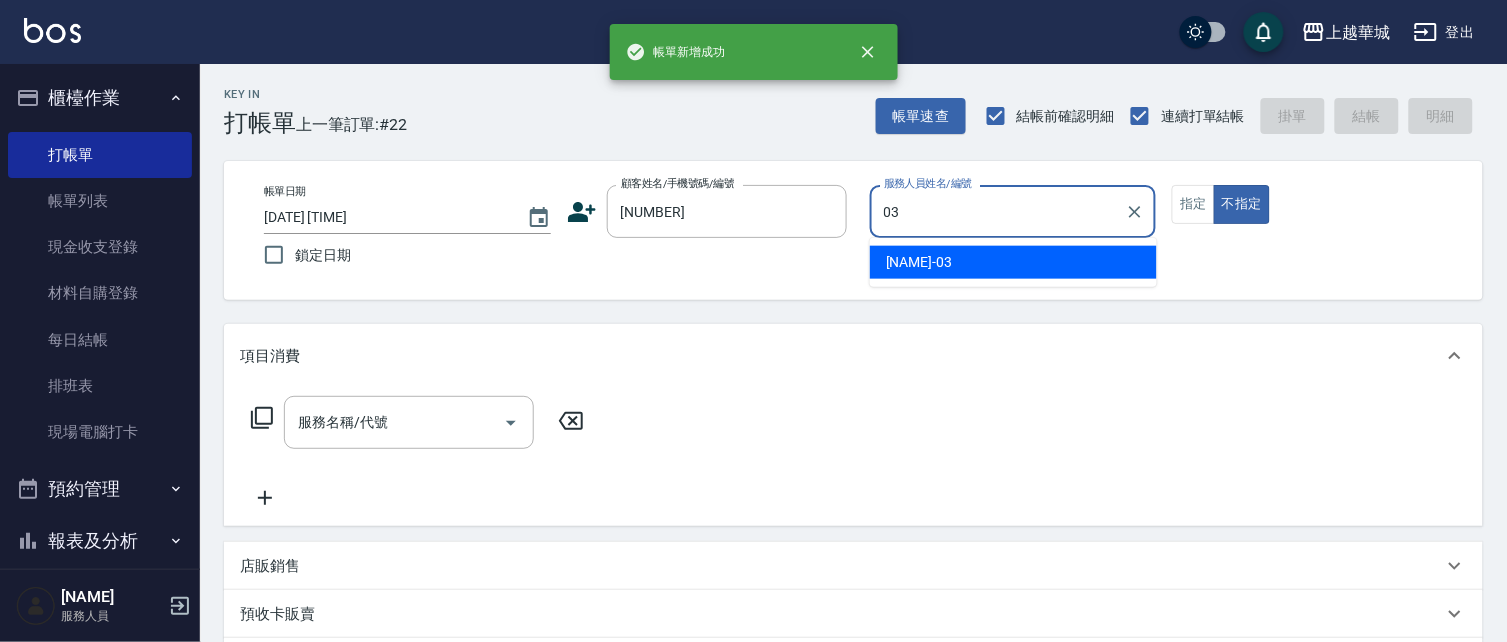 type on "[NAME]-[NUMBER]" 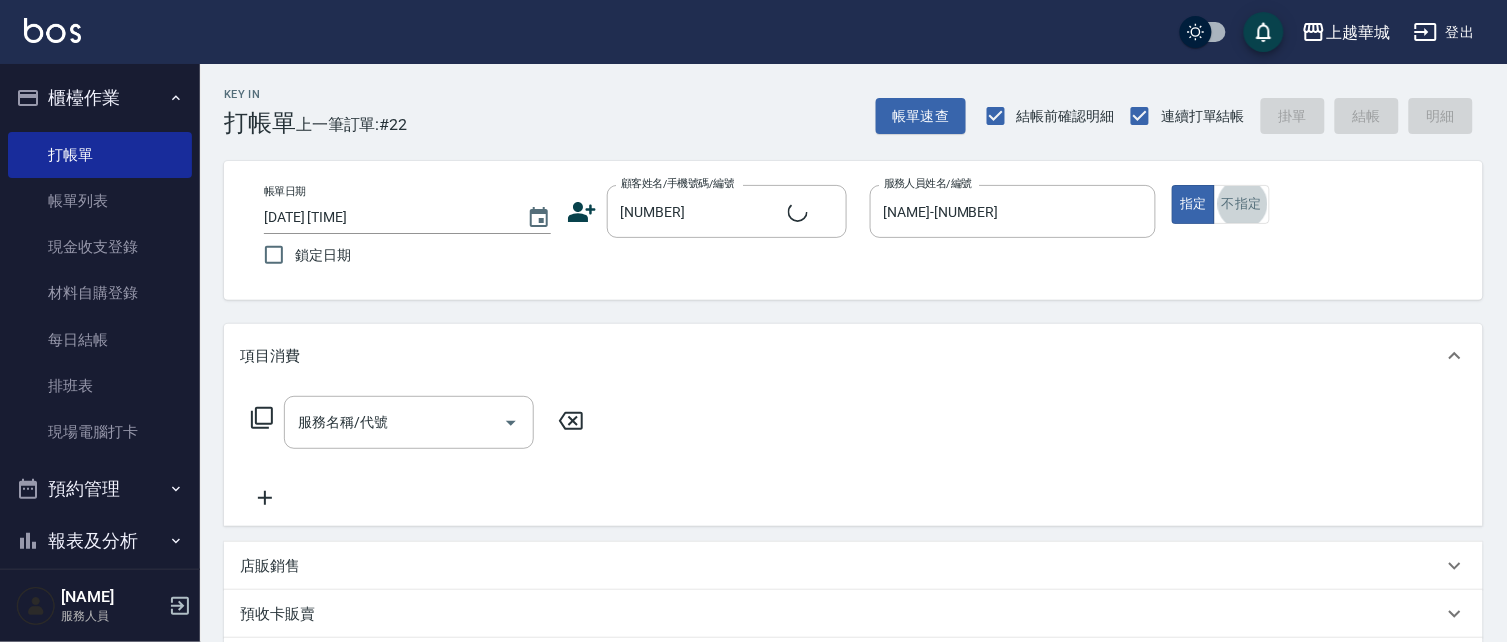 type on "[NAME]/[PHONE]/[NUMBER]" 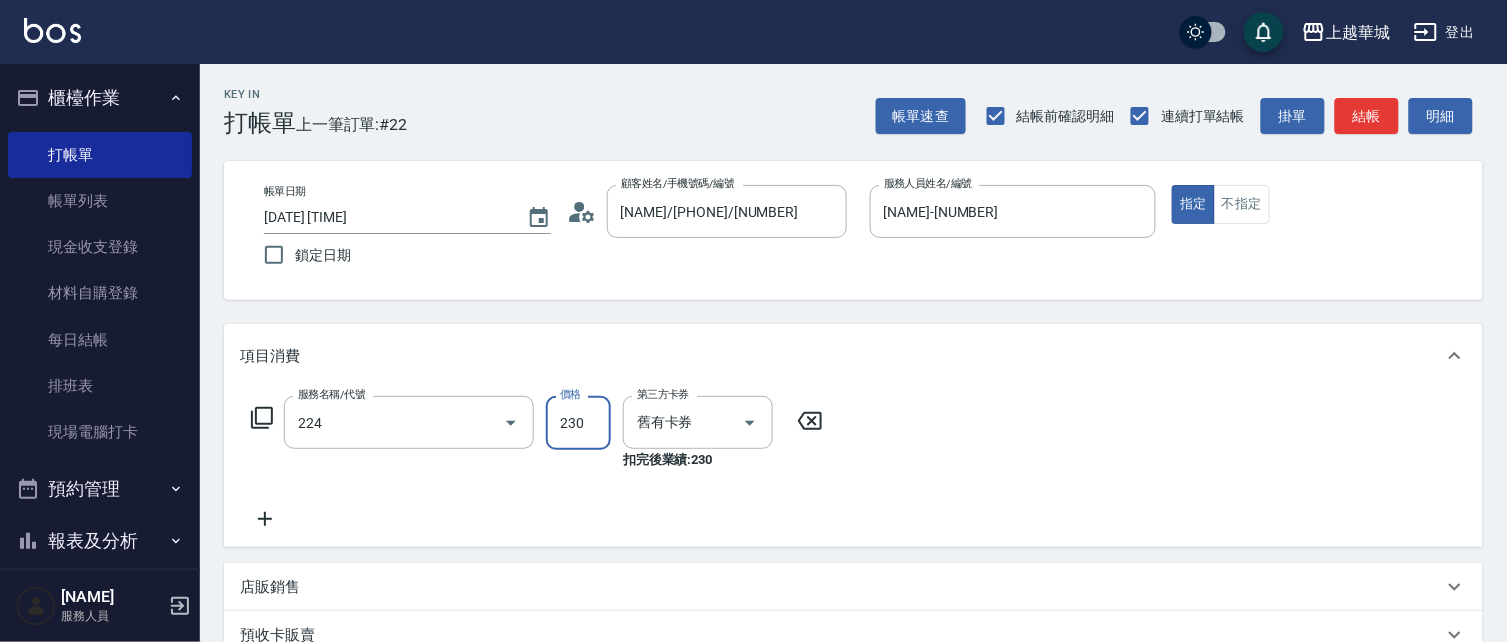type on "洗髮(卡)230(224)" 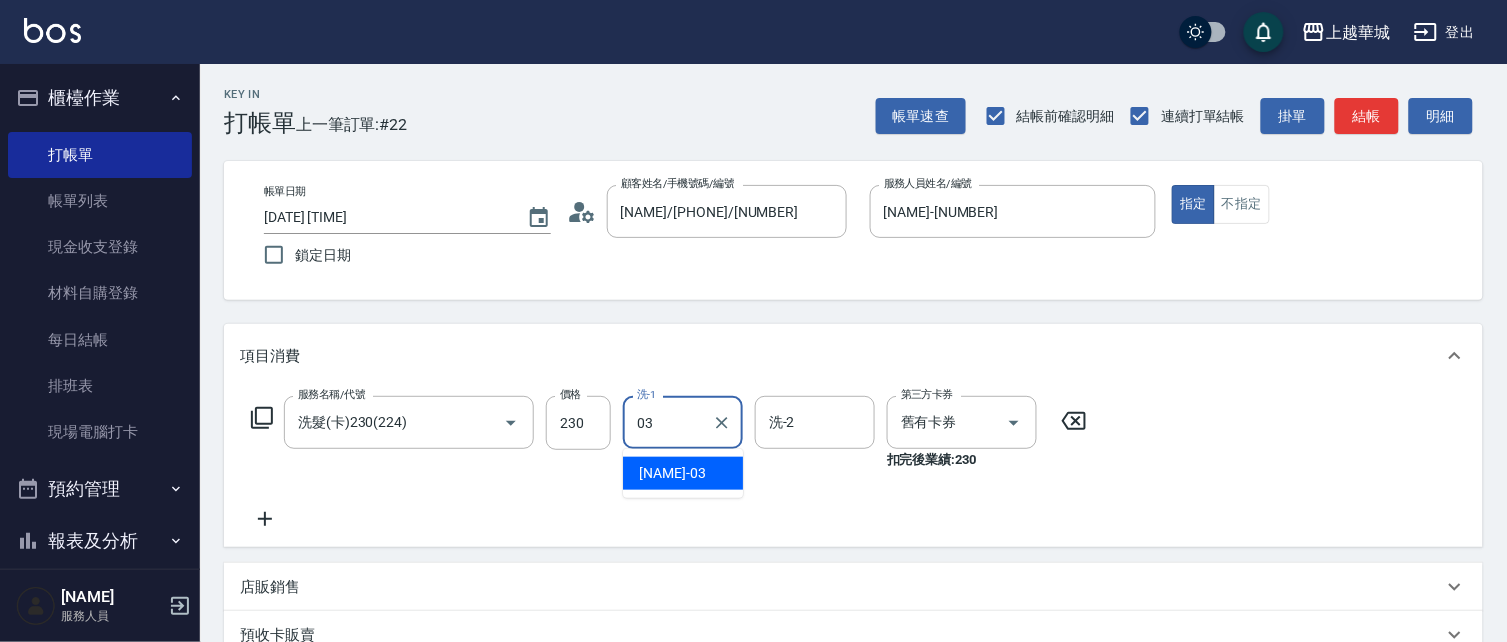 type on "[NAME]-[NUMBER]" 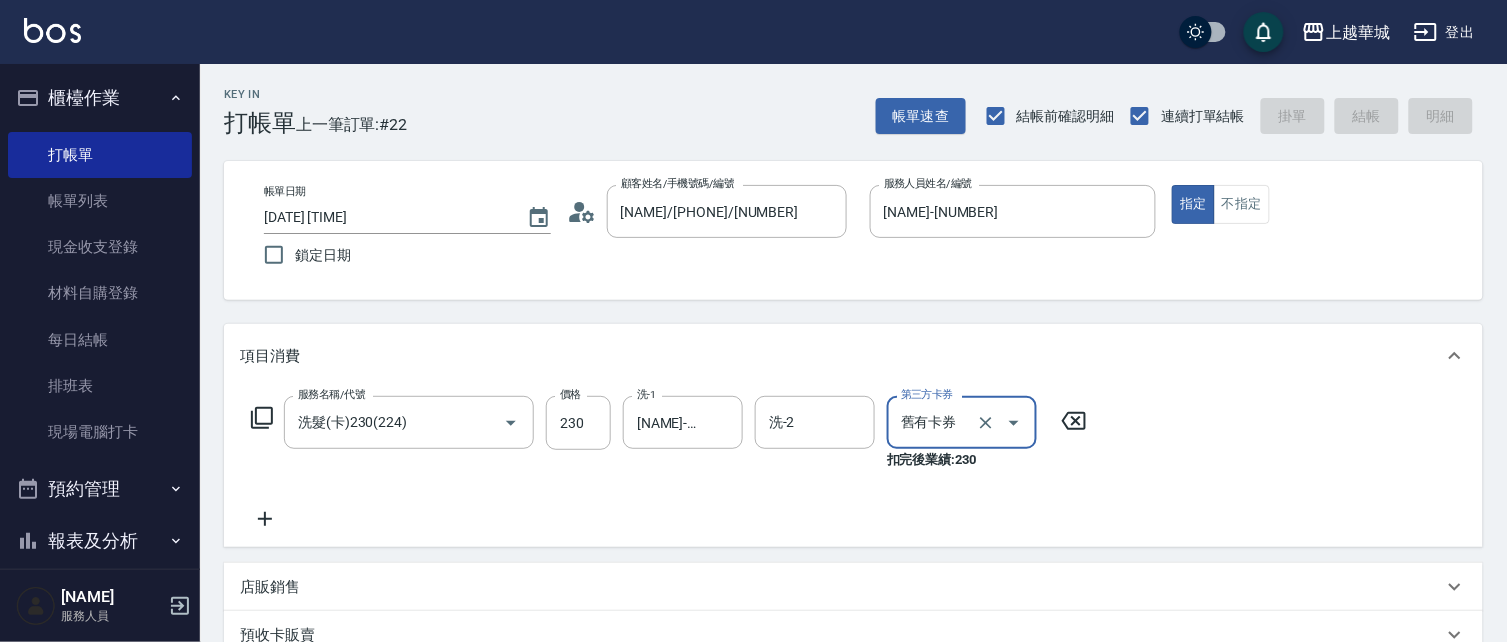type 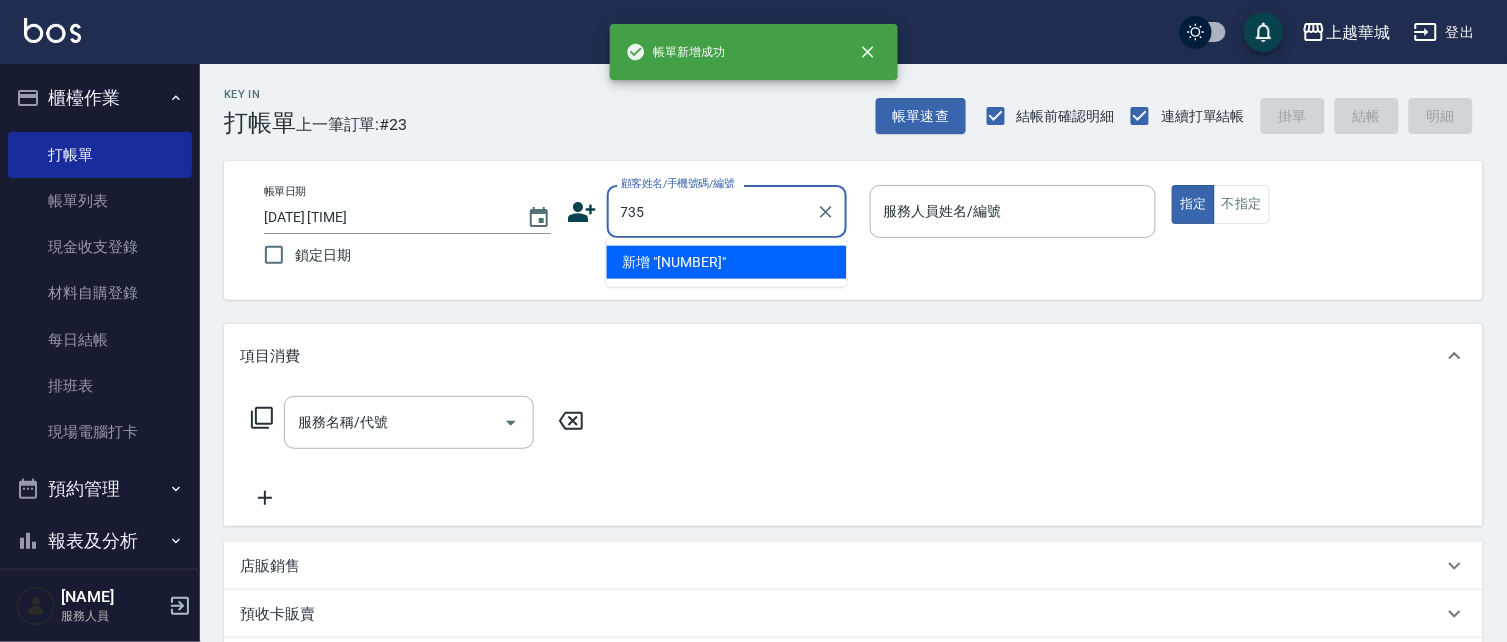 type on "735" 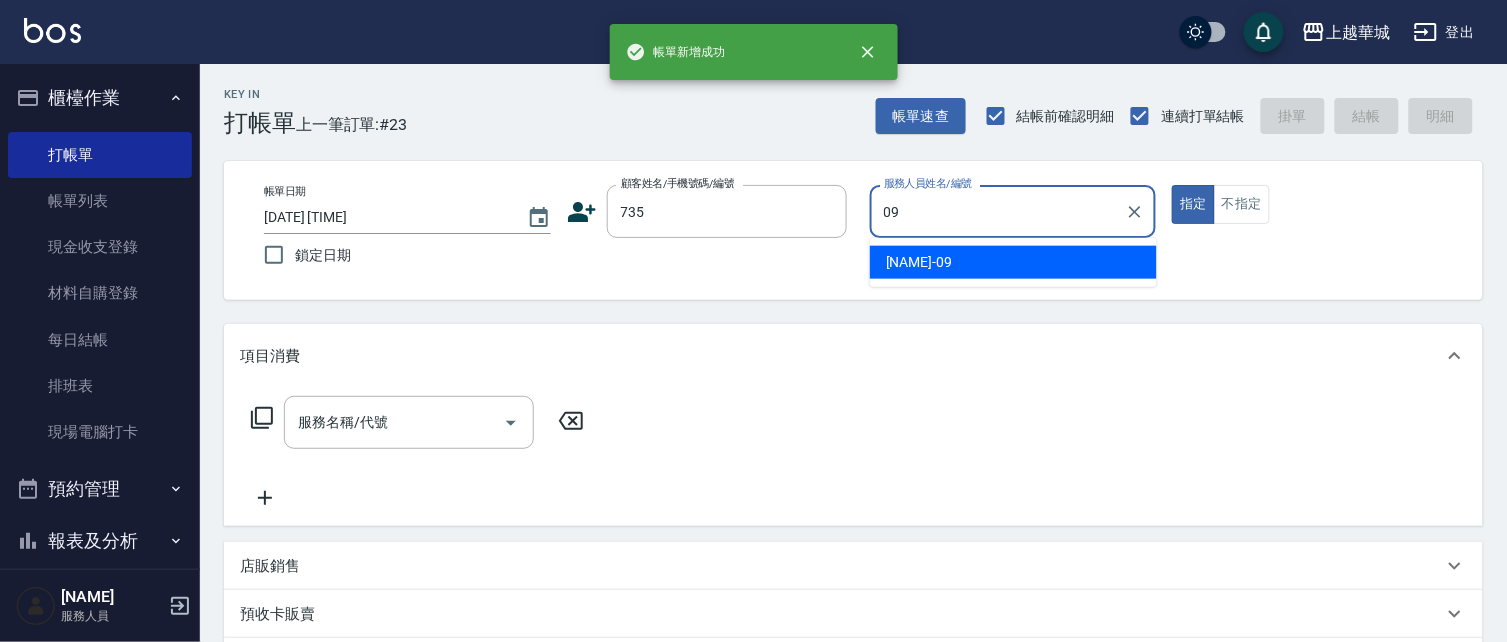 type on "[NAME]-[NUMBER]" 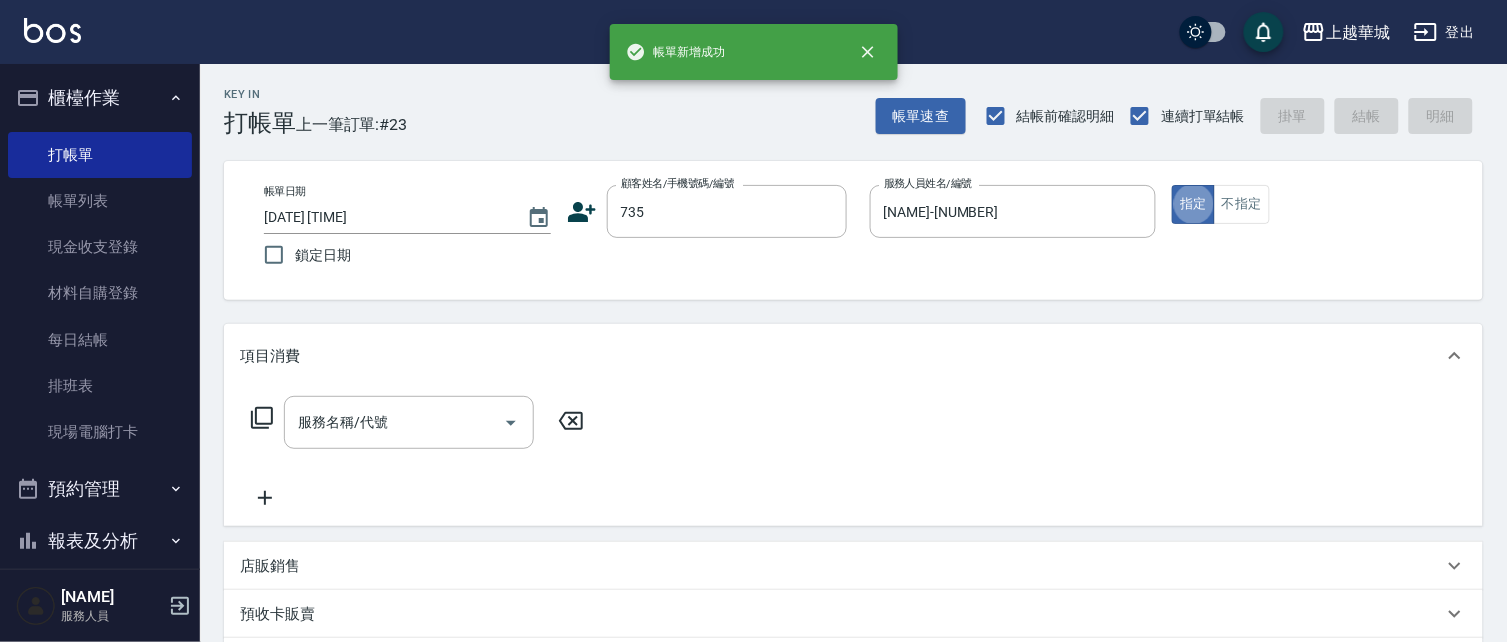 type on "[NAME]/ [PHONE]/[NUMBER]" 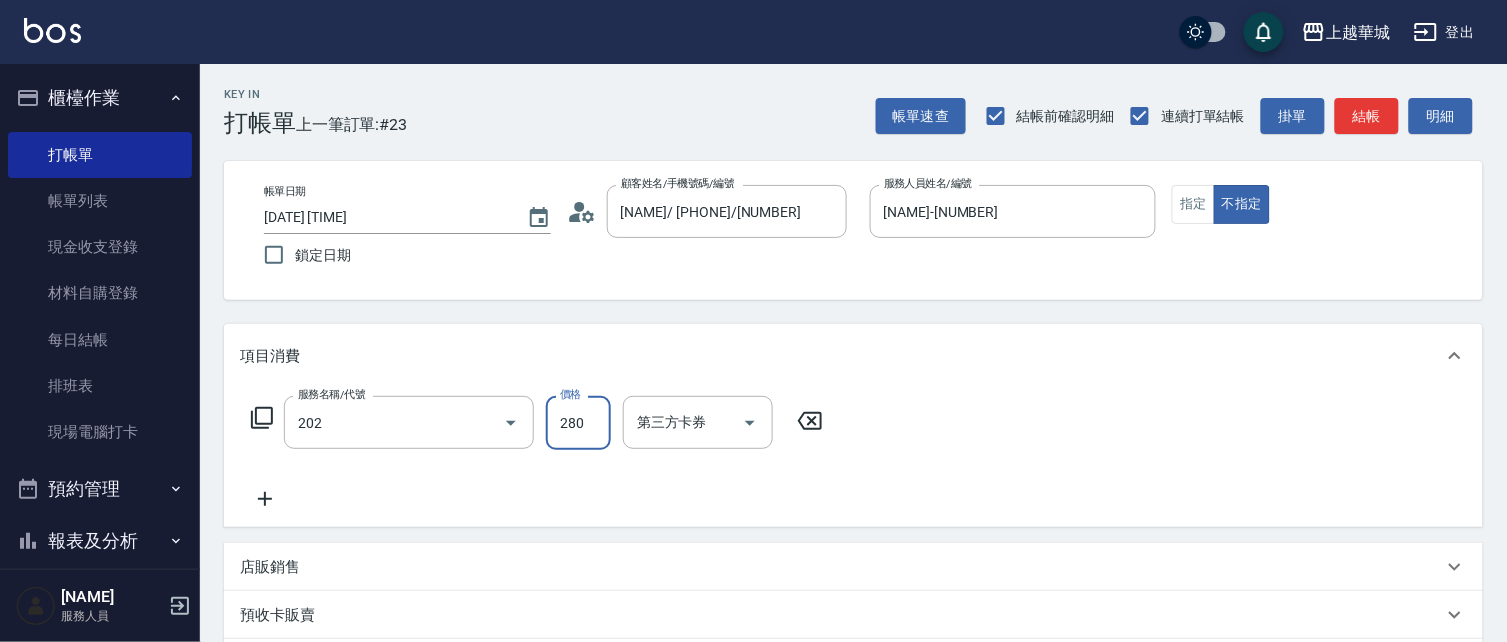 type on "洗髮[280](202)" 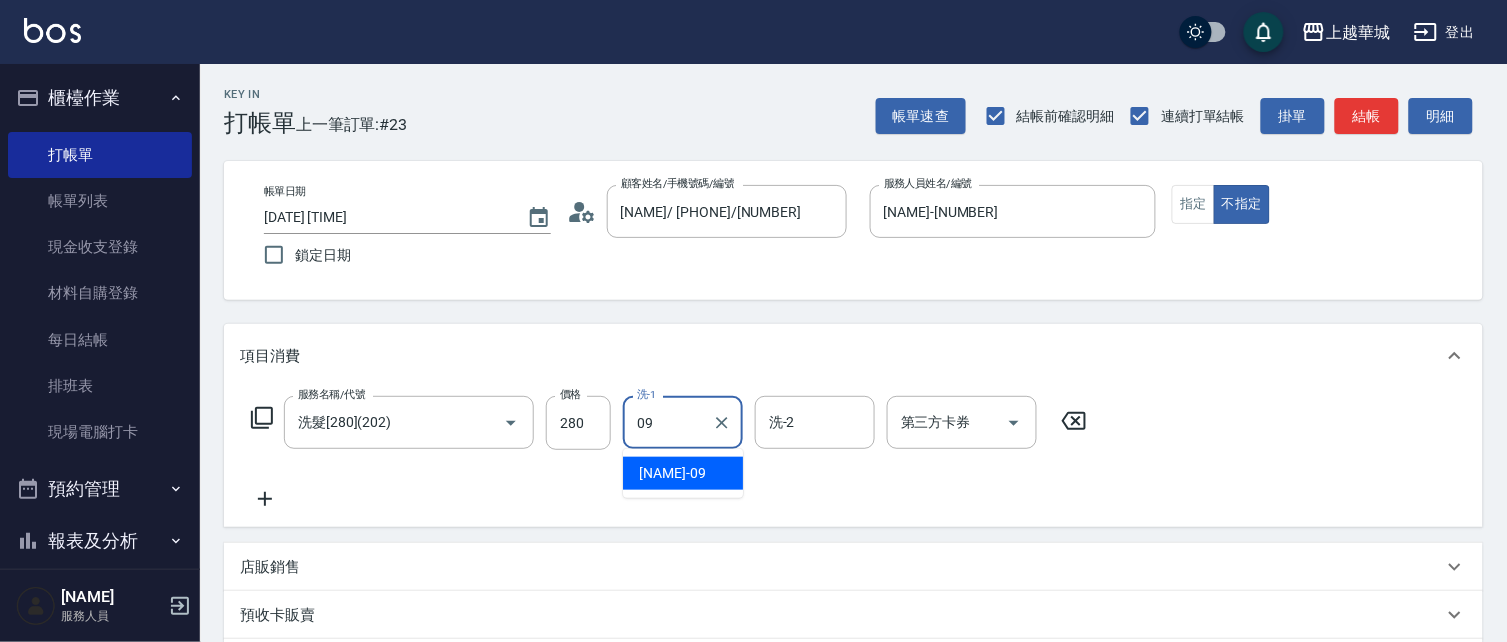 type on "[NAME]-[NUMBER]" 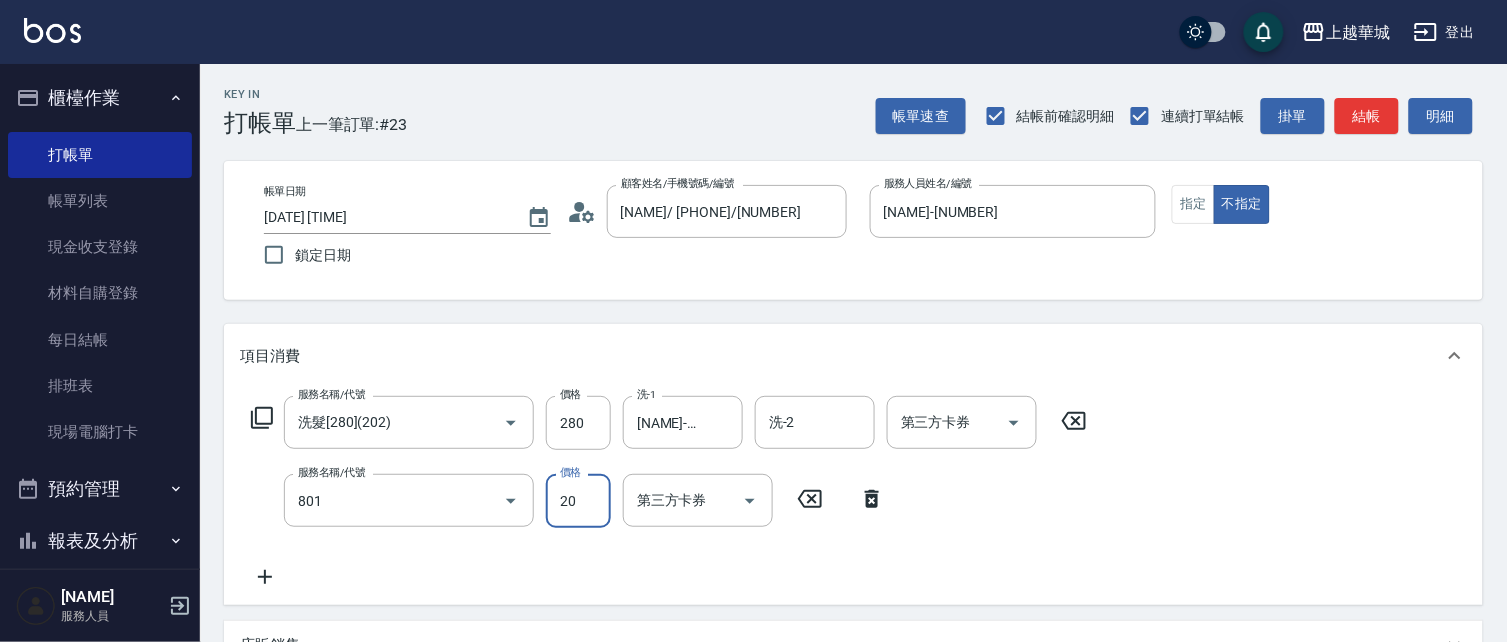 type on "潤絲(801)" 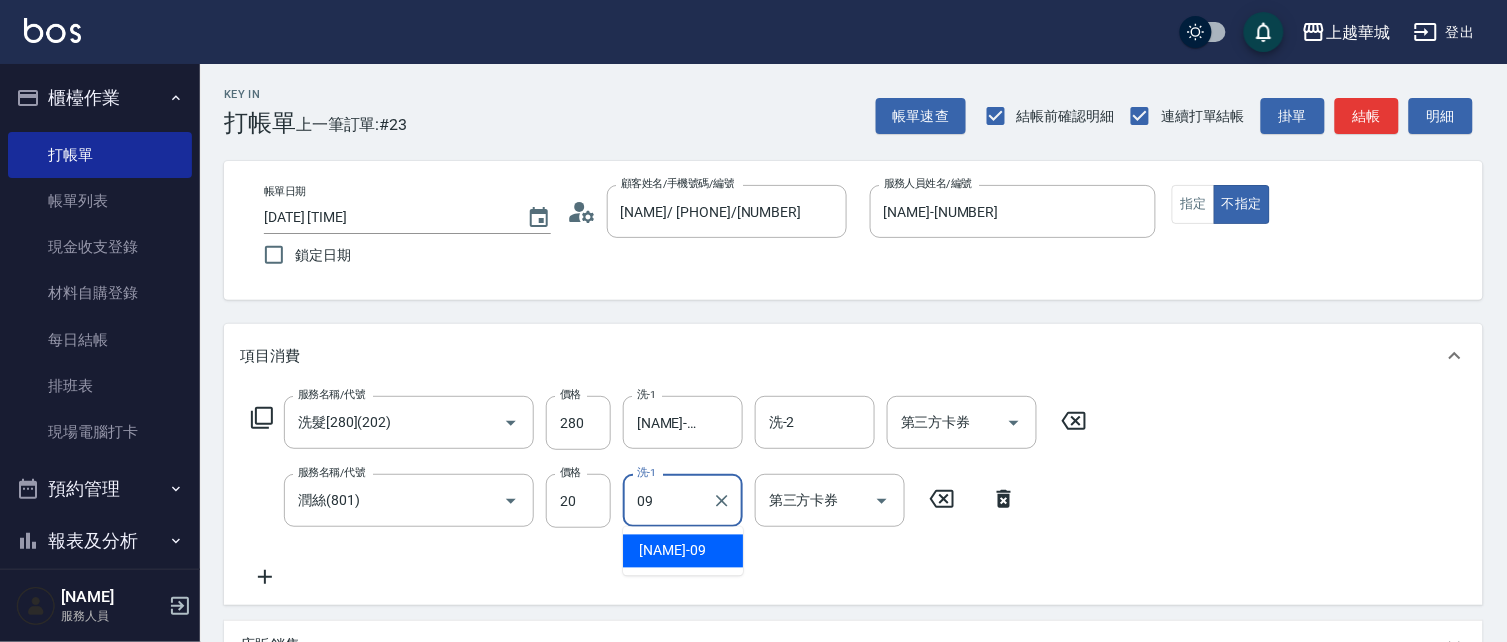 type on "[NAME]-[NUMBER]" 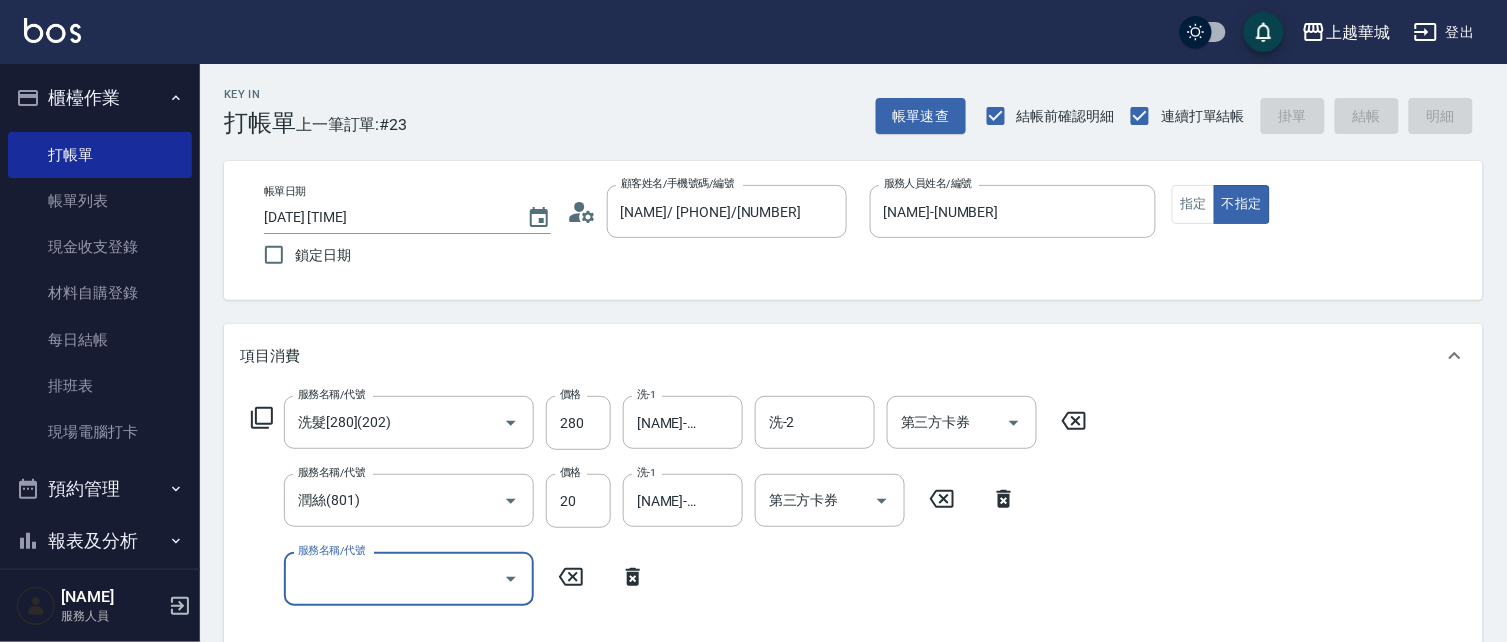 type 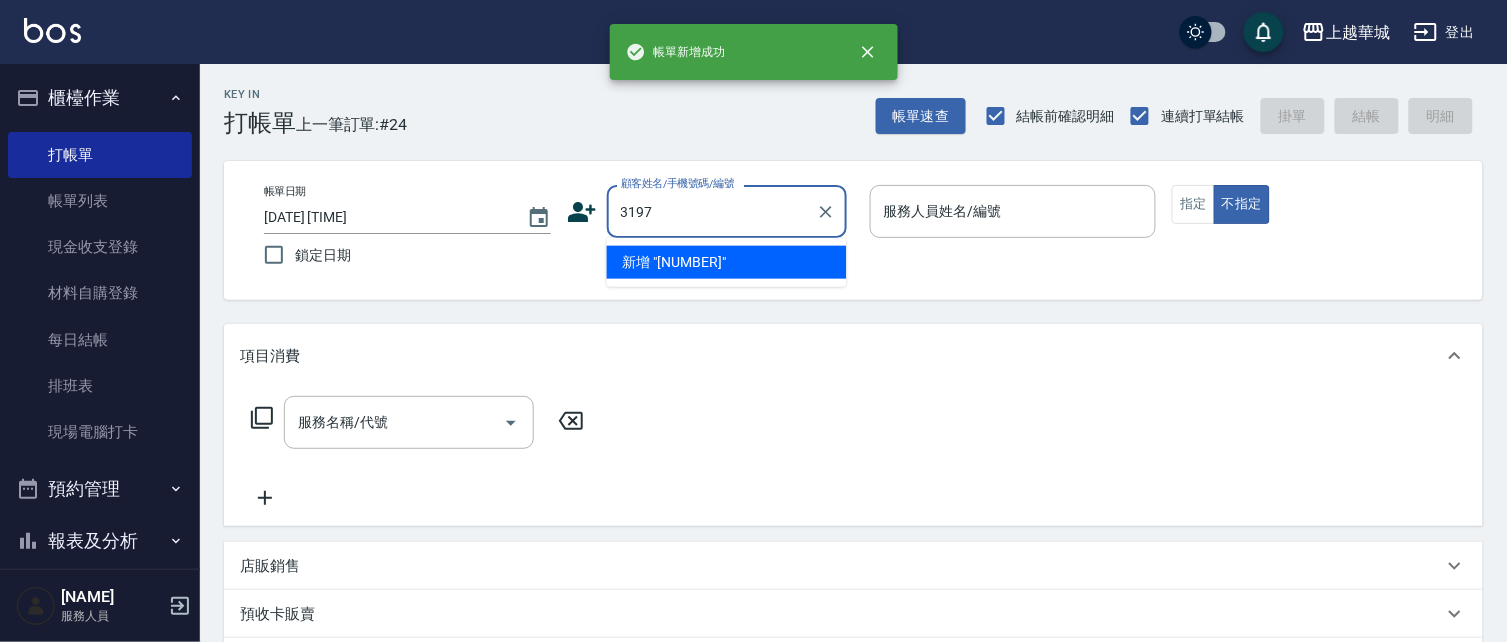 type on "3197" 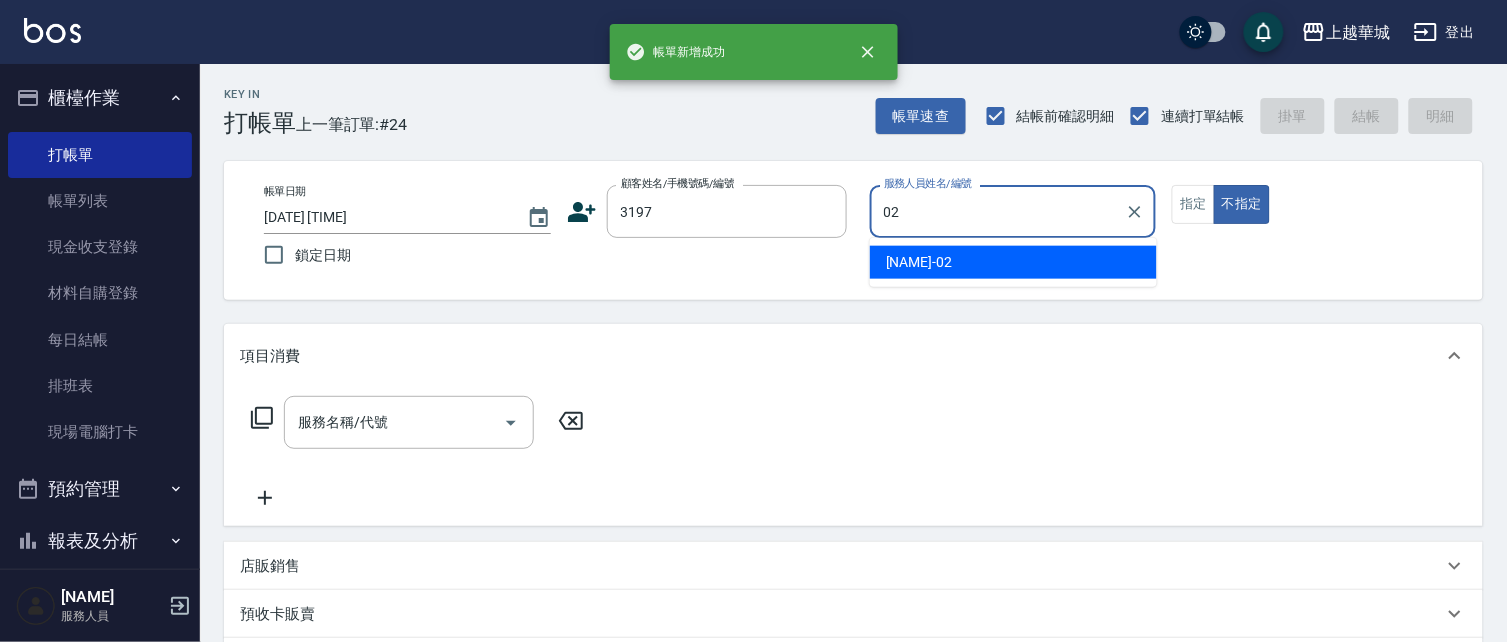 type on "[NAME]-[NUMBER]" 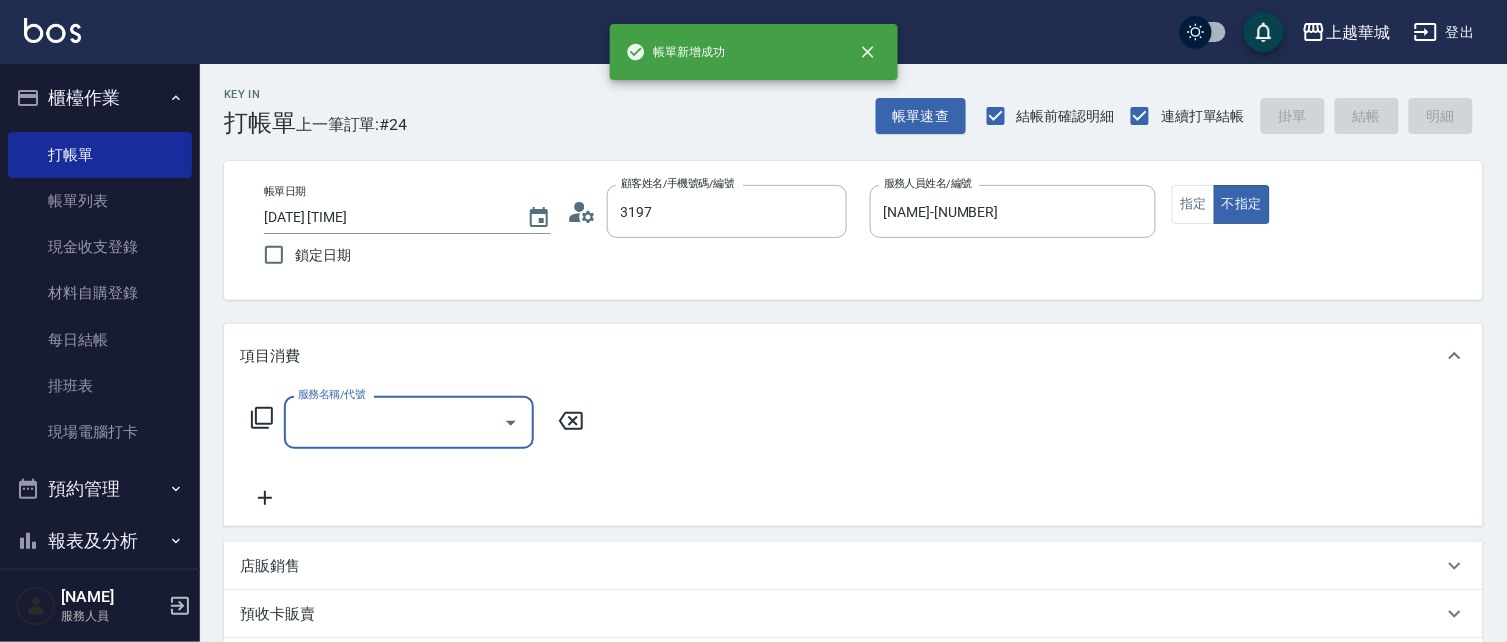 type on "[NAME]/[PHONE]/[NUMBER]" 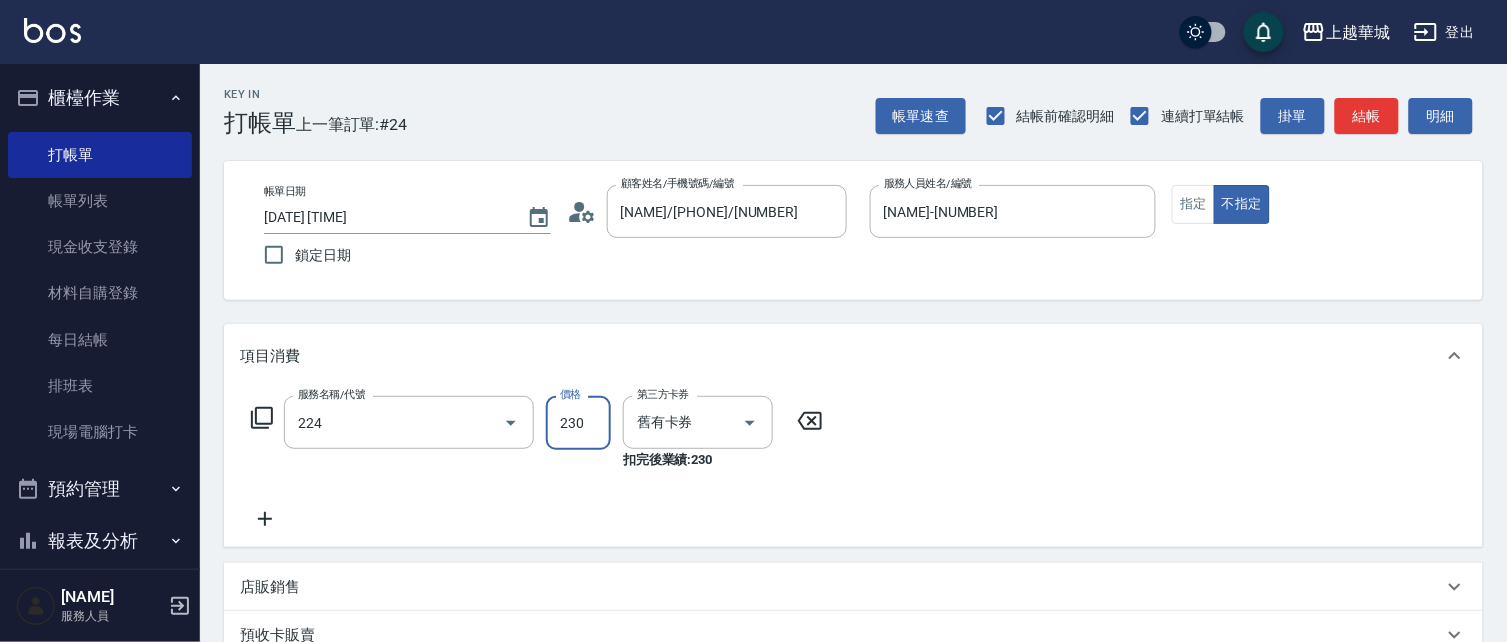 type on "洗髮(卡)230(224)" 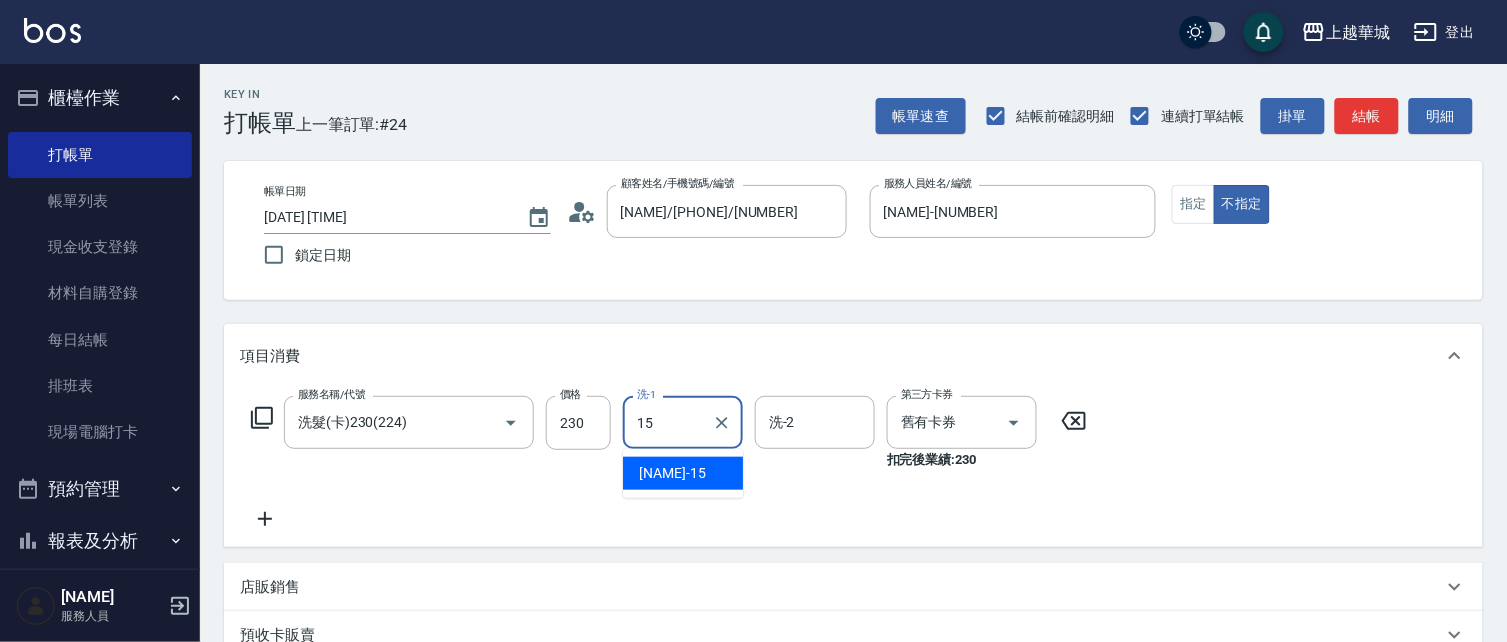 type on "[NAME]-[NUMBER]" 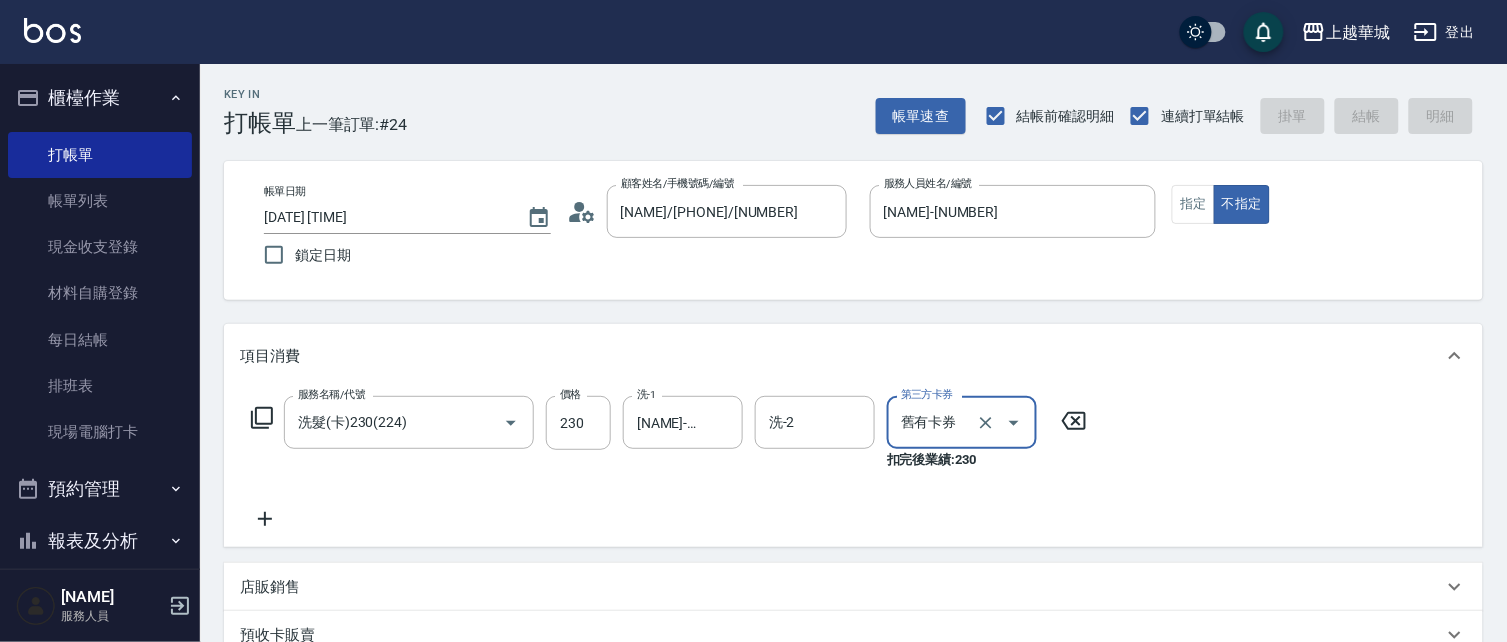 type 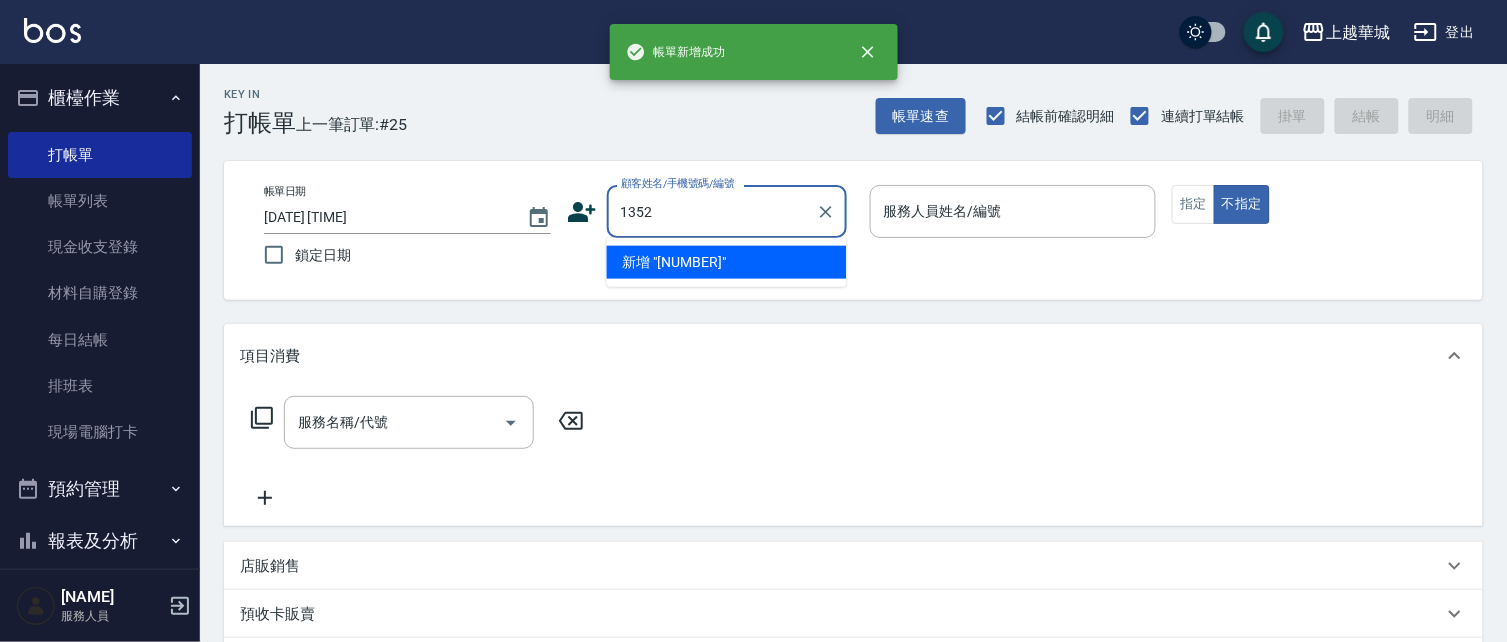 type on "1352" 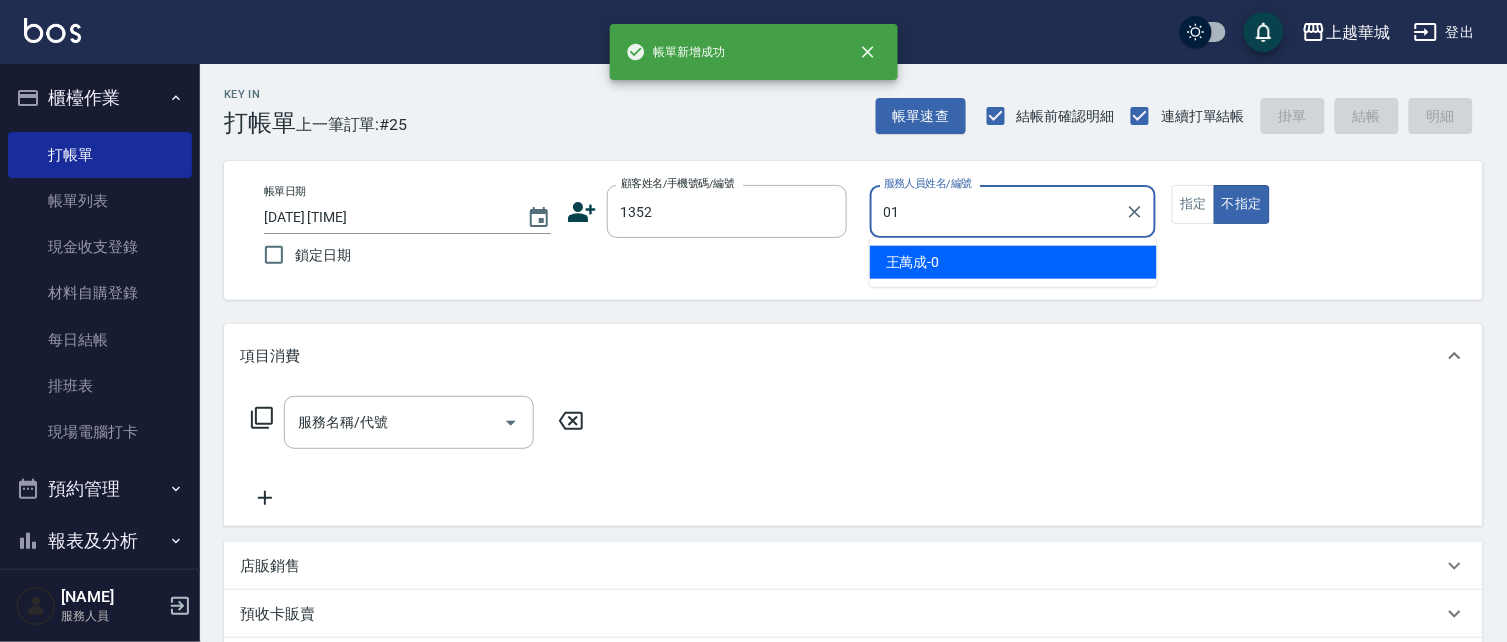 type on "[NAME]-[NUMBER]" 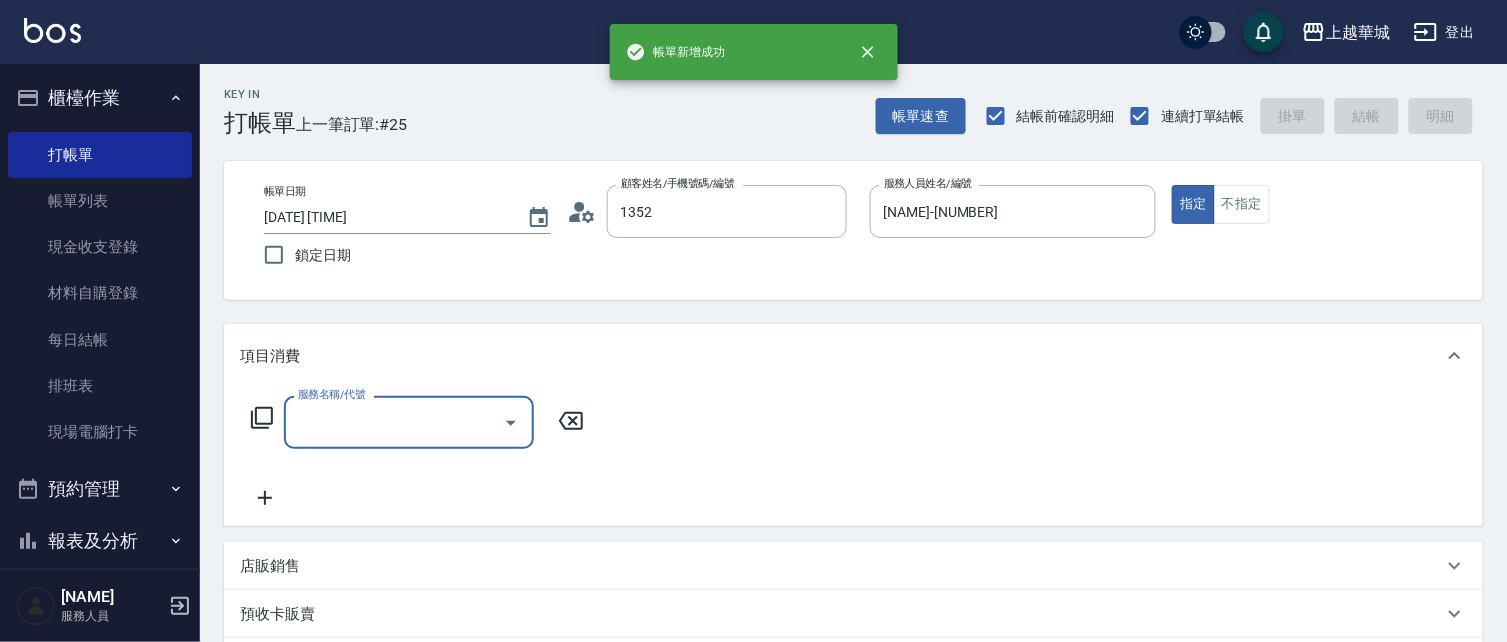 type on "[NAME]/[DATE]/[NUMBER]" 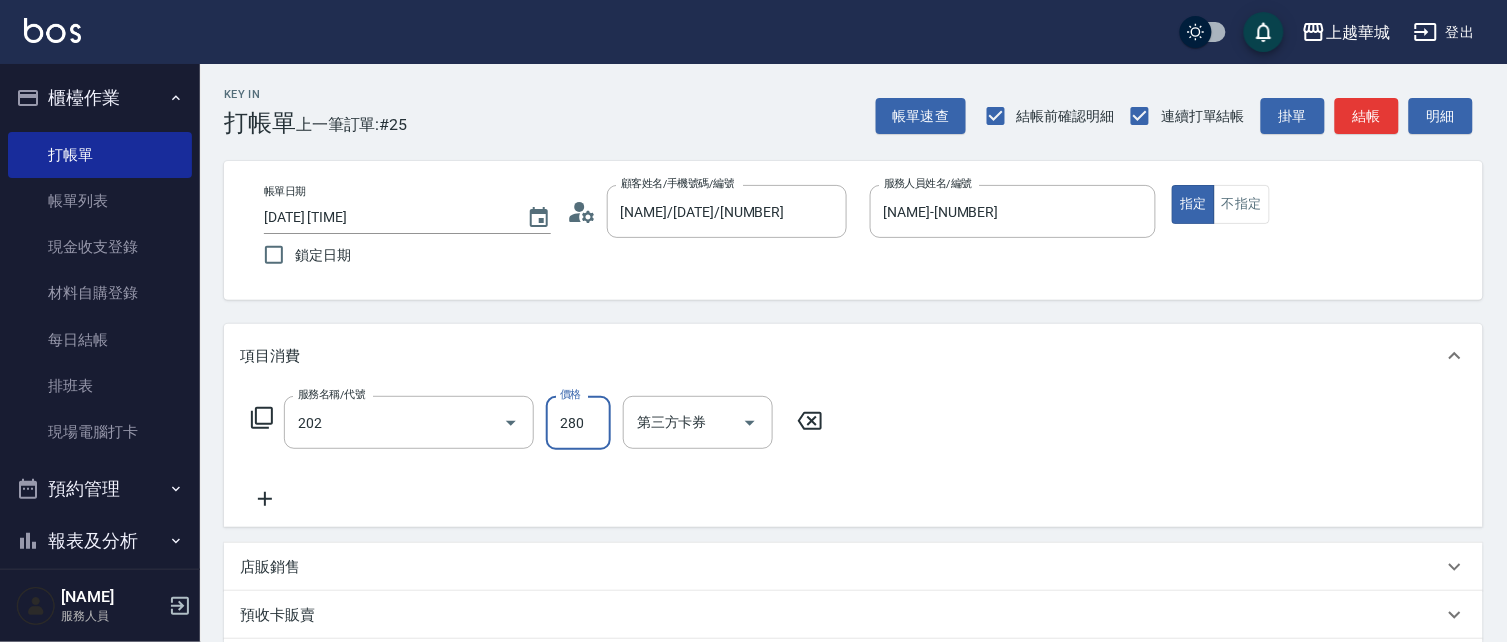 type on "洗髮[280](202)" 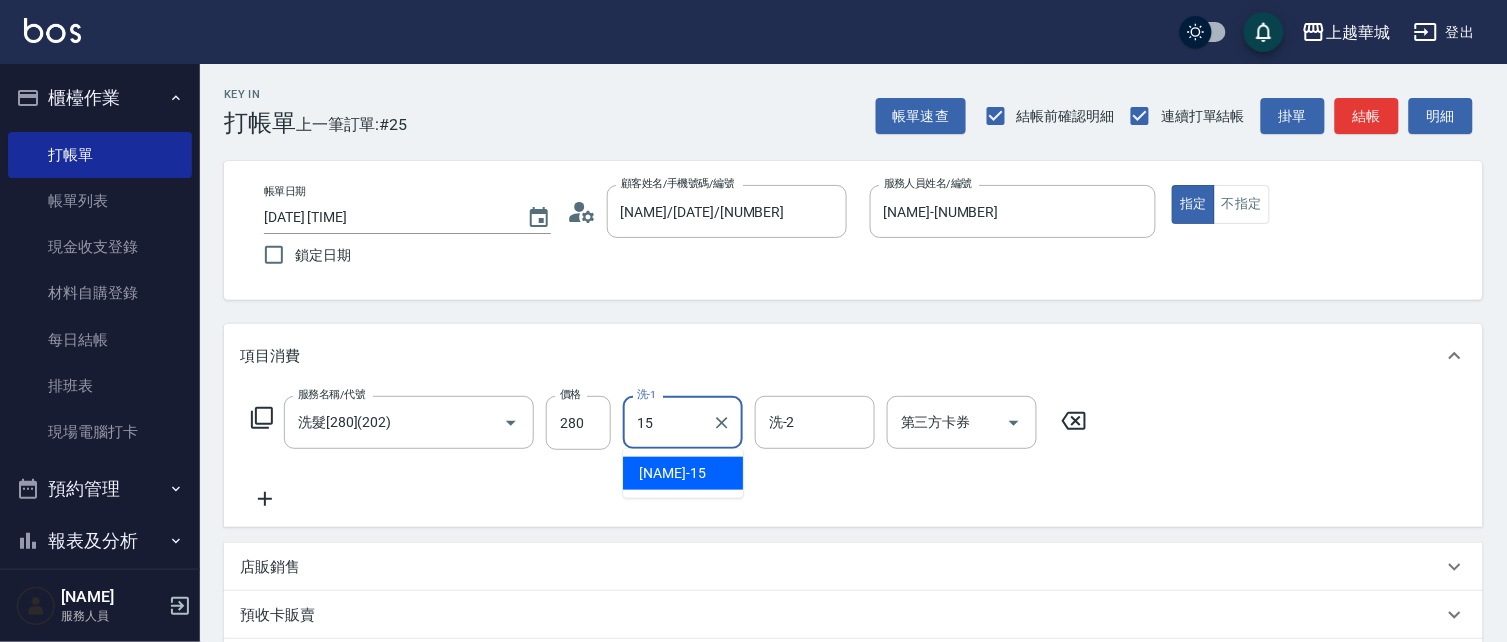 type on "[NAME]-[NUMBER]" 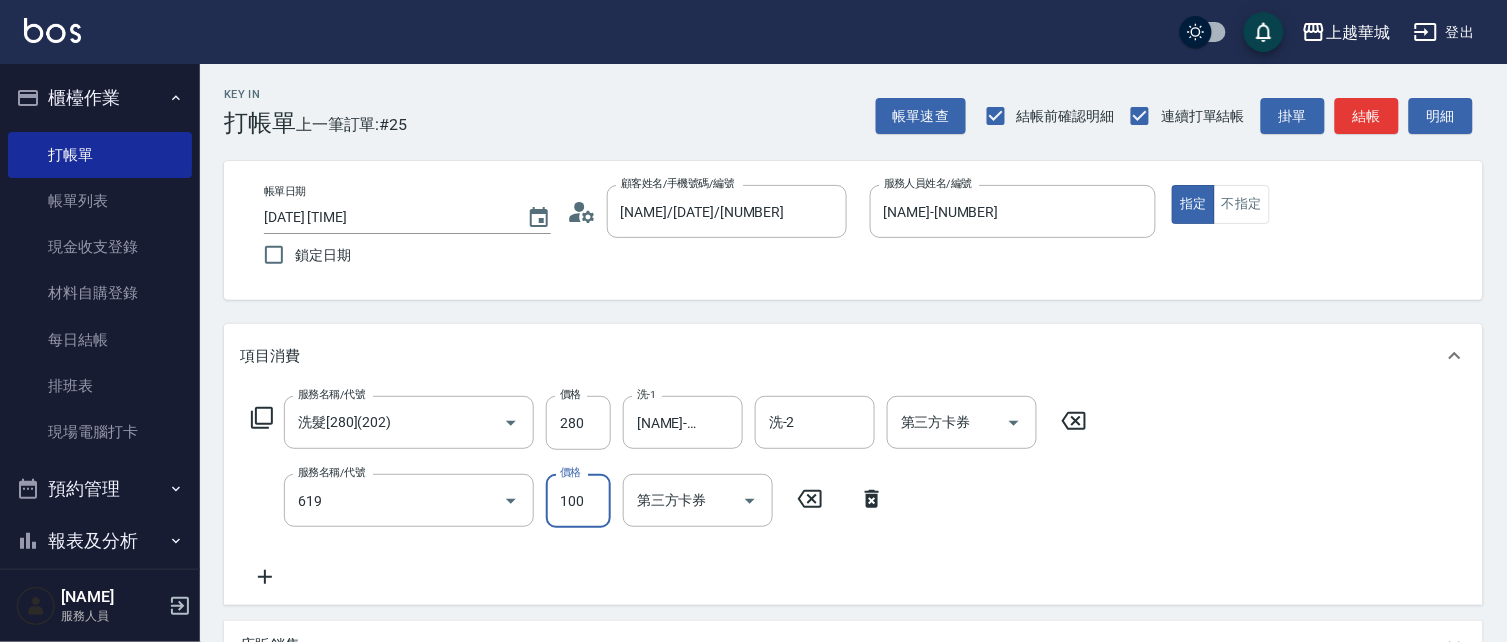 type on "煥彩.玻酸.晶膜.水療(619)" 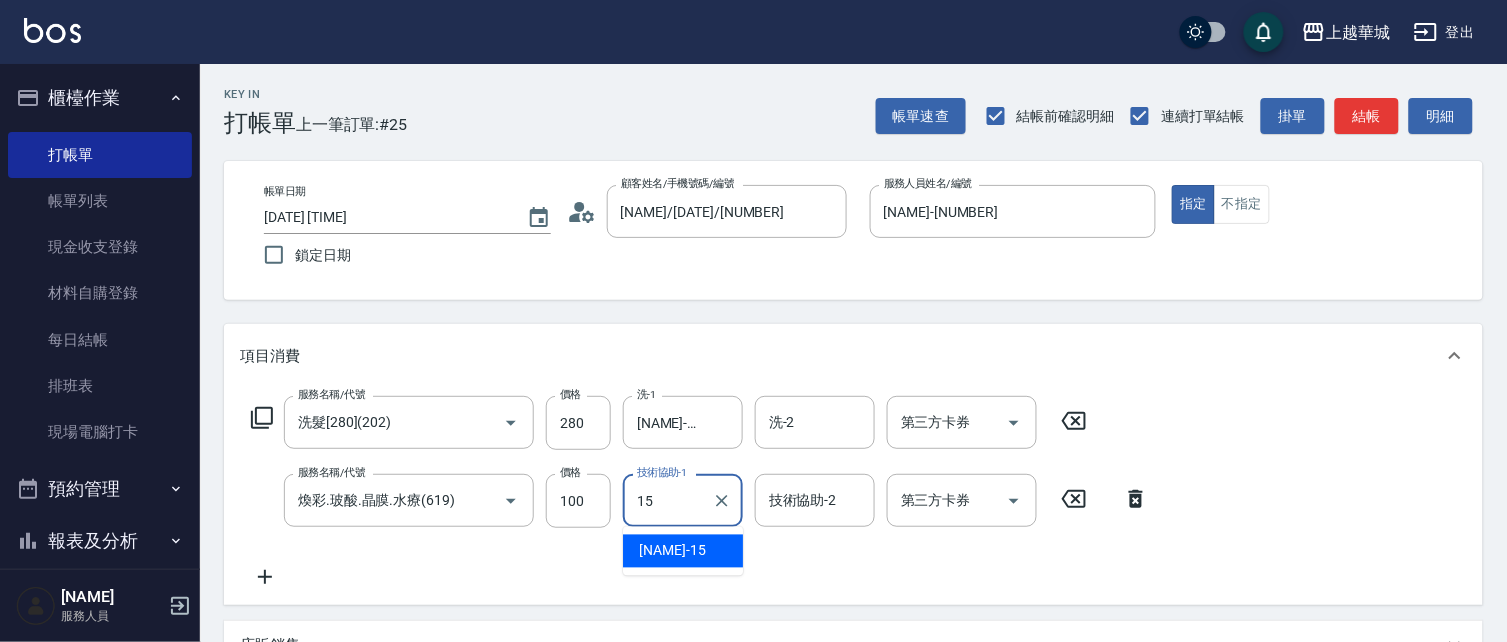 type on "[NAME]-[NUMBER]" 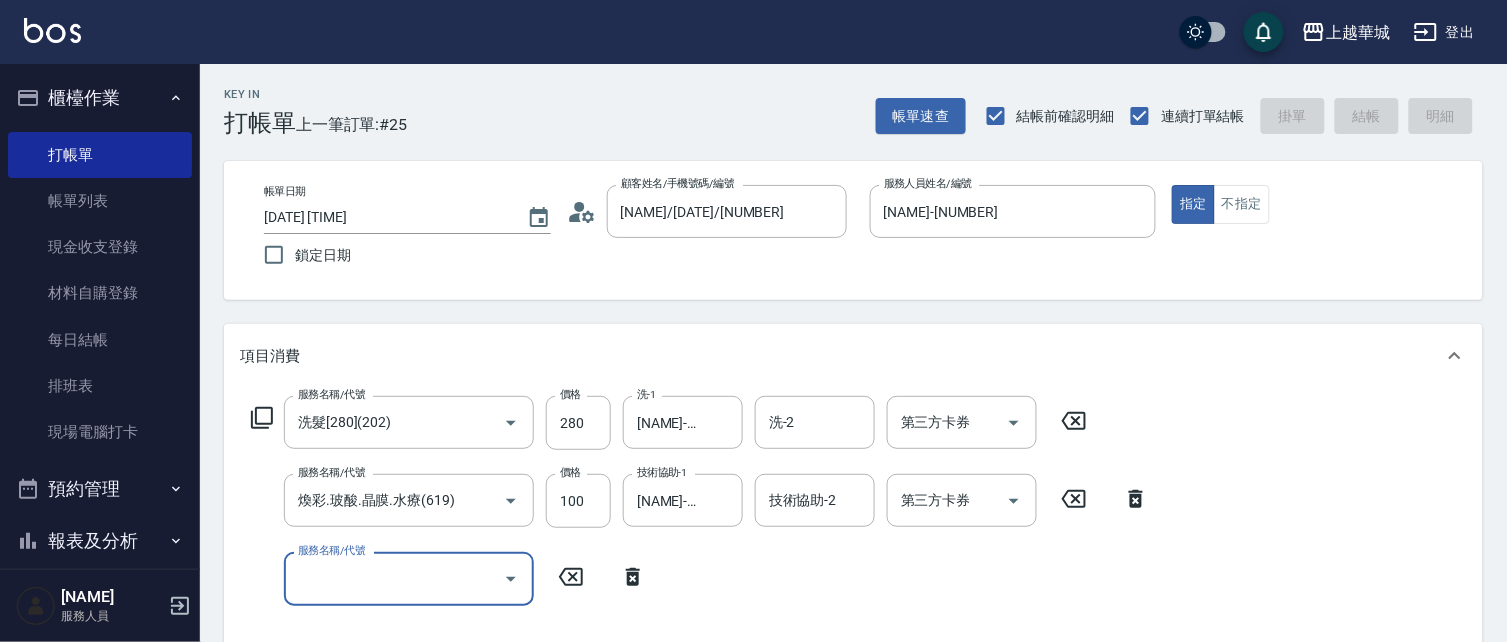 type 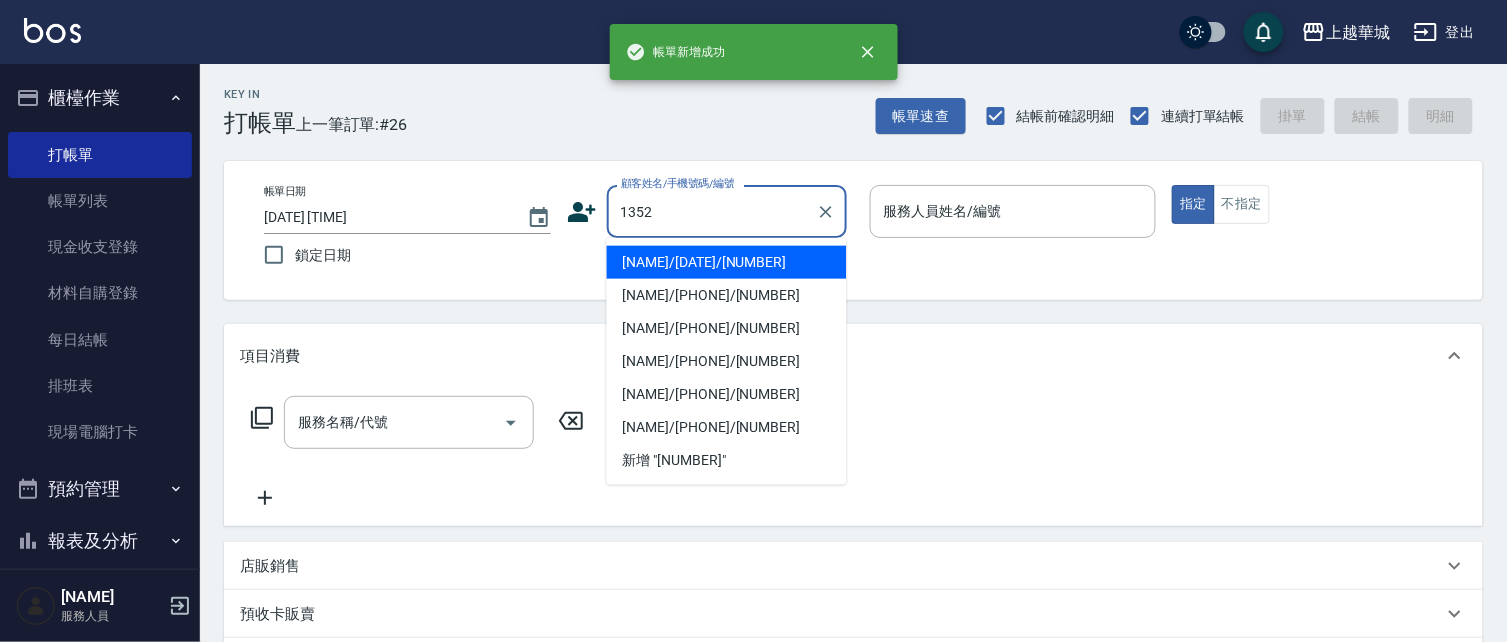 type on "1352" 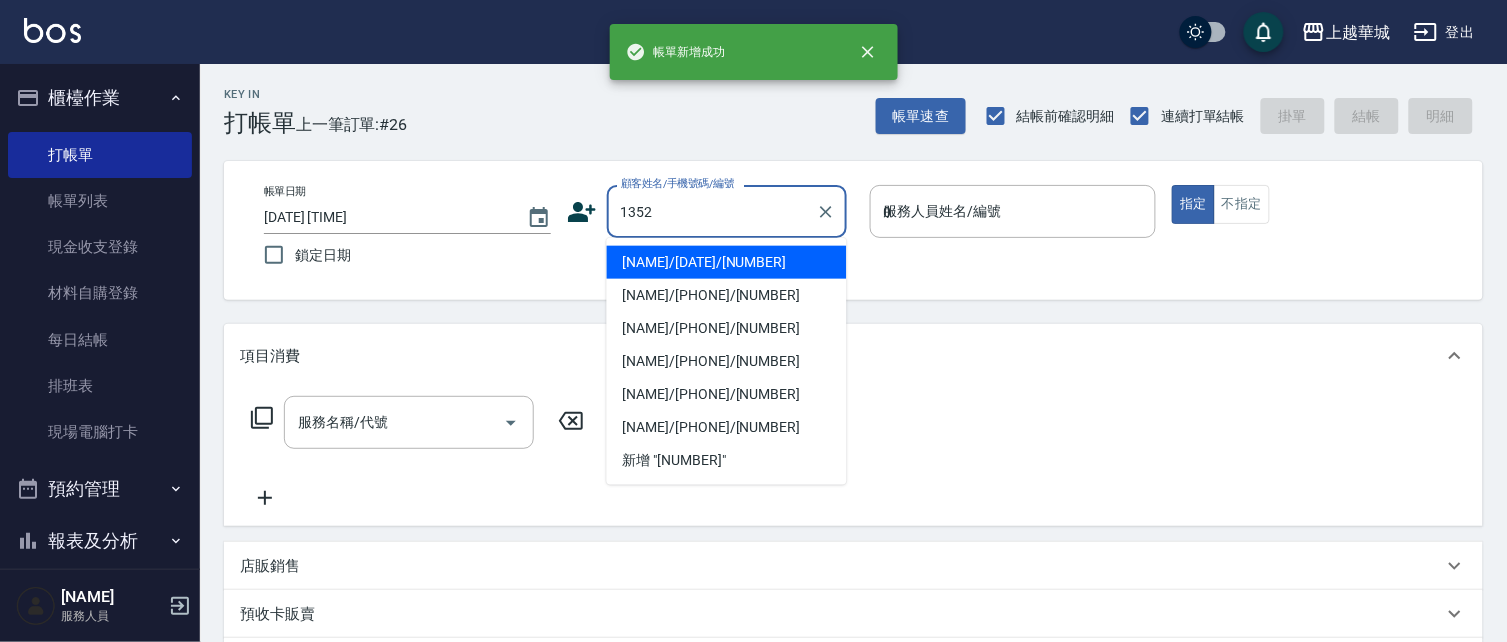 type on "[NAME]/[DATE]/[NUMBER]" 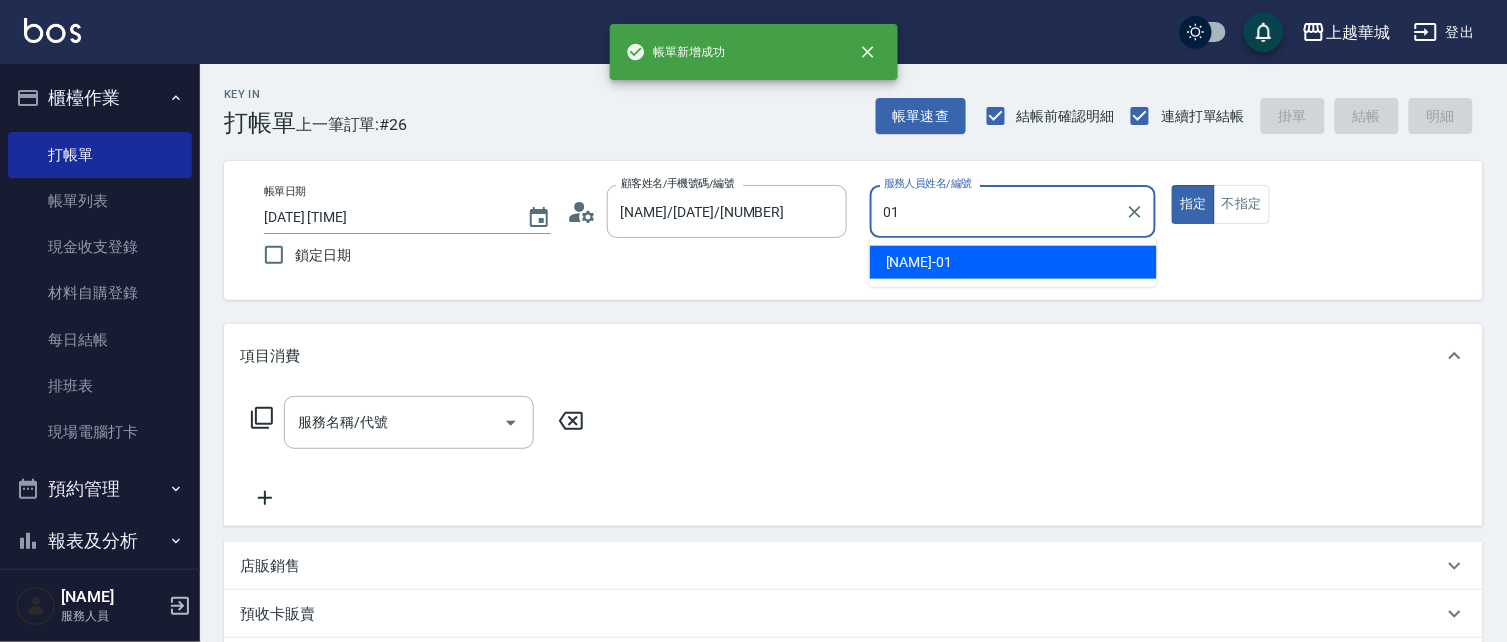 type on "[NAME]-[NUMBER]" 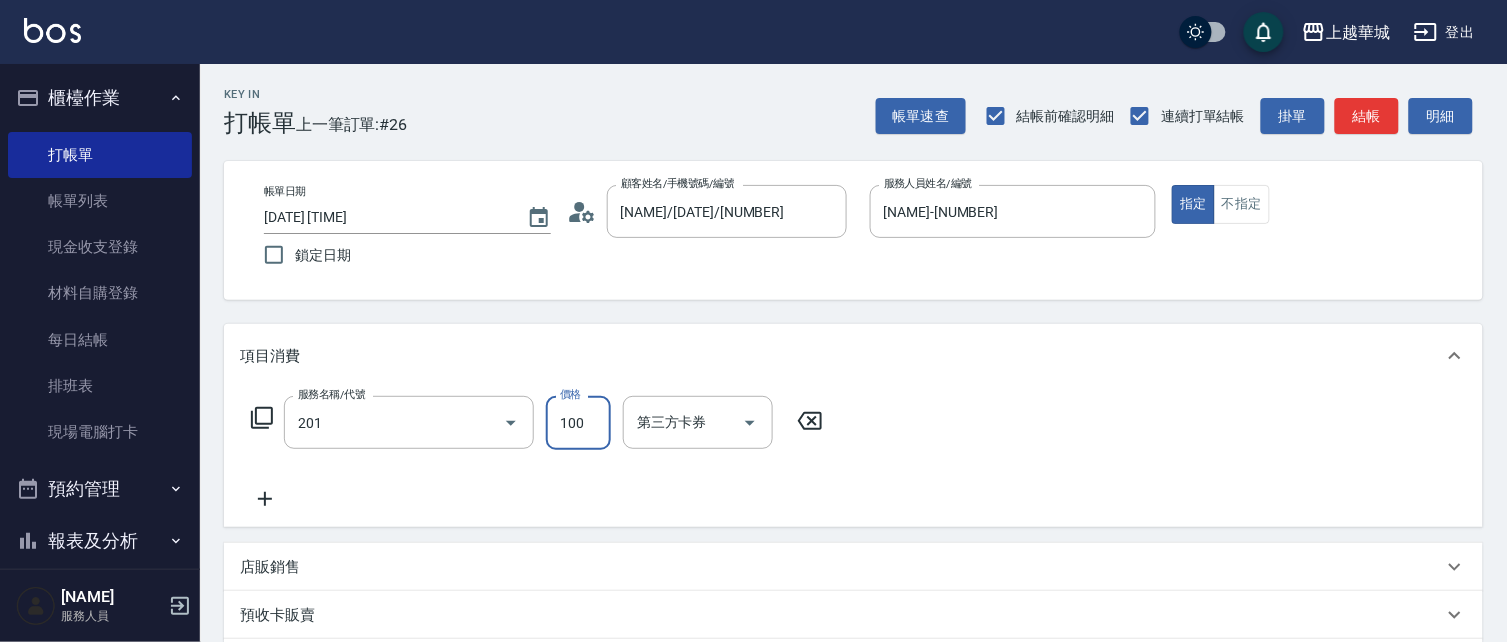type 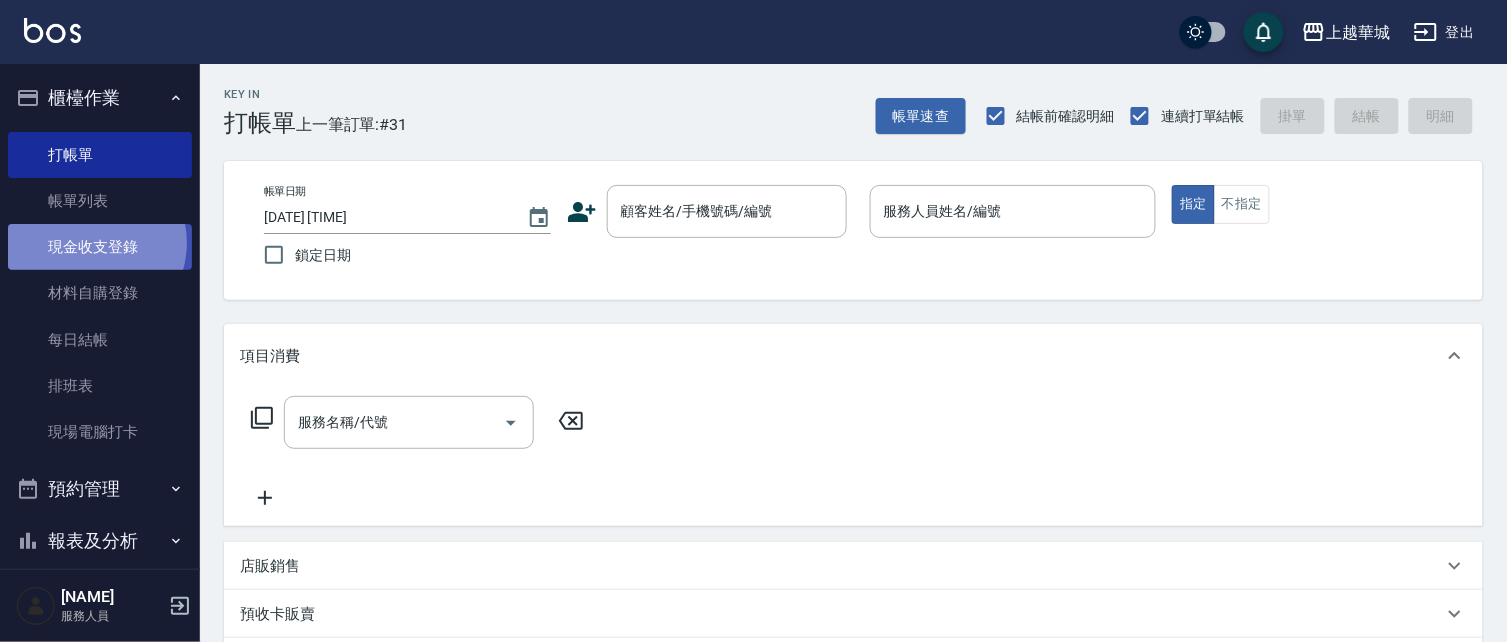 click on "現金收支登錄" at bounding box center [100, 247] 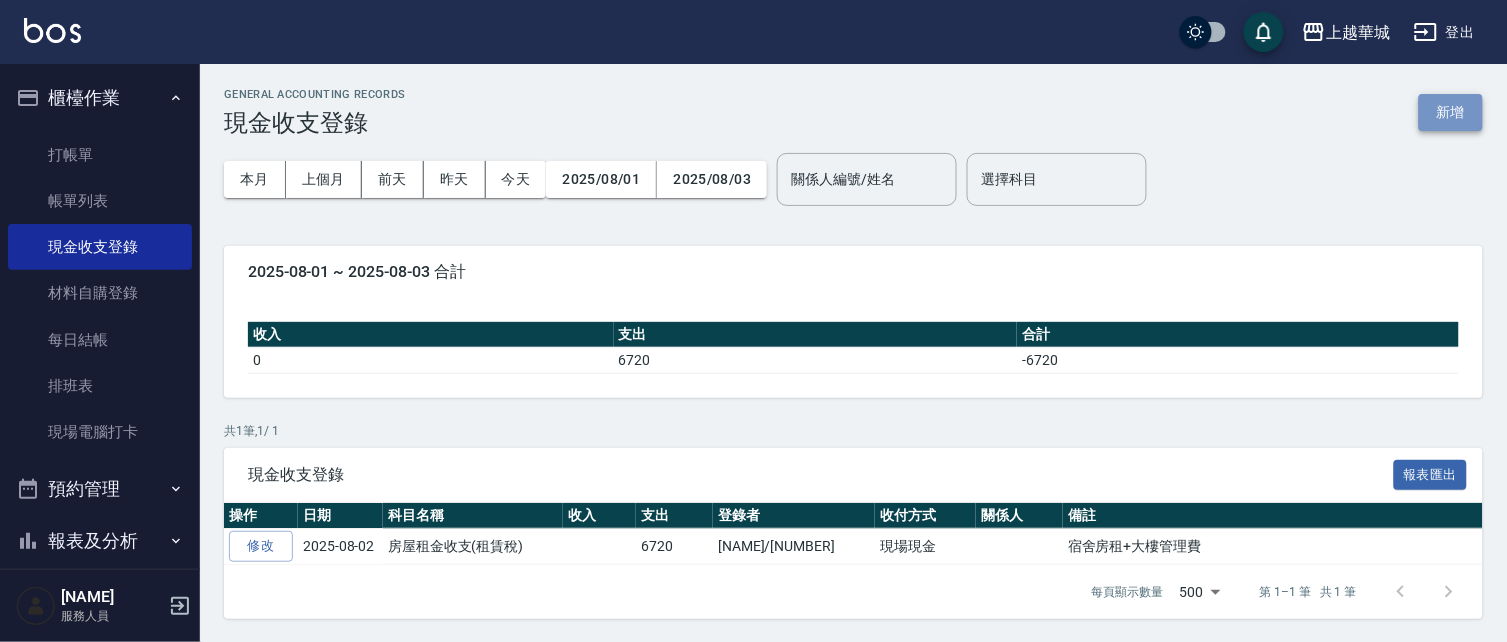 click on "新增" at bounding box center (1451, 112) 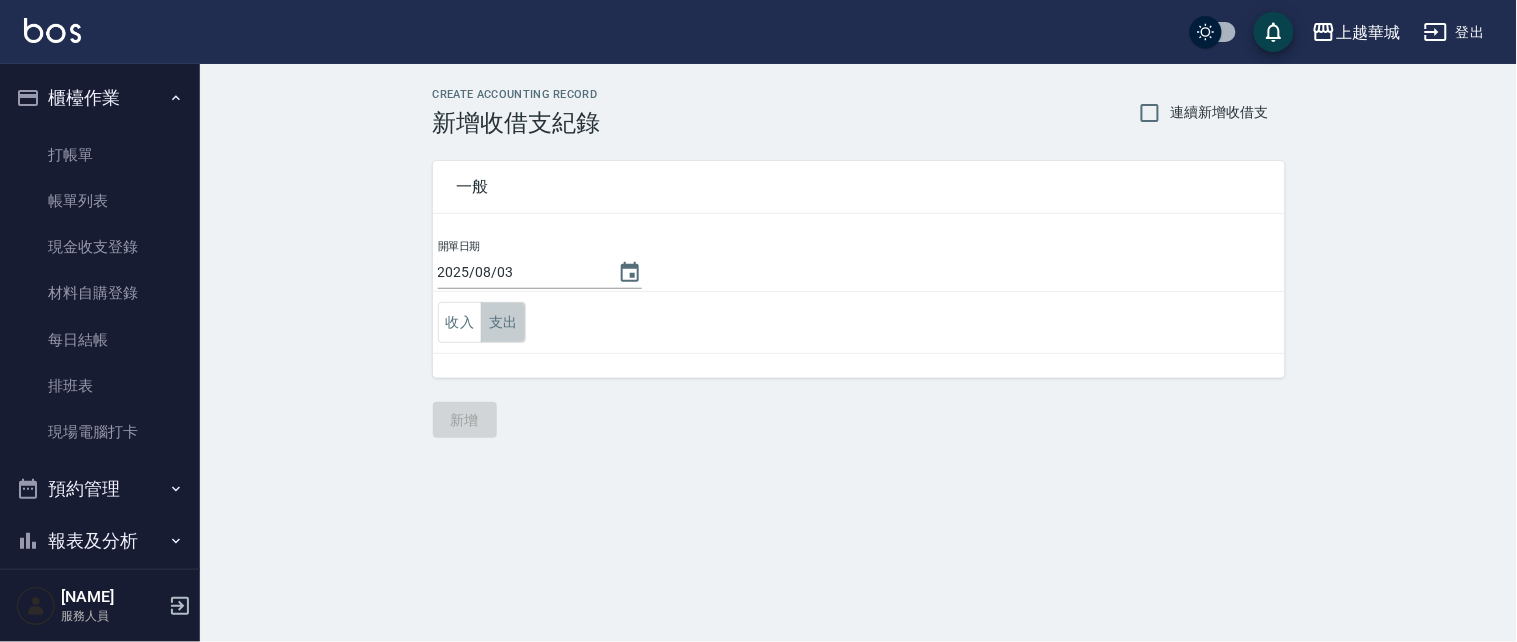 click on "支出" at bounding box center (503, 322) 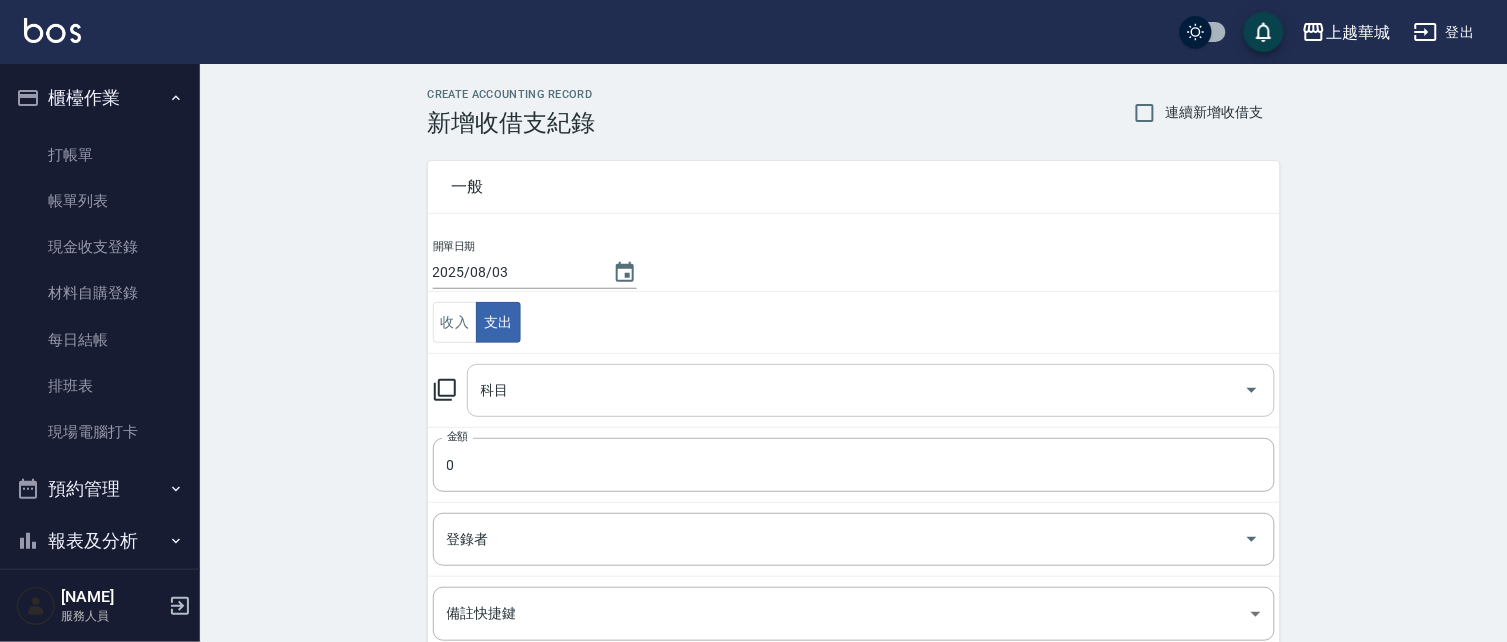 drag, startPoint x: 521, startPoint y: 403, endPoint x: 528, endPoint y: 393, distance: 12.206555 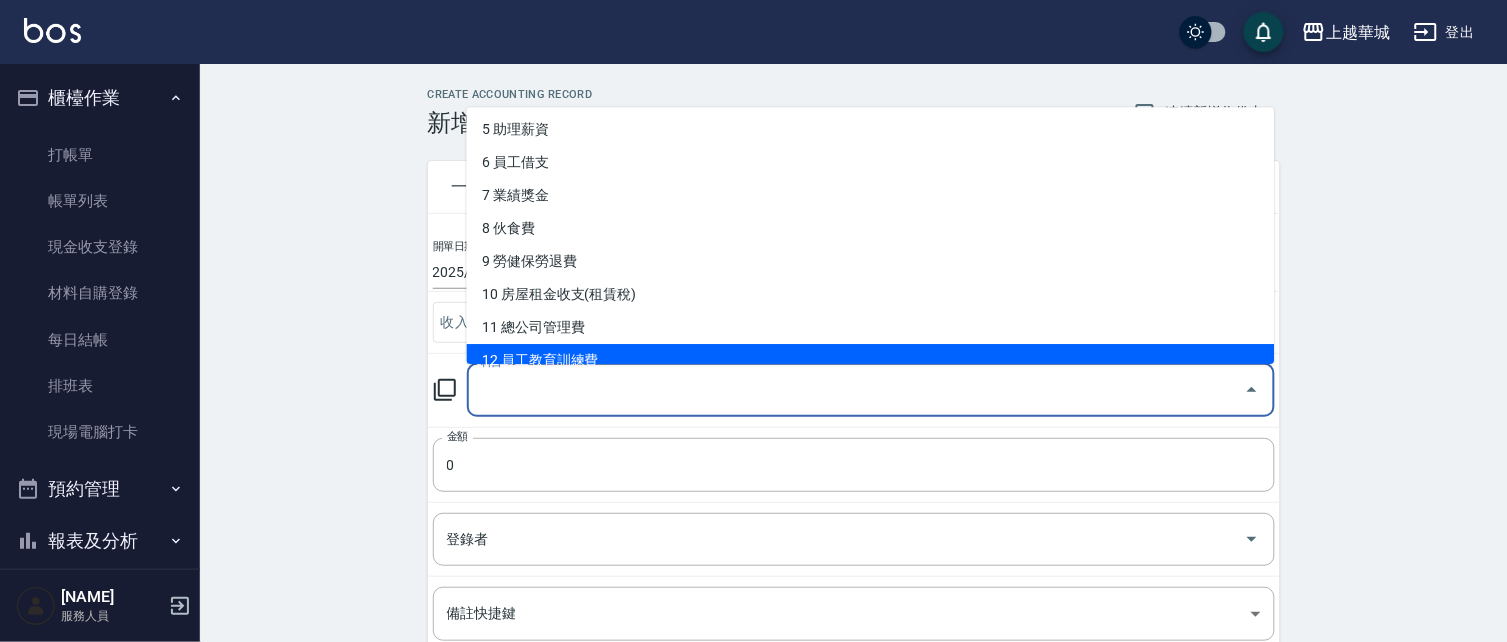 scroll, scrollTop: 115, scrollLeft: 0, axis: vertical 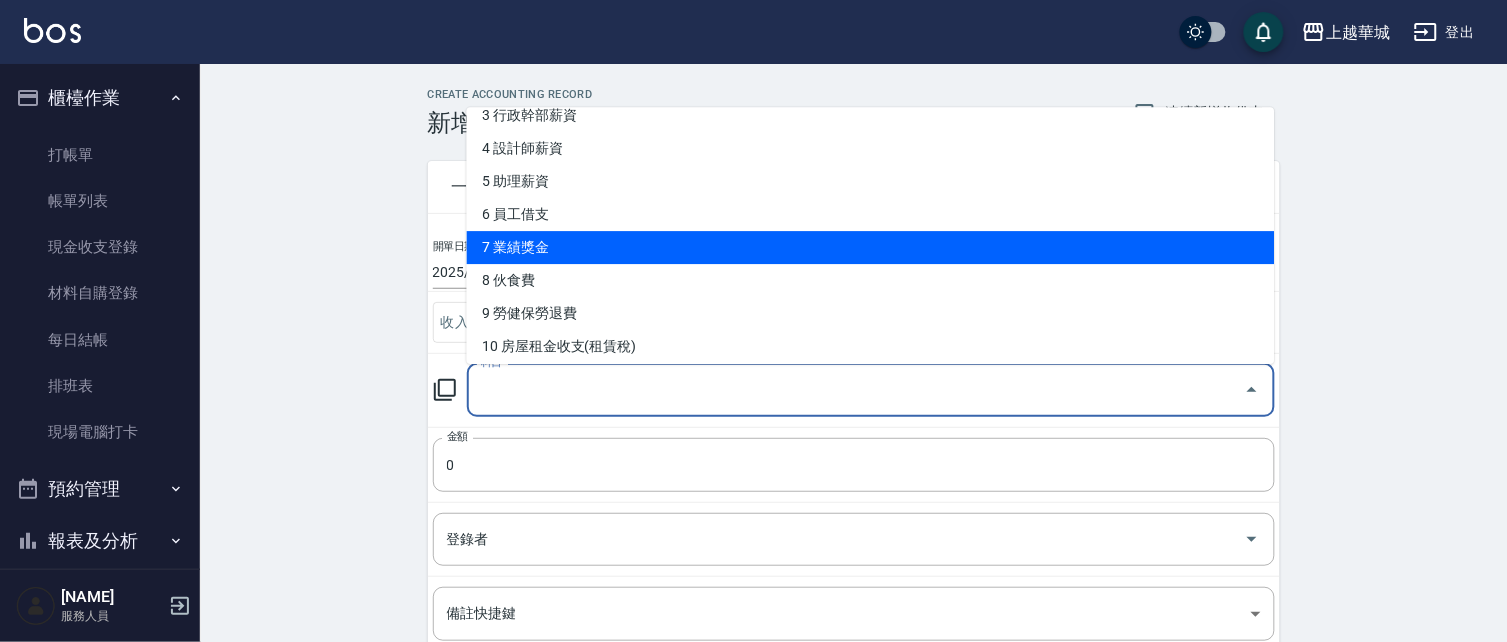 click on "7 業績獎金" at bounding box center (871, 247) 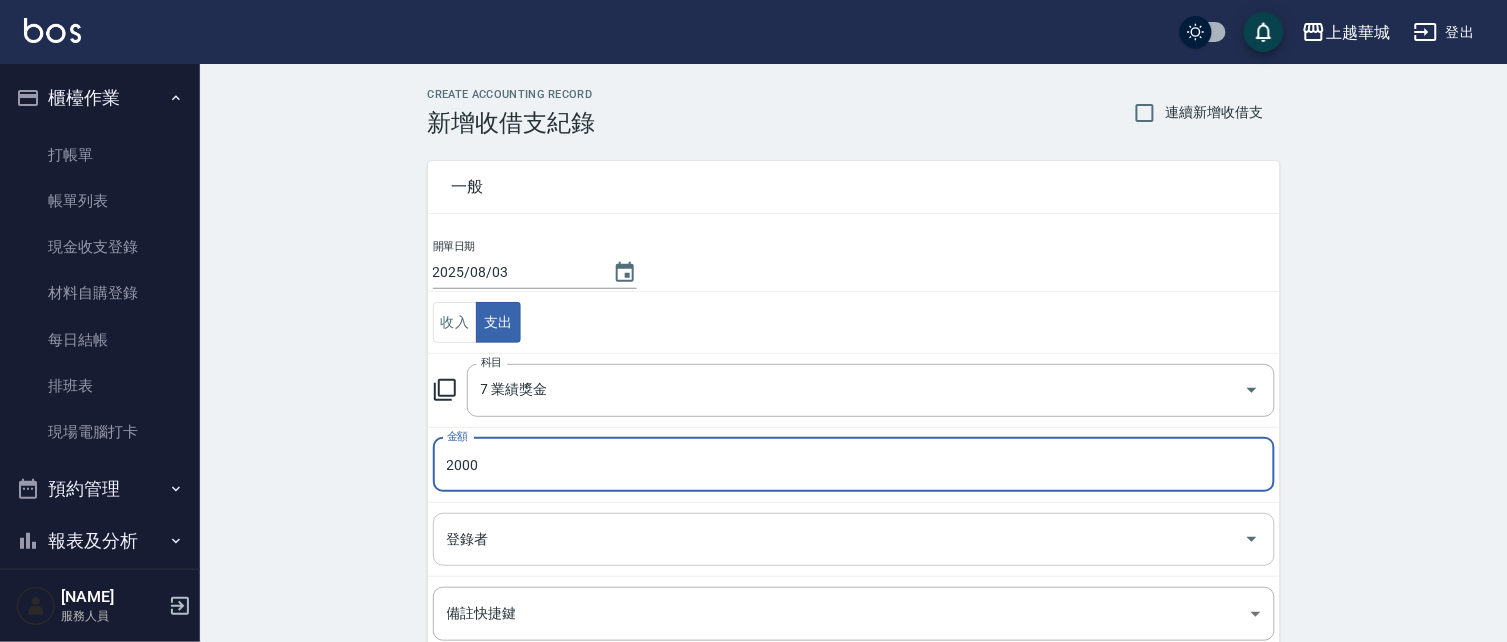 drag, startPoint x: 546, startPoint y: 548, endPoint x: 538, endPoint y: 541, distance: 10.630146 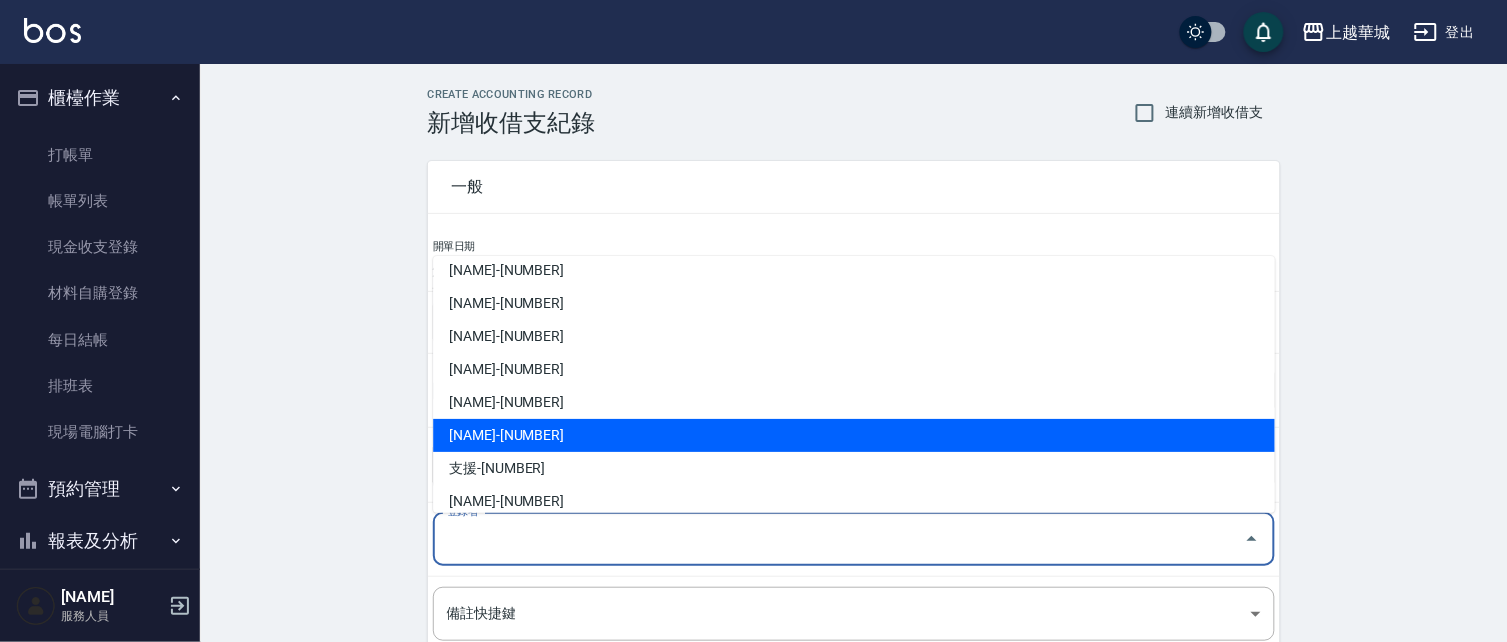 scroll, scrollTop: 77, scrollLeft: 0, axis: vertical 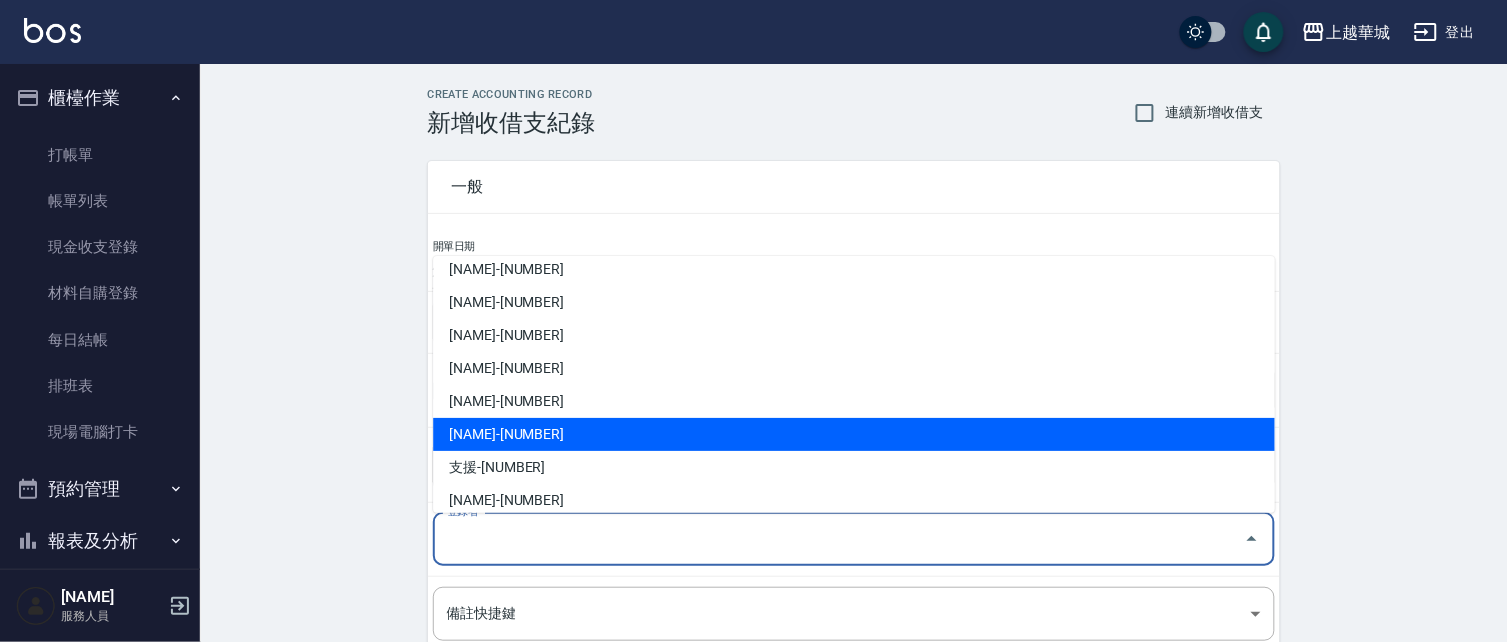 click on "[NAME]-[NUMBER]" at bounding box center (854, 434) 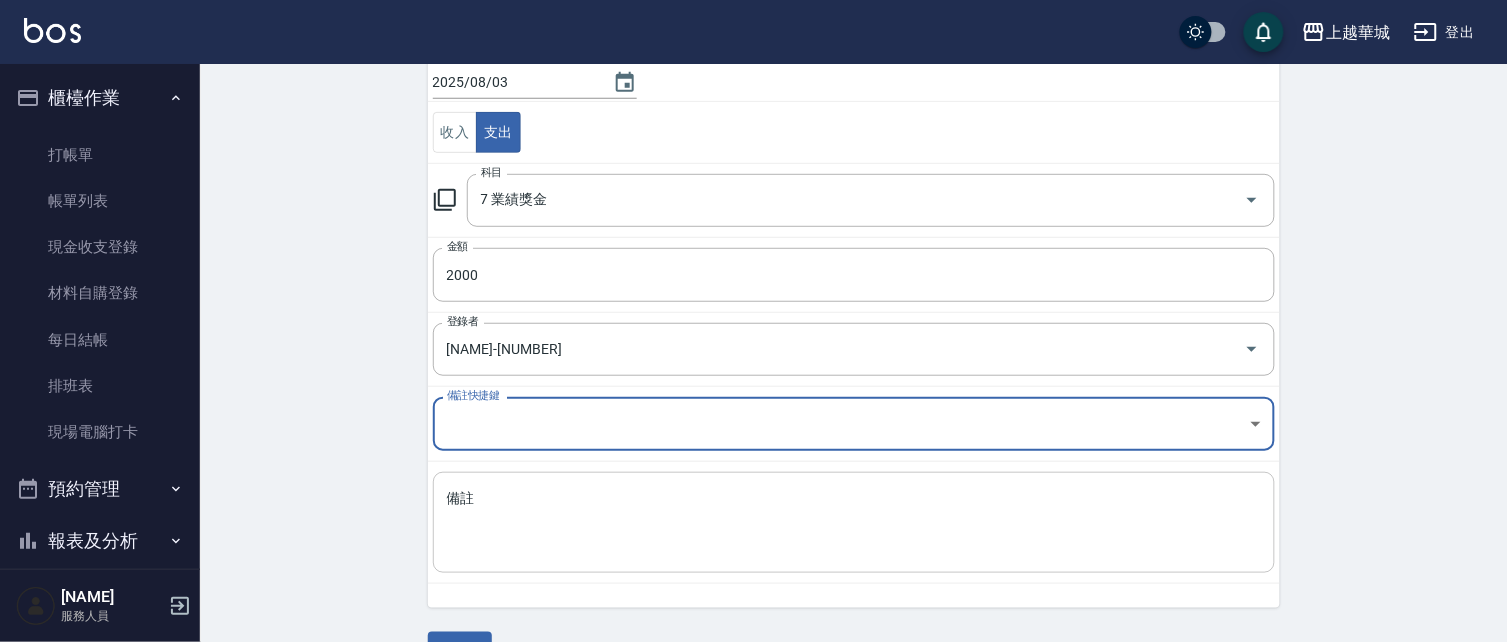 scroll, scrollTop: 192, scrollLeft: 0, axis: vertical 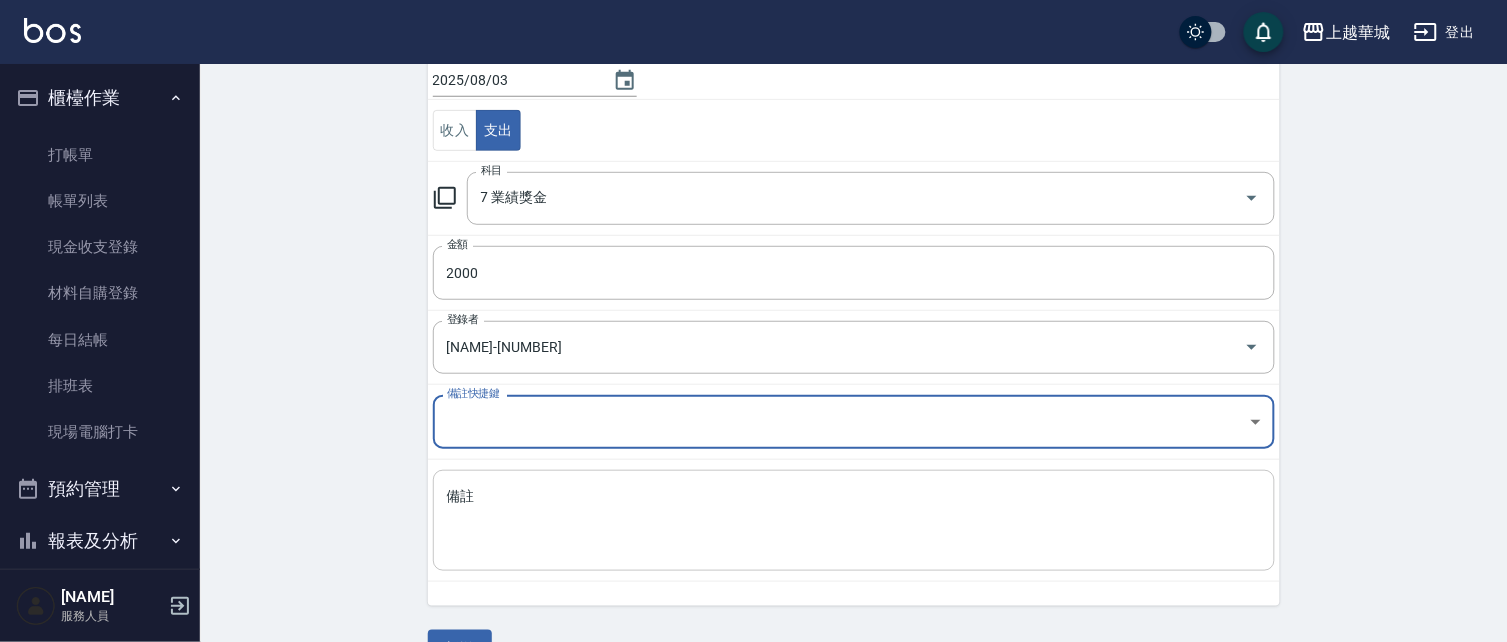 click on "備註" at bounding box center (854, 521) 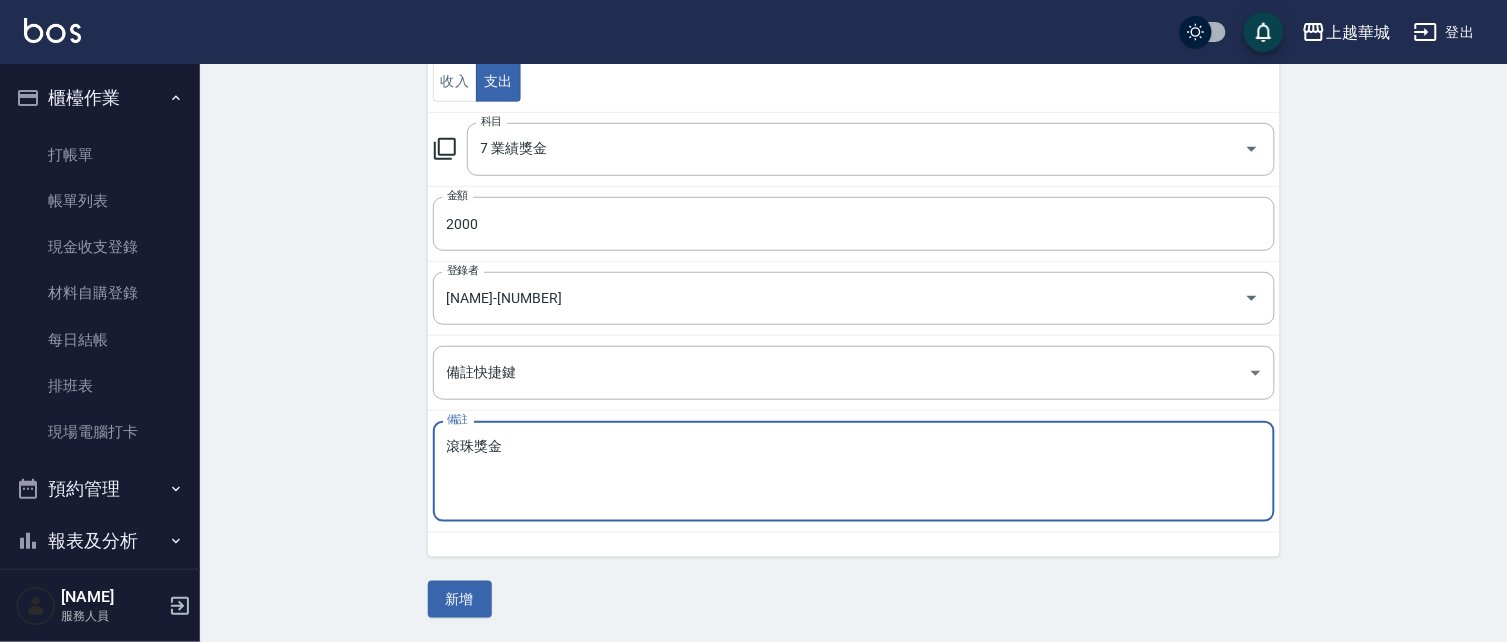scroll, scrollTop: 241, scrollLeft: 0, axis: vertical 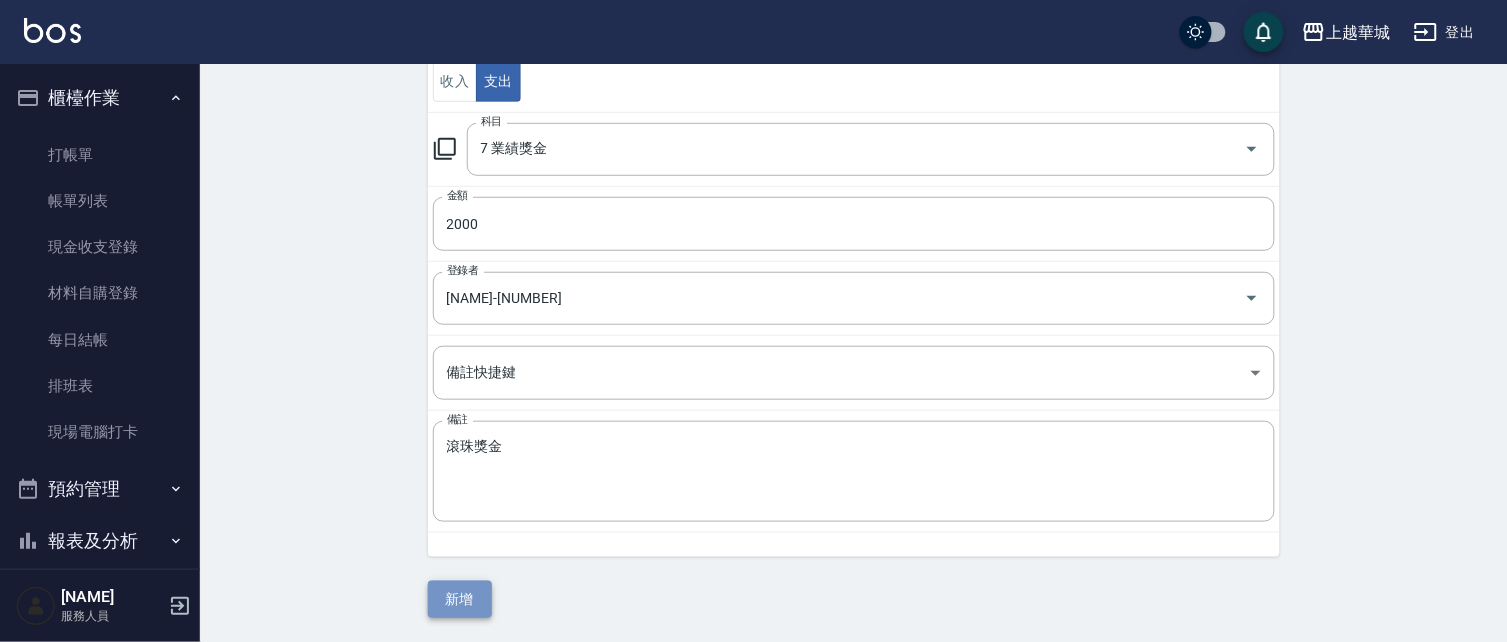 click on "新增" at bounding box center (460, 599) 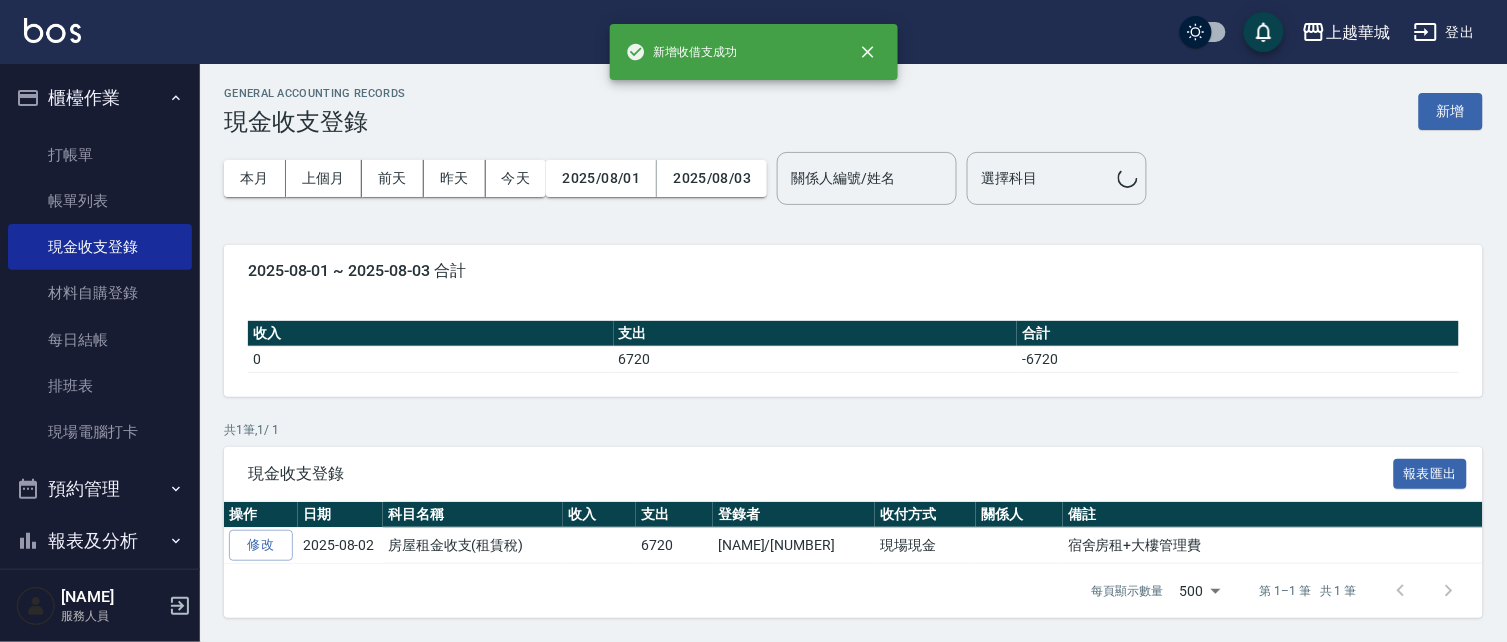 scroll, scrollTop: 0, scrollLeft: 0, axis: both 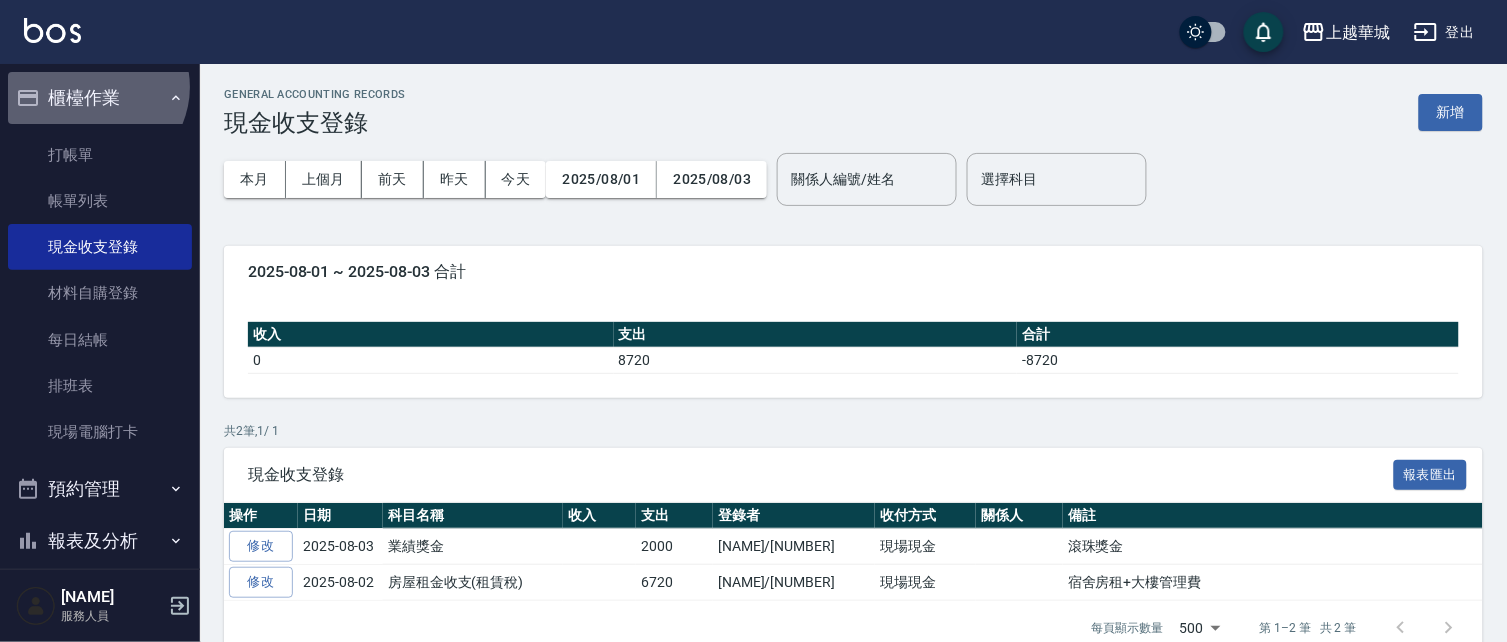 click on "櫃檯作業" at bounding box center (100, 98) 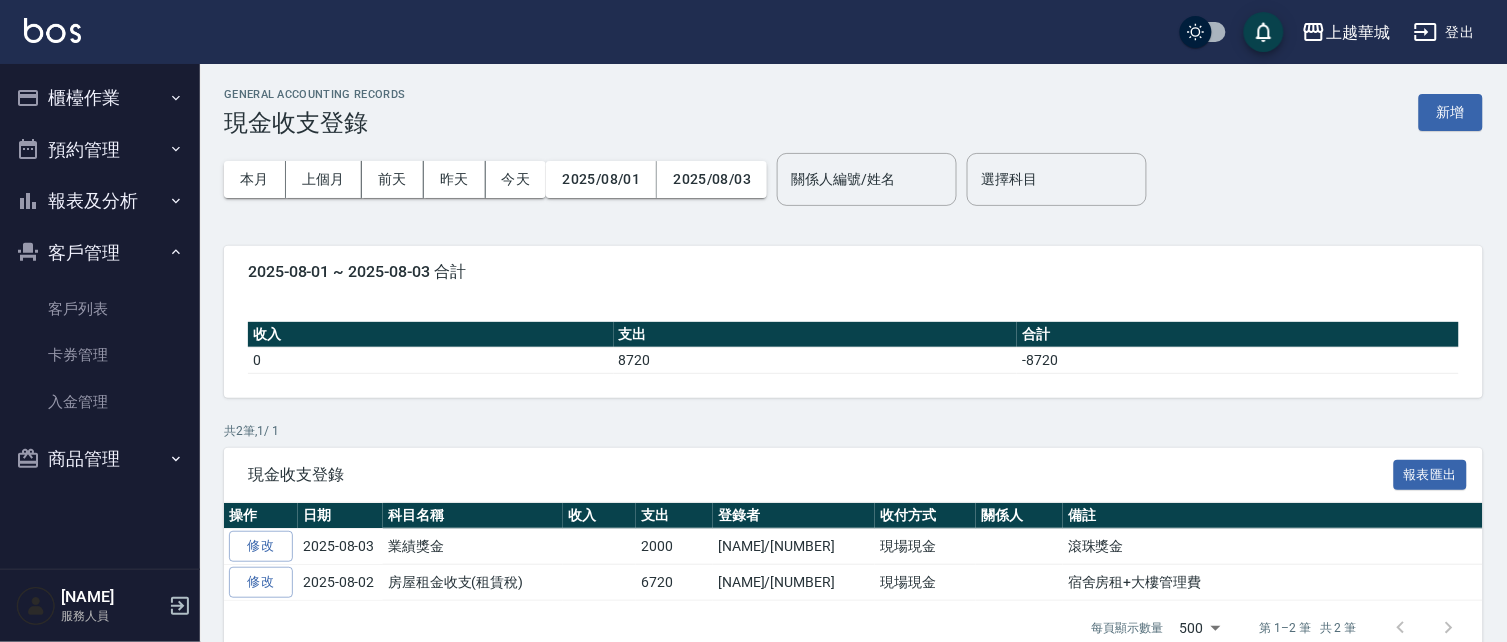 click on "客戶管理" at bounding box center (100, 253) 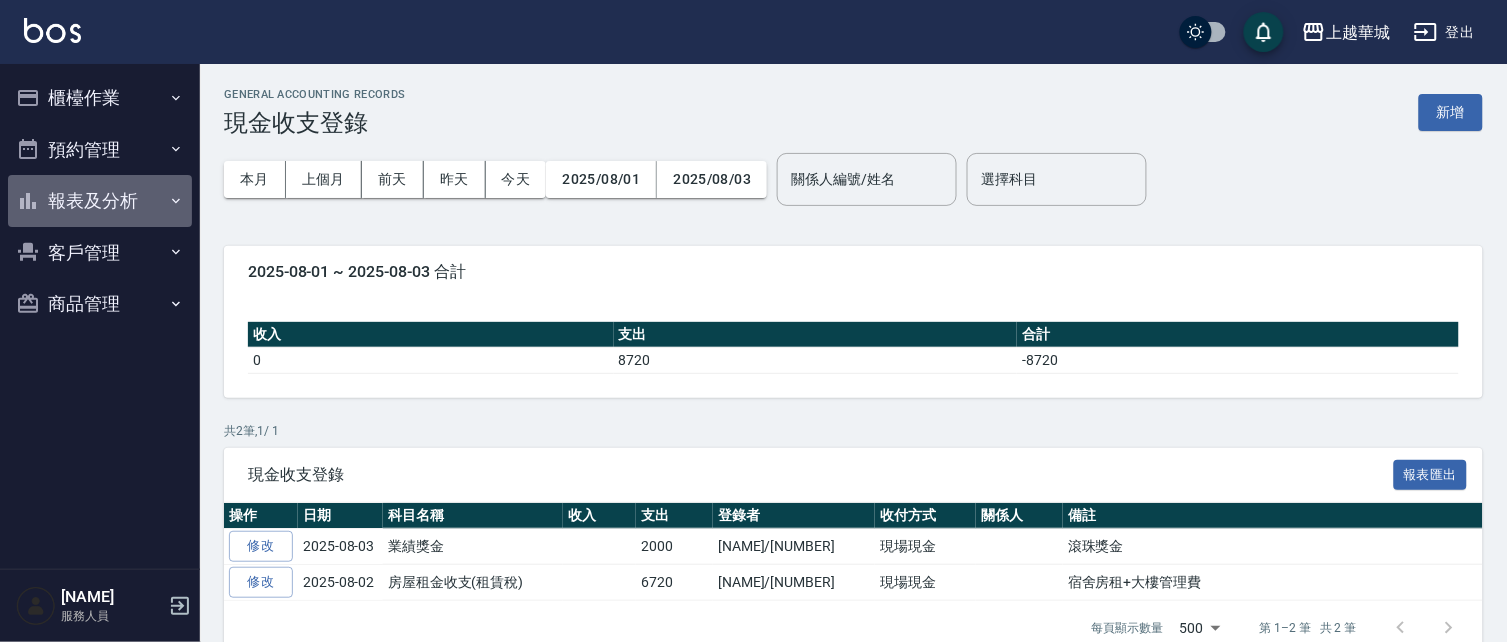 click on "報表及分析" at bounding box center [100, 201] 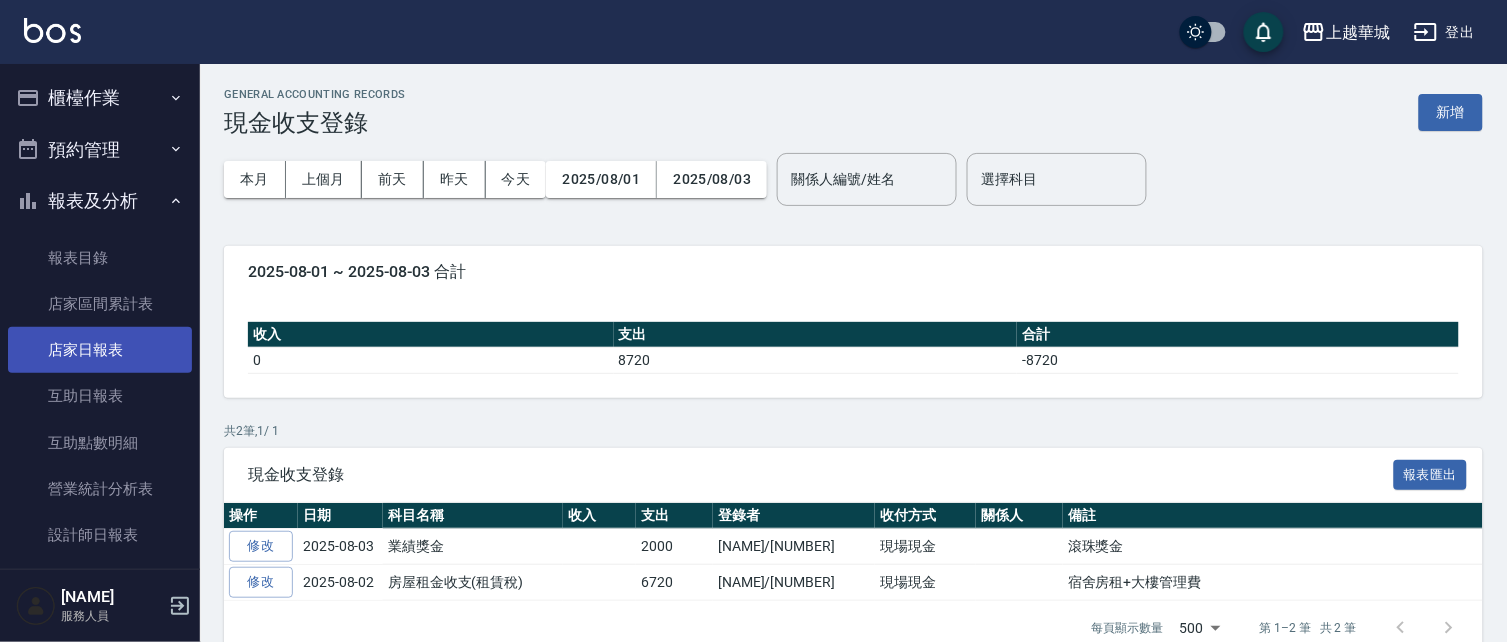 click on "店家日報表" at bounding box center (100, 350) 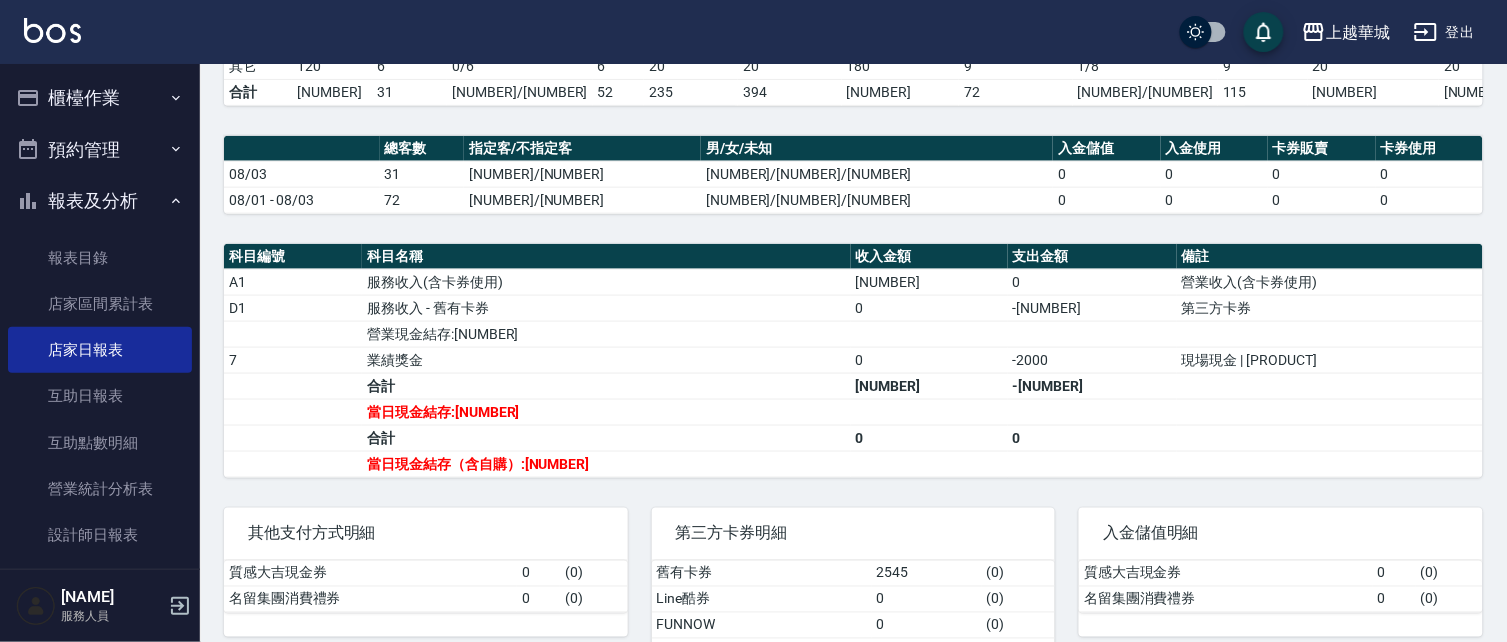 scroll, scrollTop: 481, scrollLeft: 0, axis: vertical 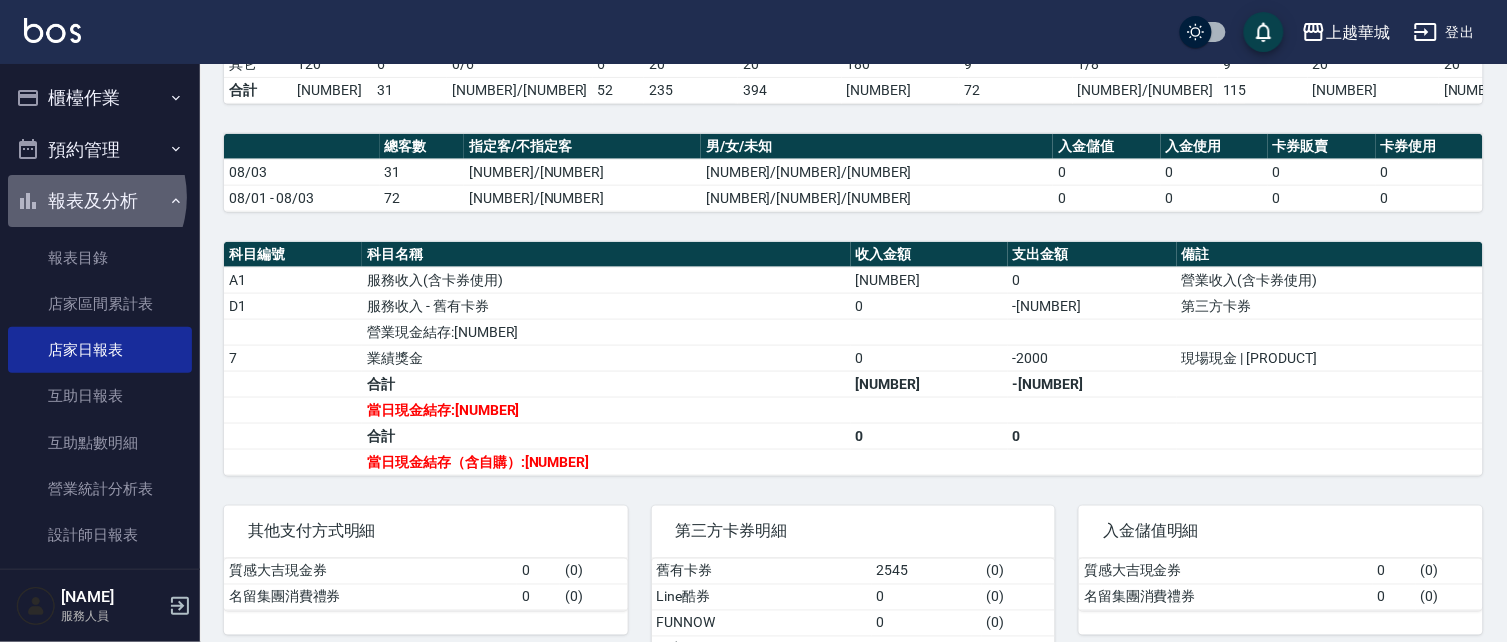 click on "報表及分析" at bounding box center (100, 201) 